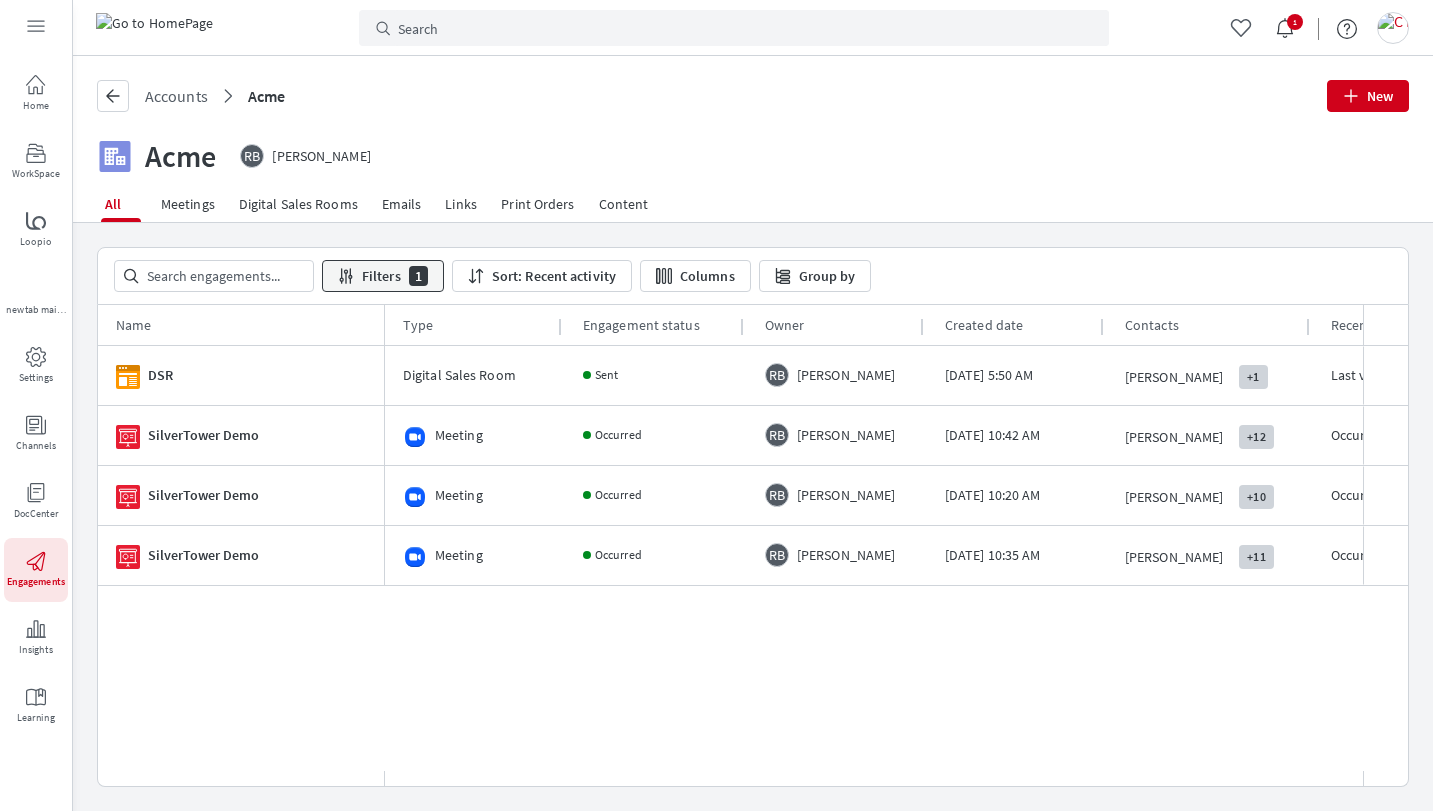 scroll, scrollTop: 0, scrollLeft: 0, axis: both 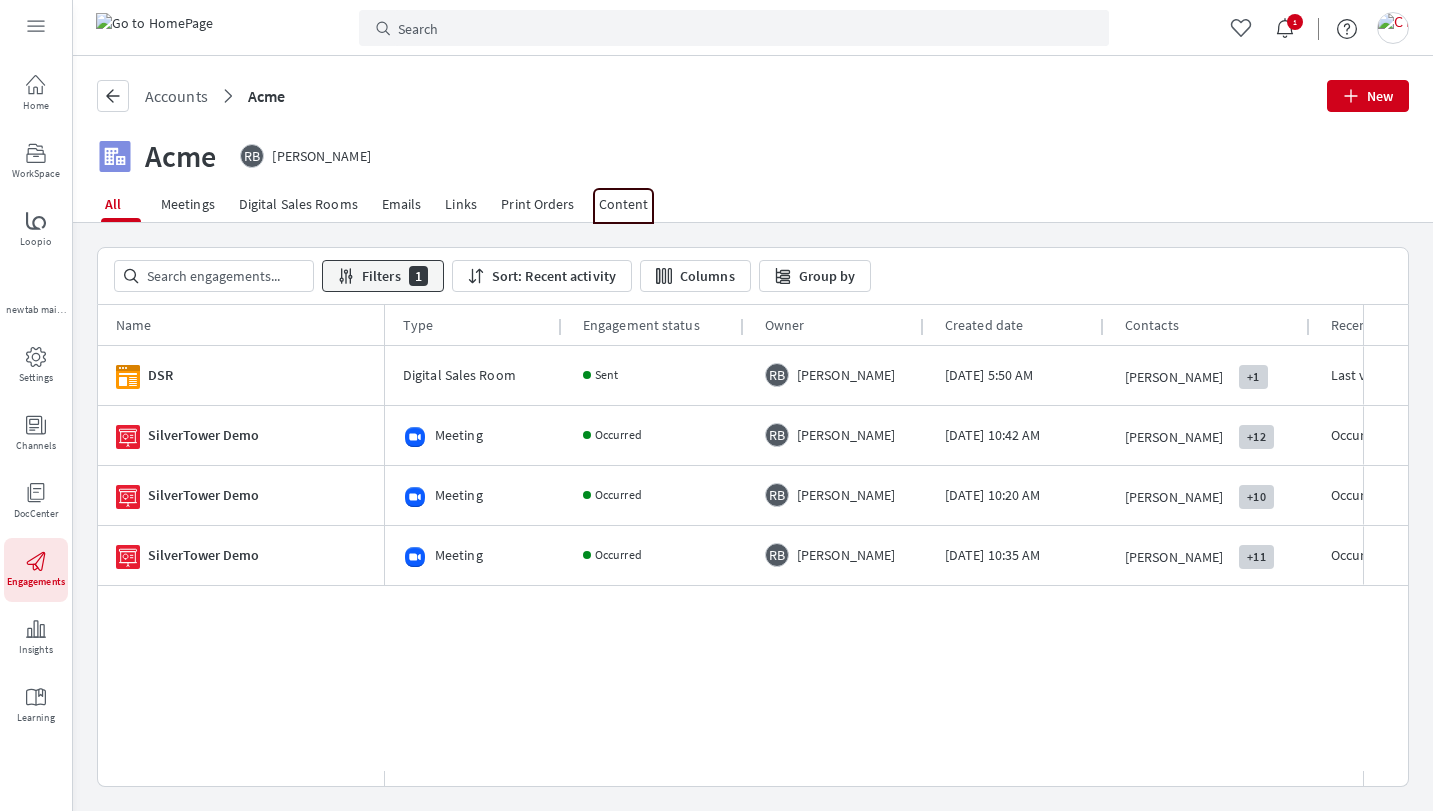 click on "Content" at bounding box center [624, 204] 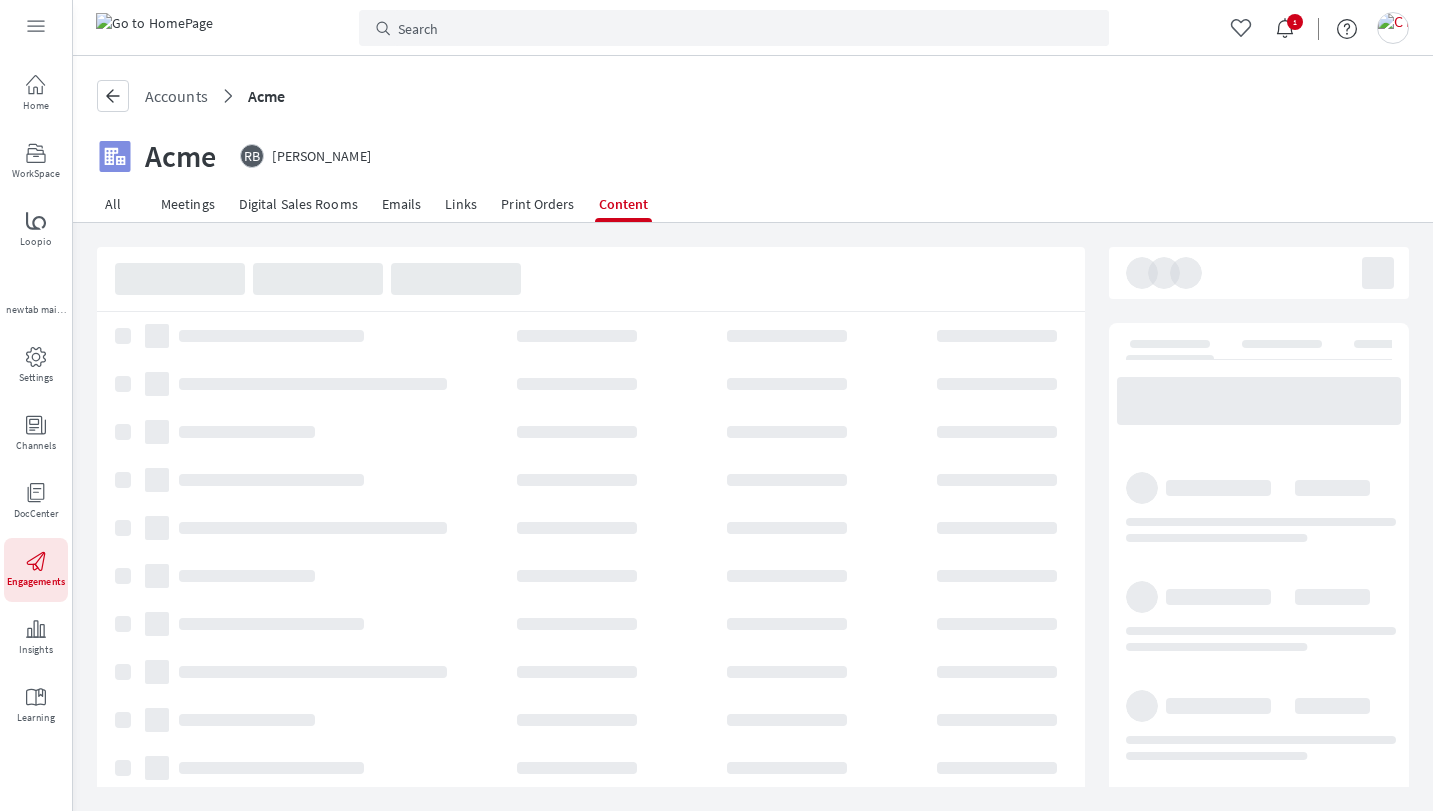 click on "All Meetings Digital Sales Rooms Emails Links Print Orders Content" at bounding box center (753, 204) 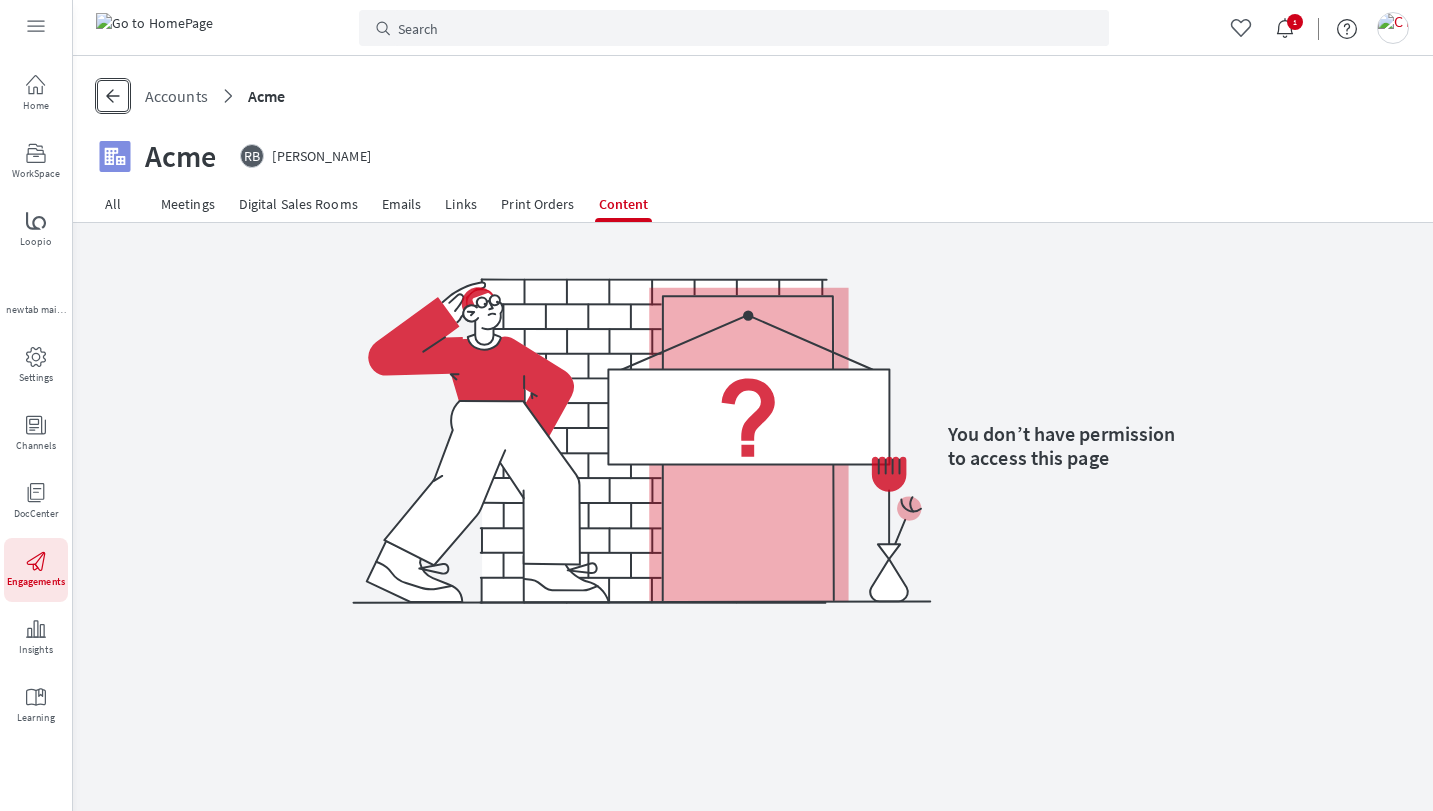 click on "Go Back" at bounding box center [113, 96] 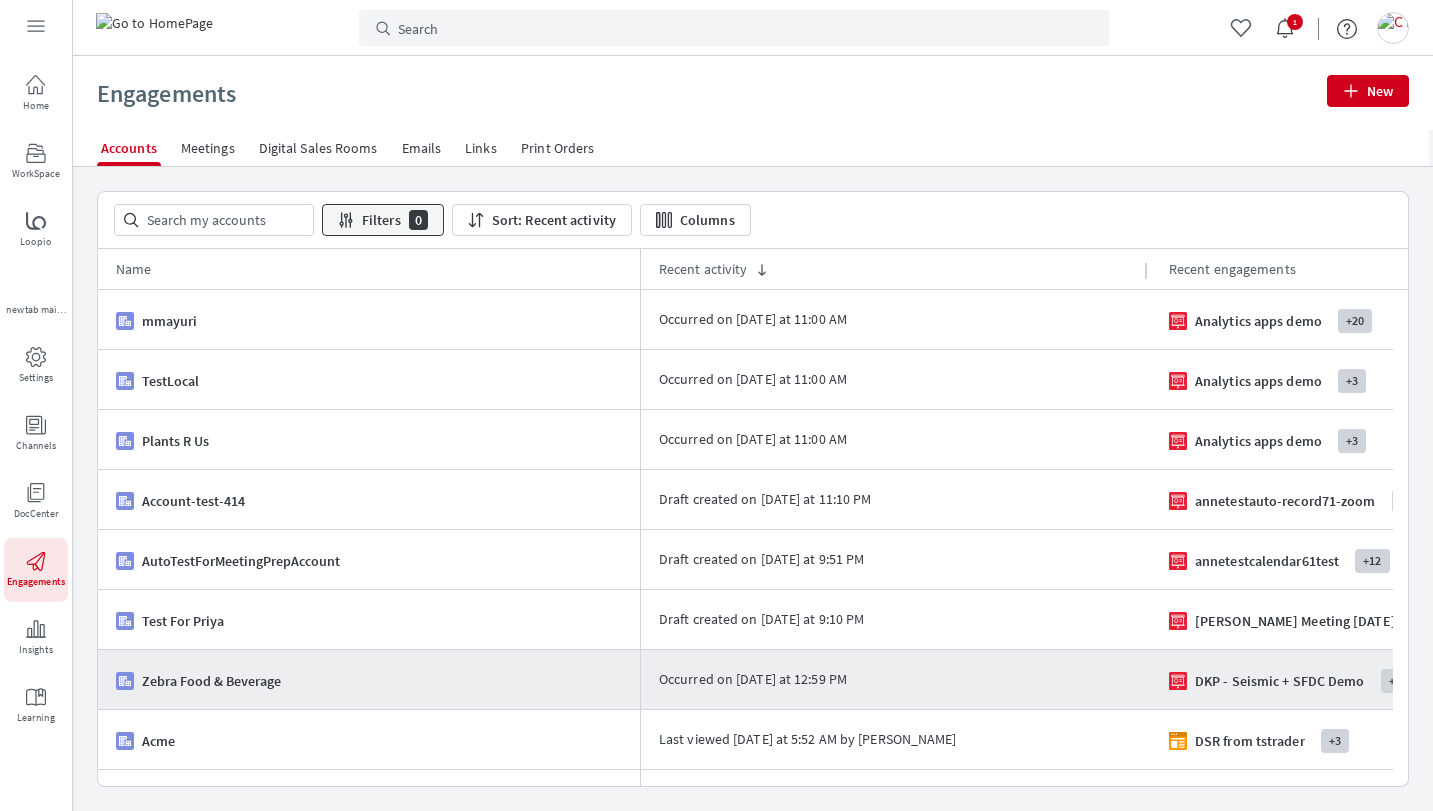 scroll, scrollTop: 77, scrollLeft: 0, axis: vertical 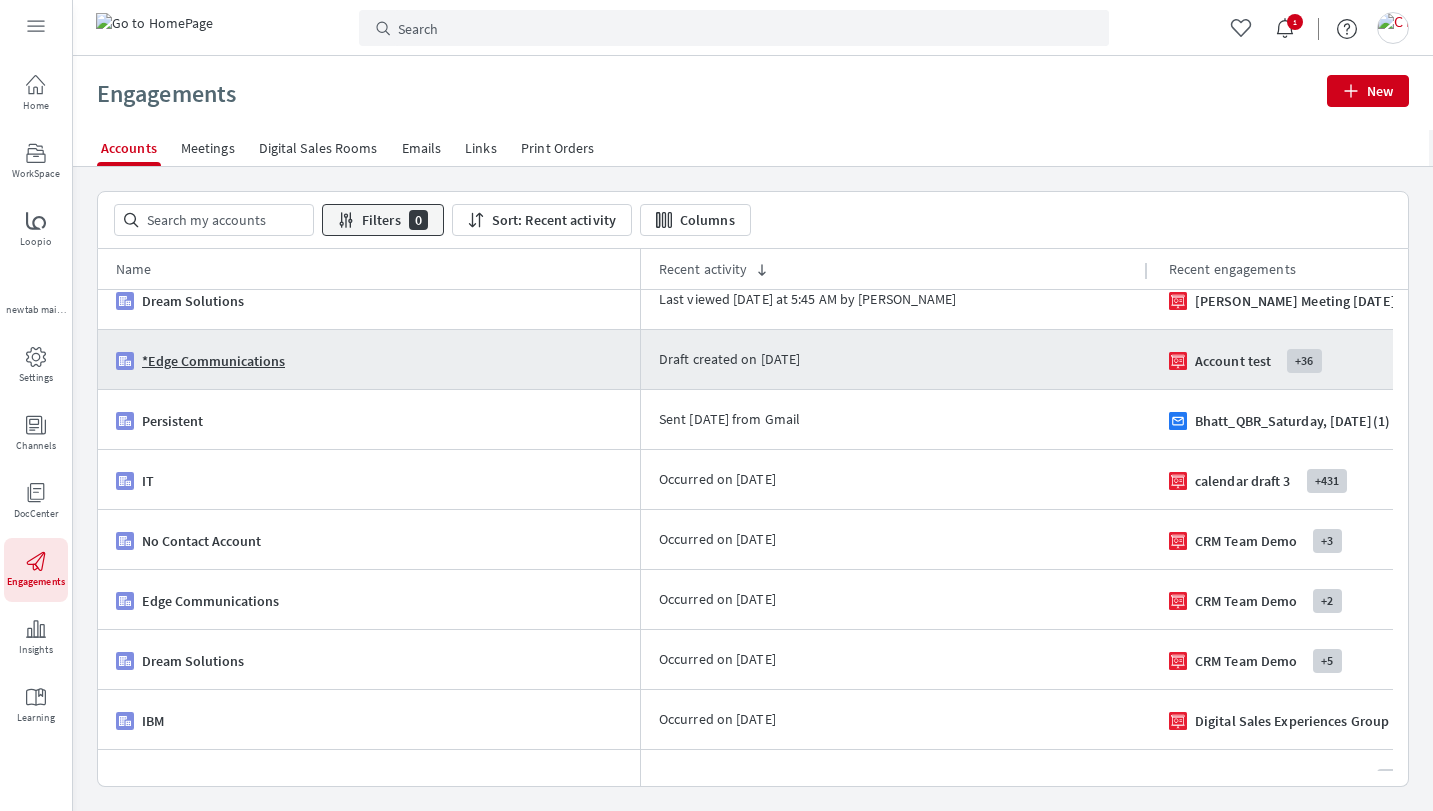 click on "*Edge Communications" at bounding box center [213, 361] 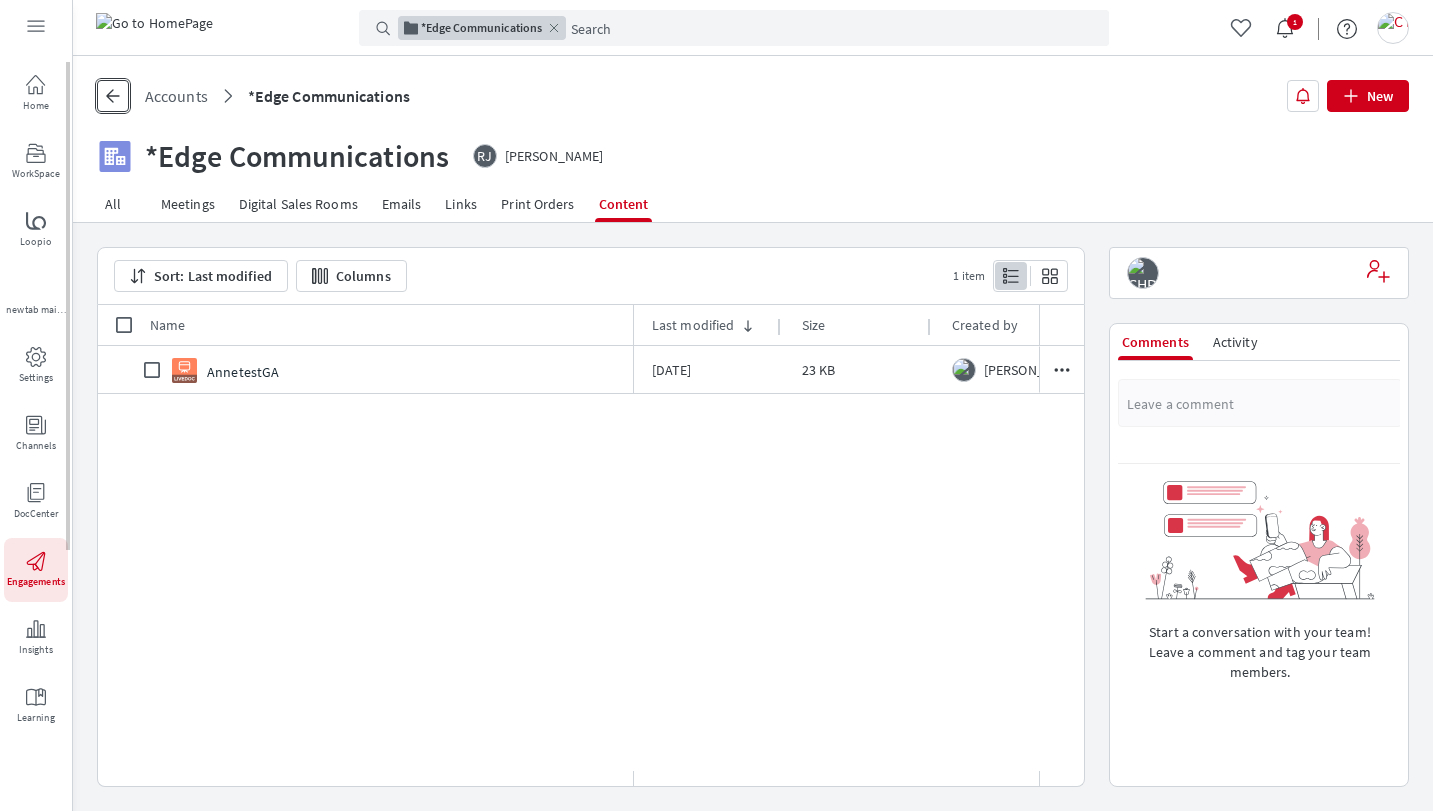 click on "Go Back" at bounding box center (113, 96) 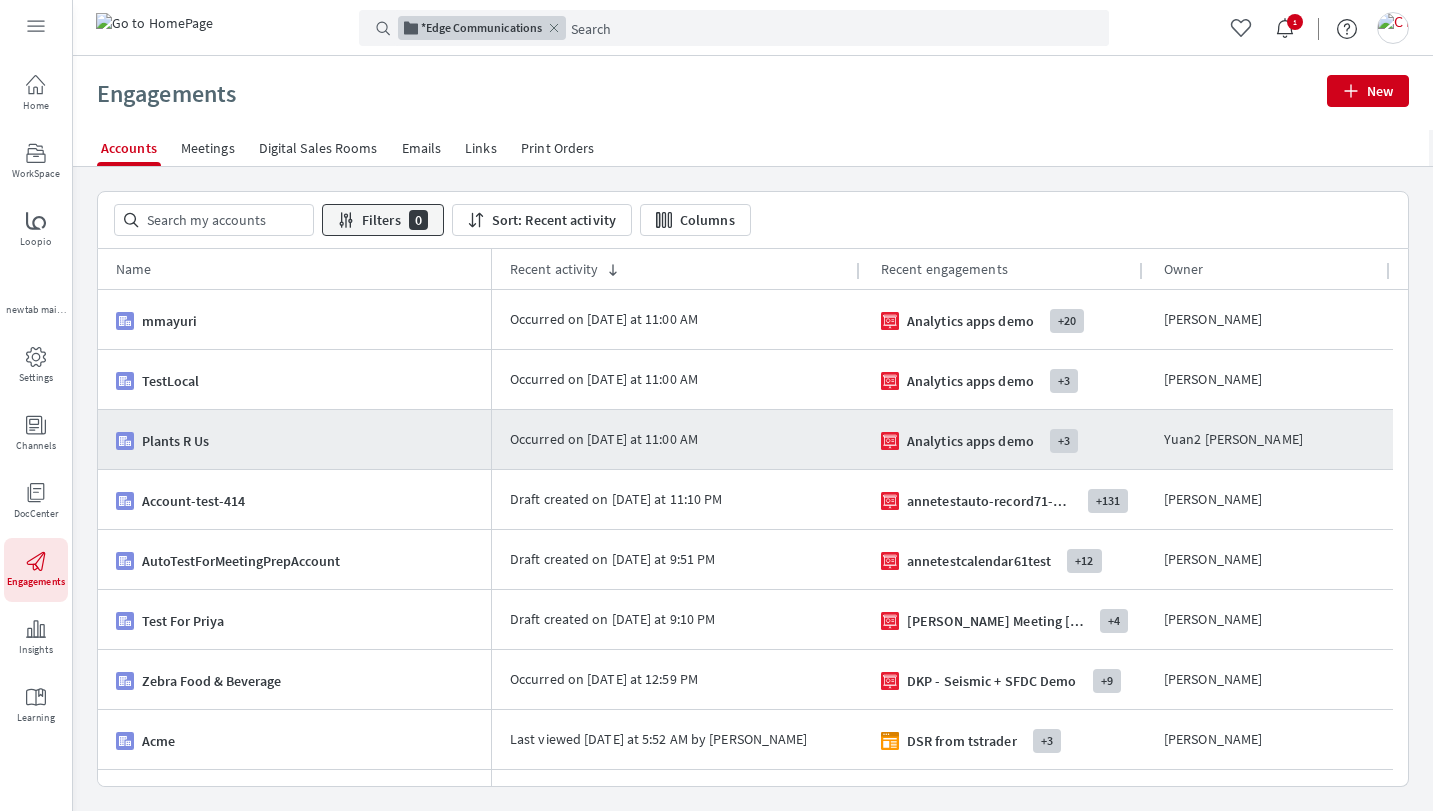 scroll, scrollTop: 82, scrollLeft: 0, axis: vertical 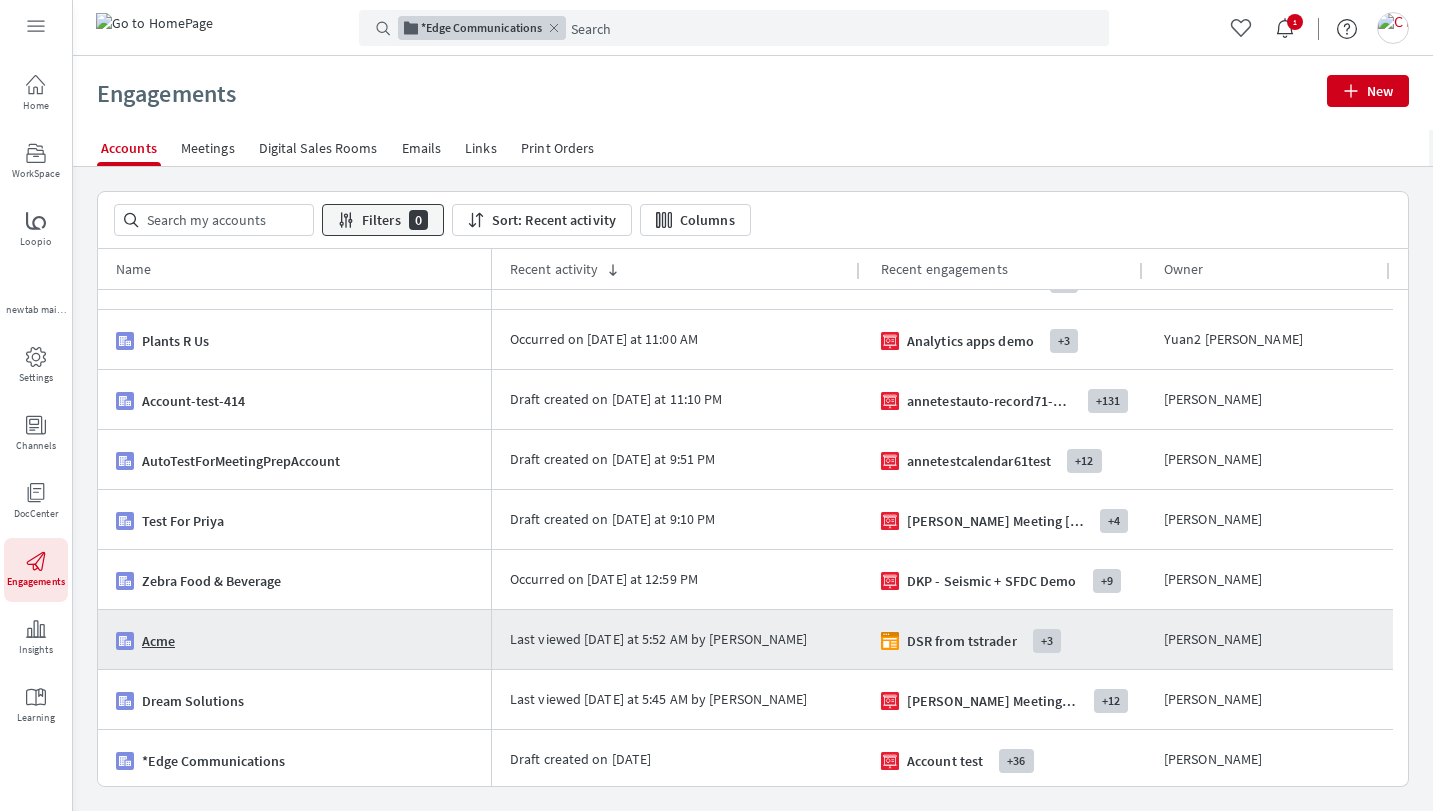 click on "Acme" at bounding box center (158, 641) 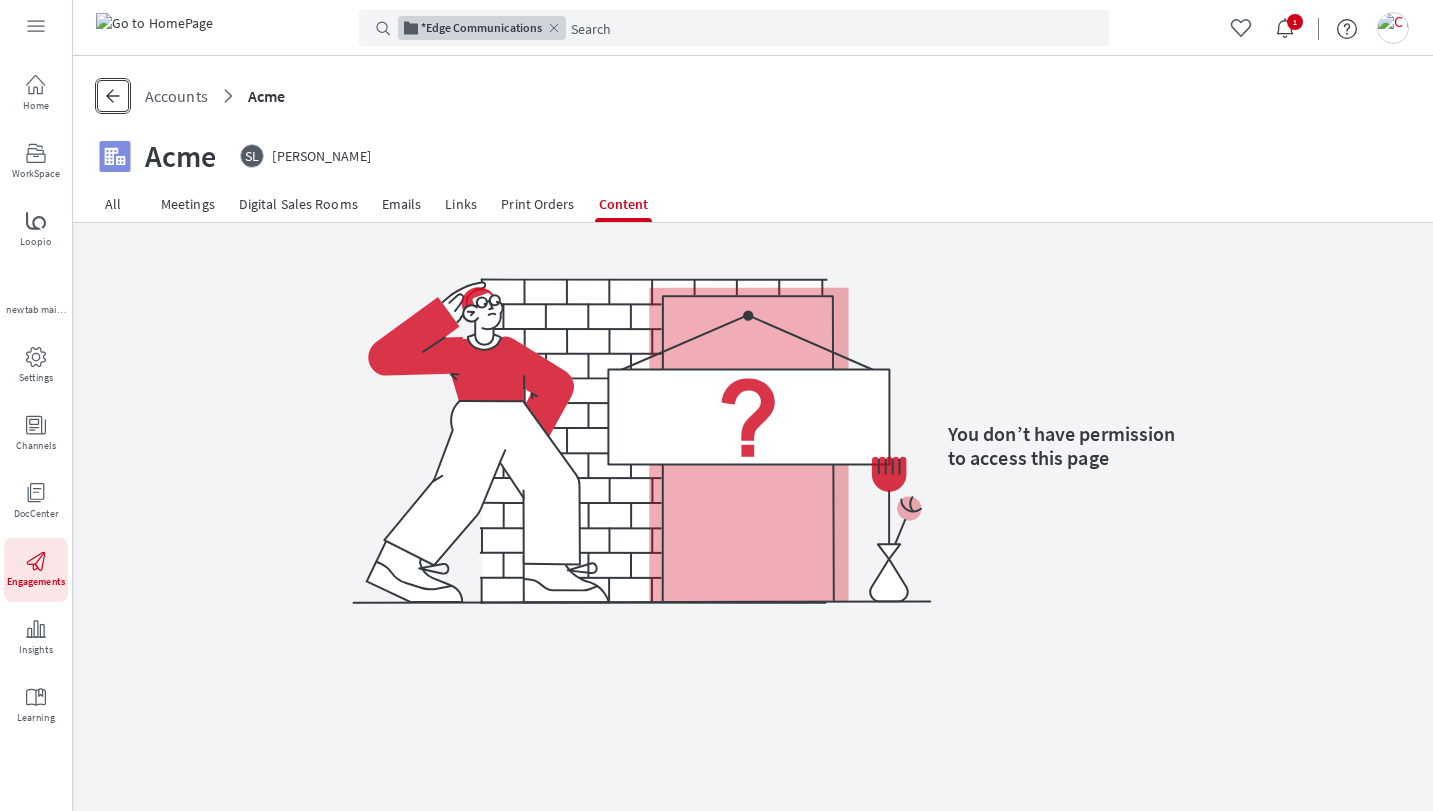 click on "Go Back" at bounding box center (113, 96) 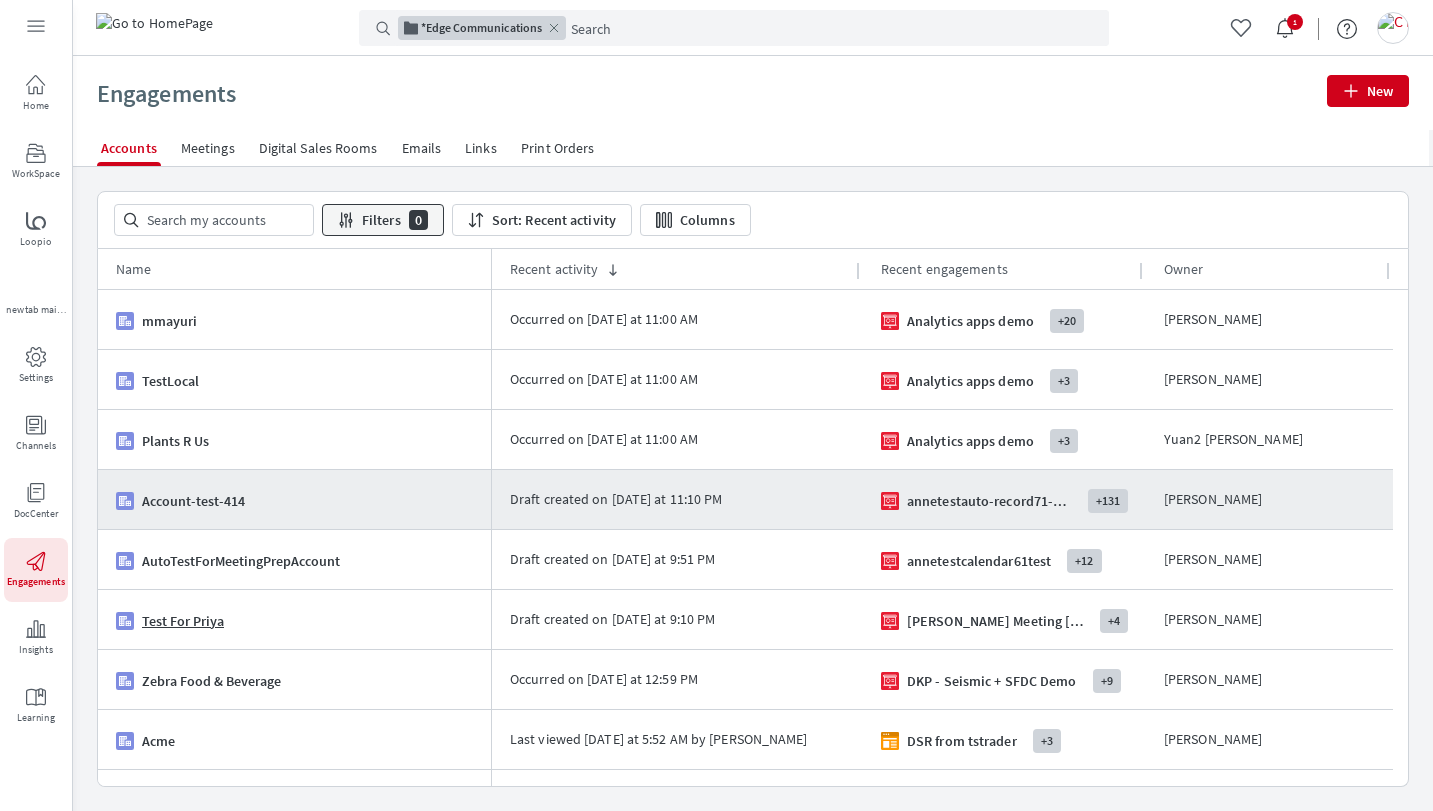 scroll, scrollTop: 84, scrollLeft: 0, axis: vertical 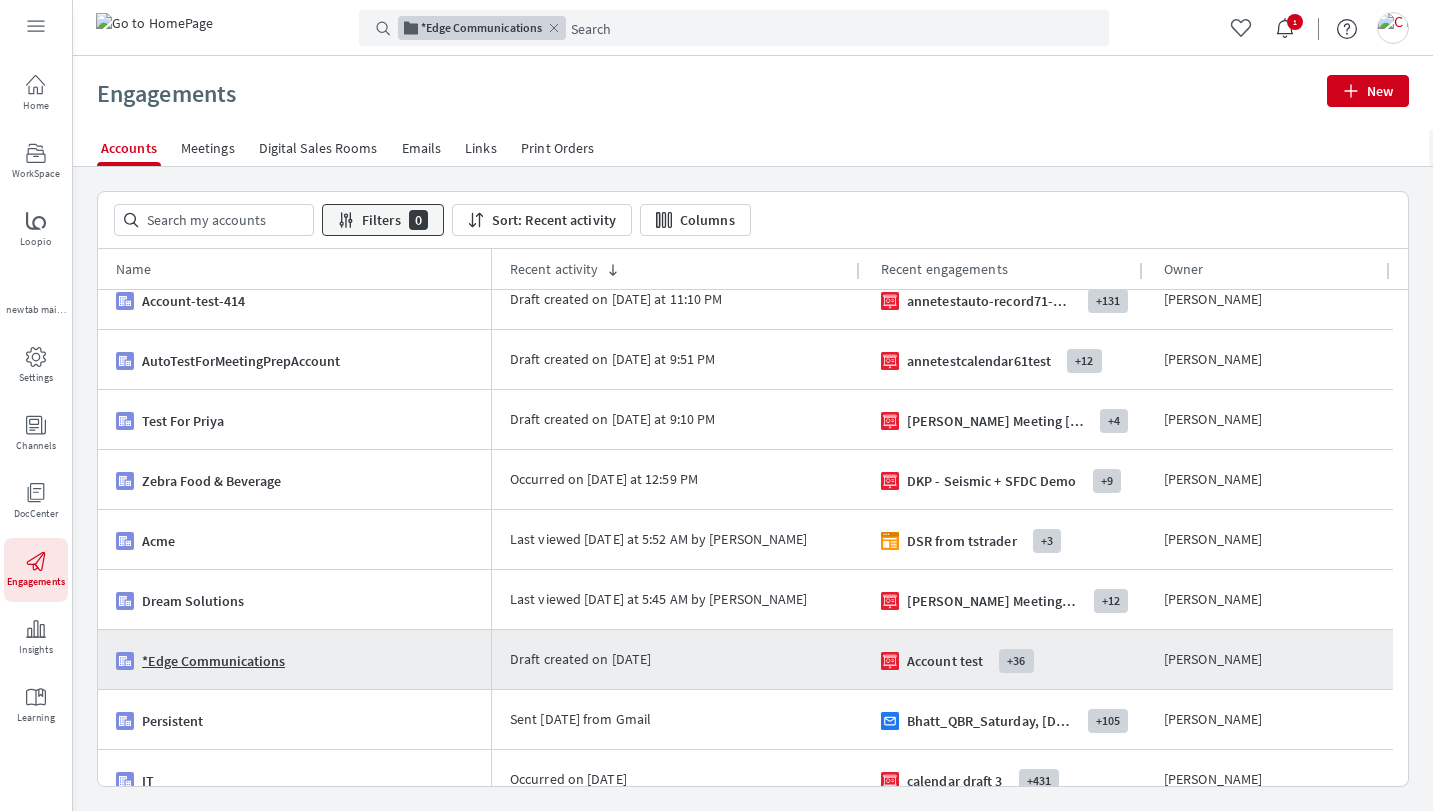 click on "*Edge Communications" at bounding box center (213, 661) 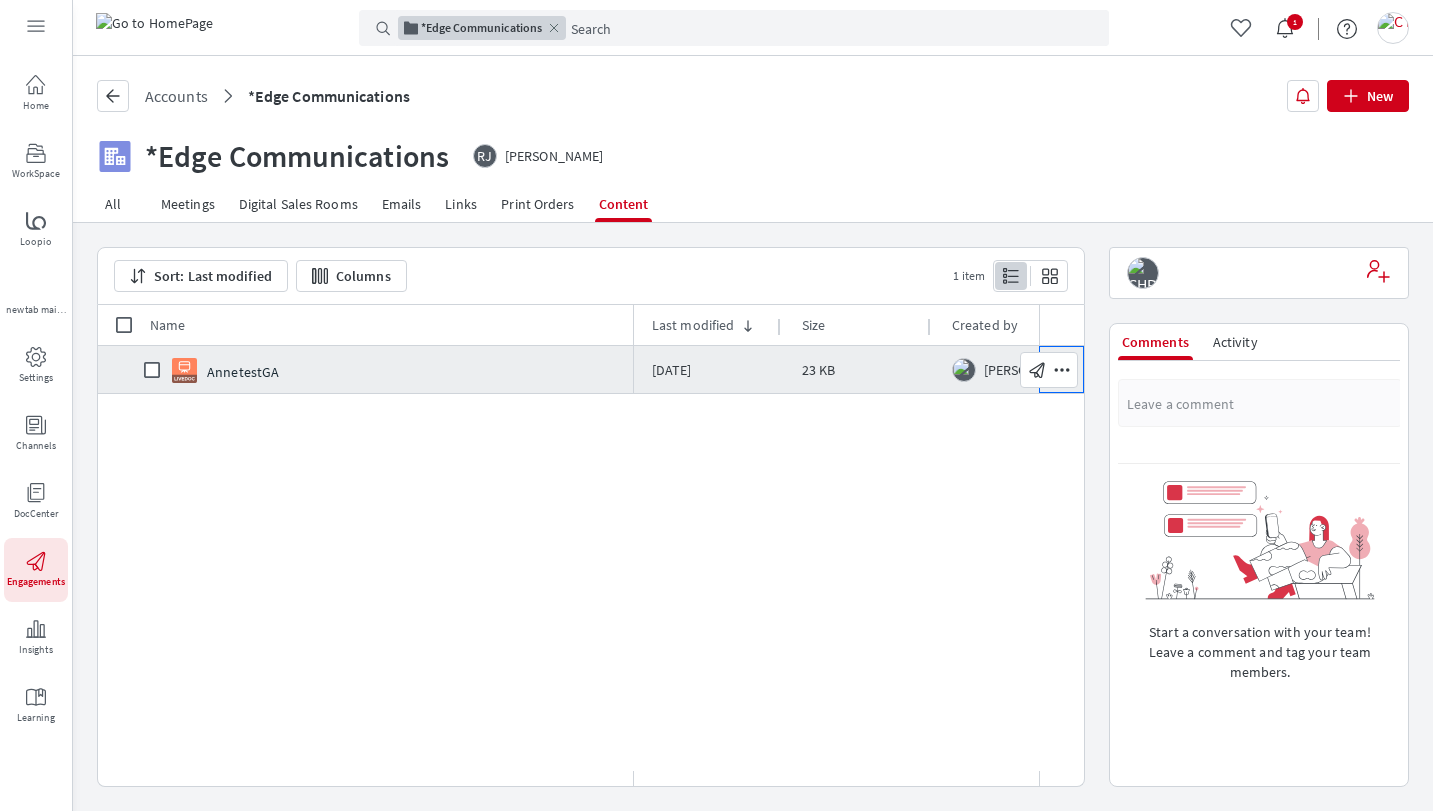 click on "Share externally" at bounding box center (1049, 370) 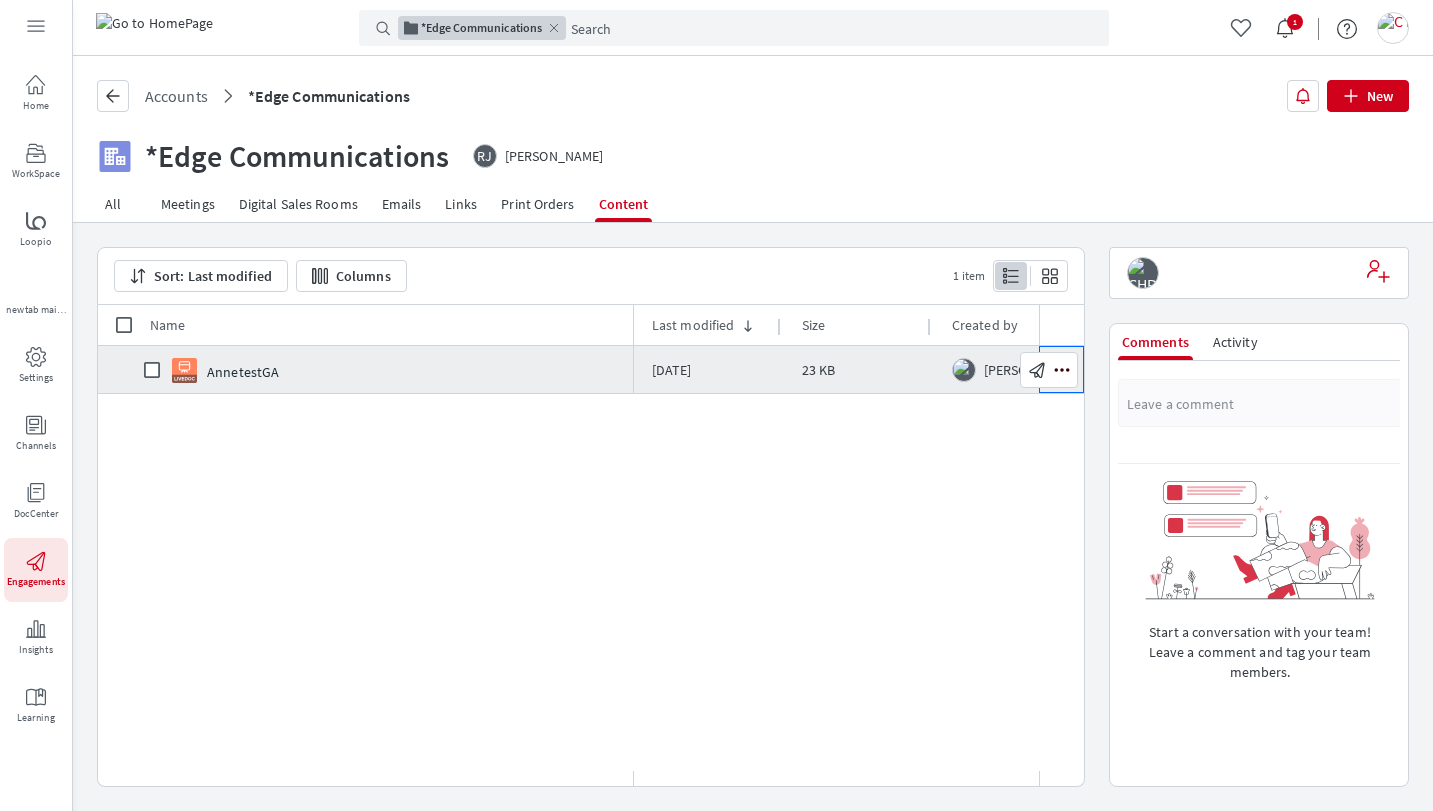 click 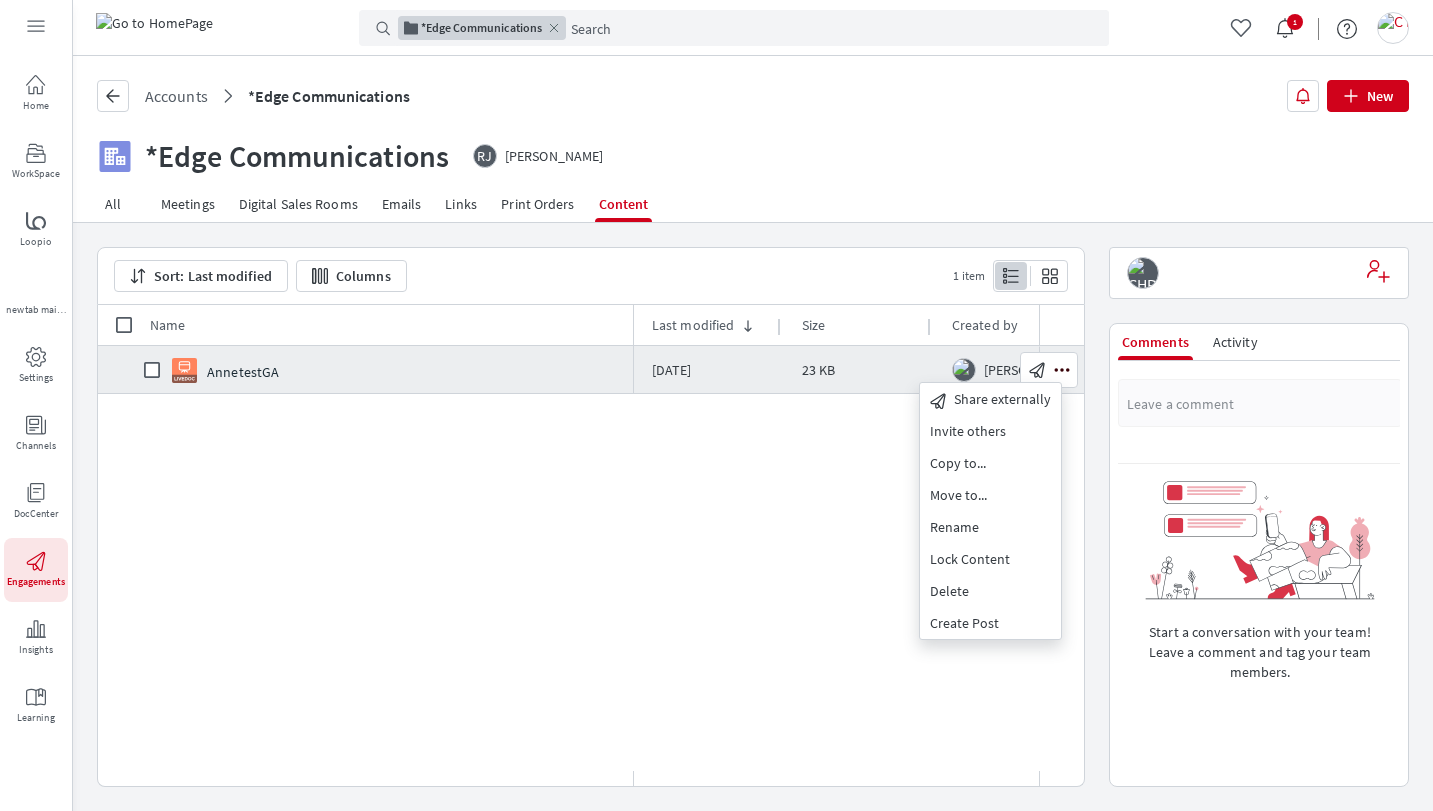 click on "AnnetestGA [DATE] 23 KB [PERSON_NAME] Share externally More actions" at bounding box center (591, 558) 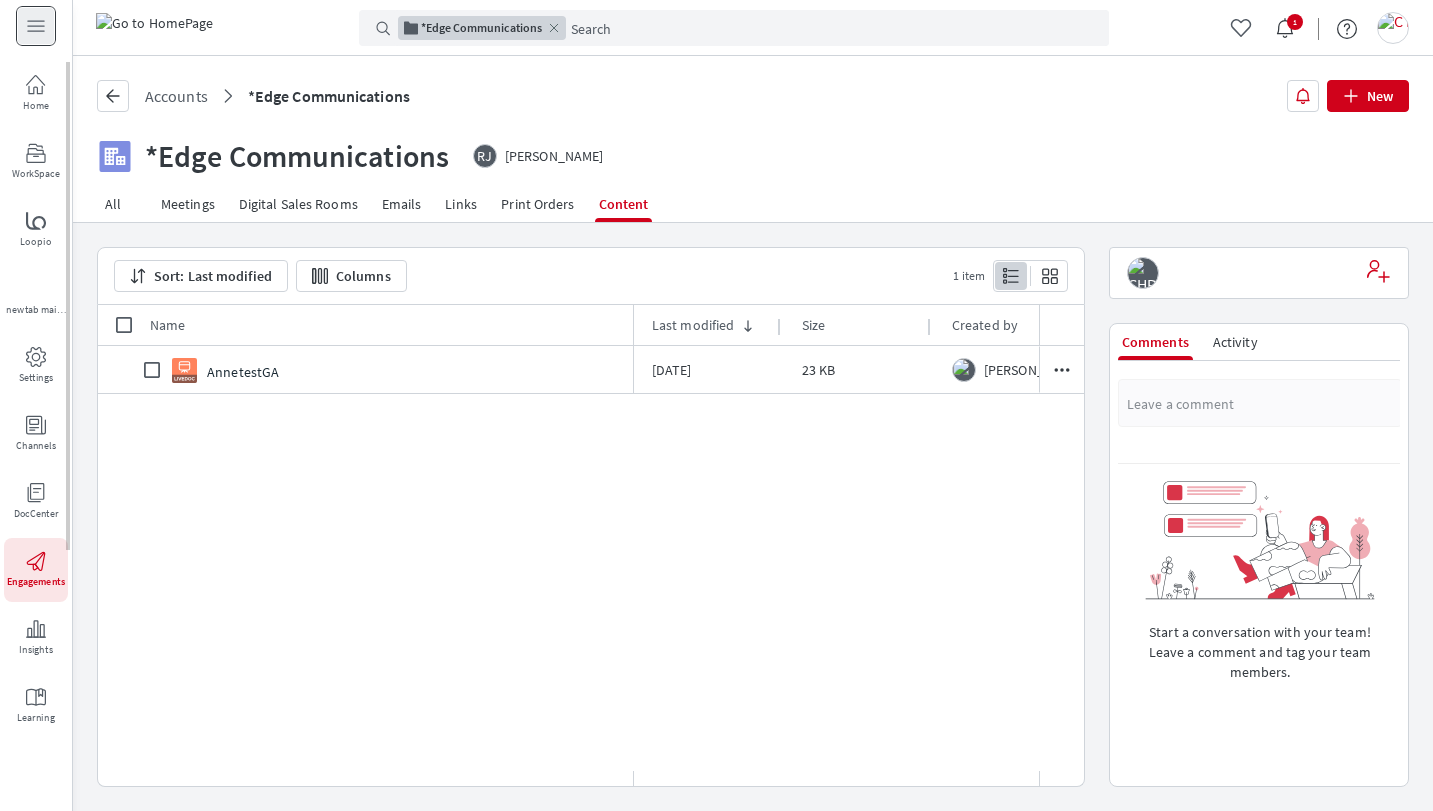 click at bounding box center [36, 26] 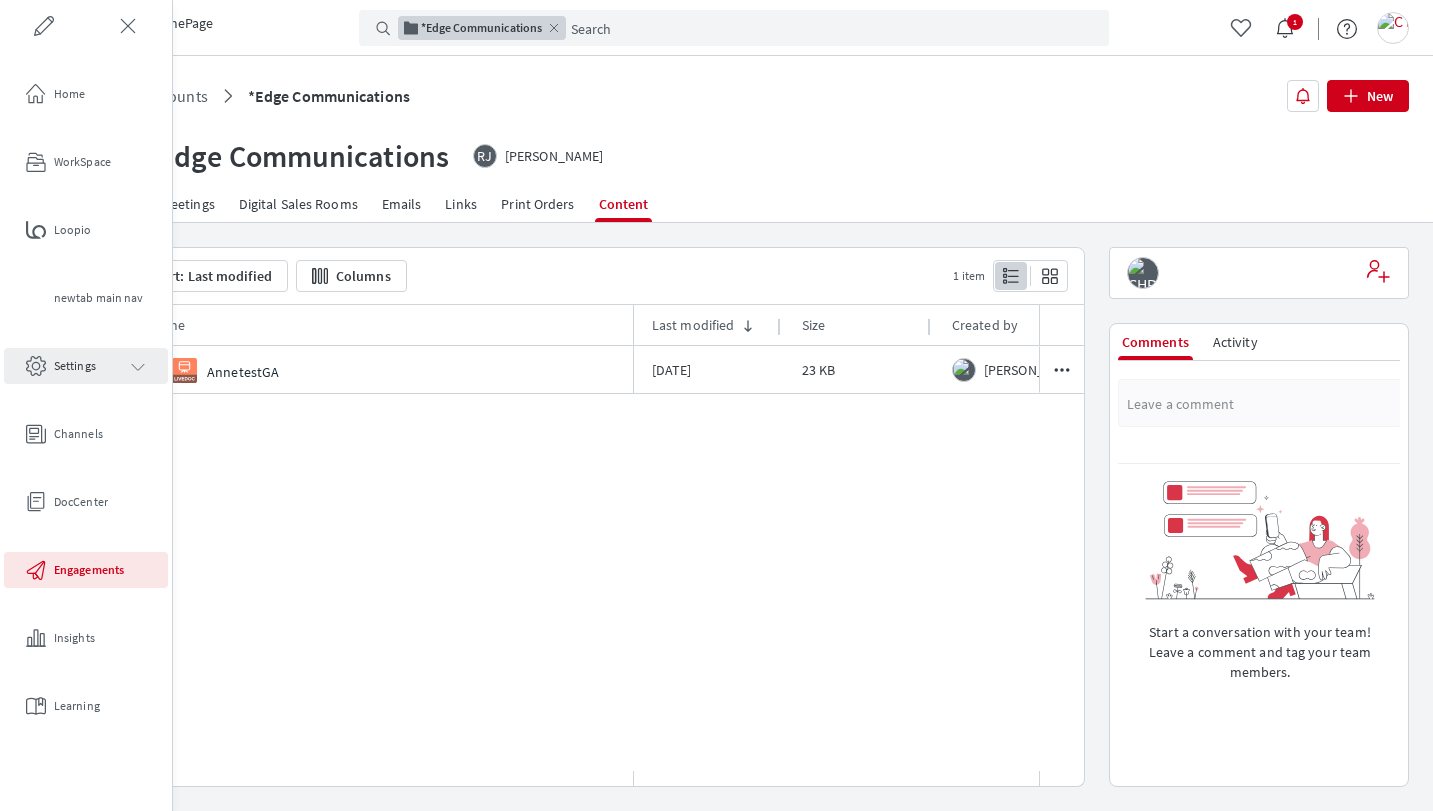 click on "Settings" at bounding box center [75, 366] 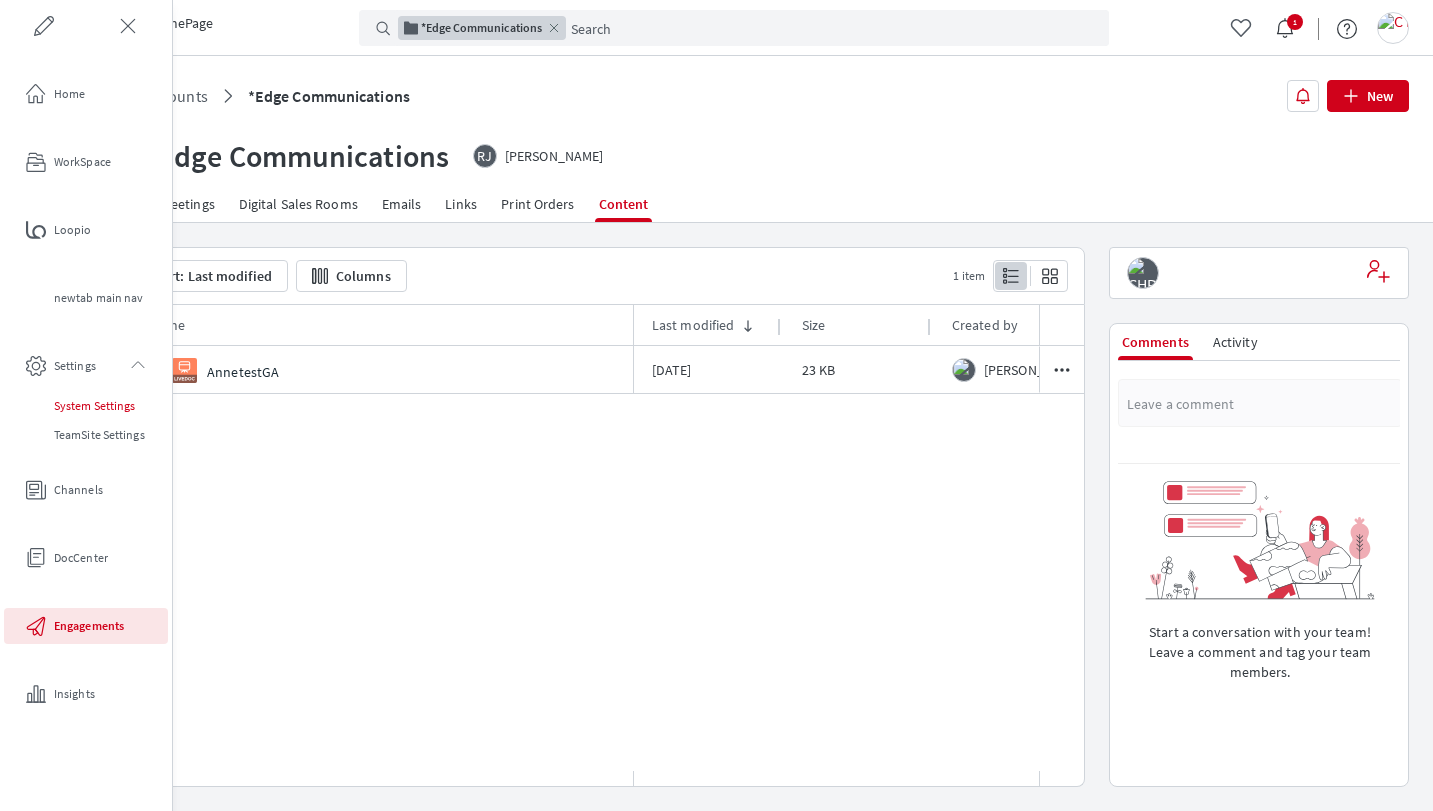click on "System Settings" at bounding box center [109, 406] 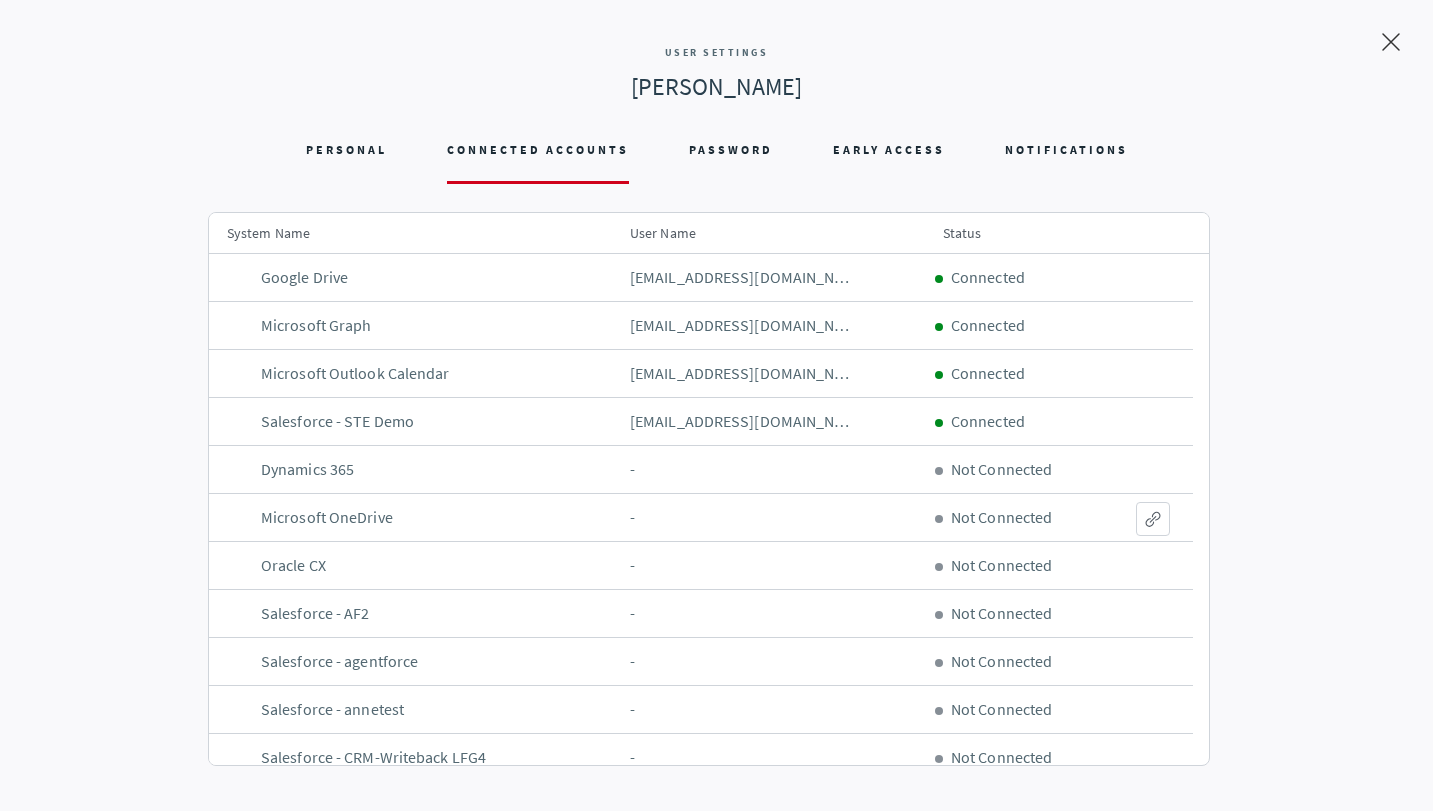 scroll, scrollTop: 0, scrollLeft: 0, axis: both 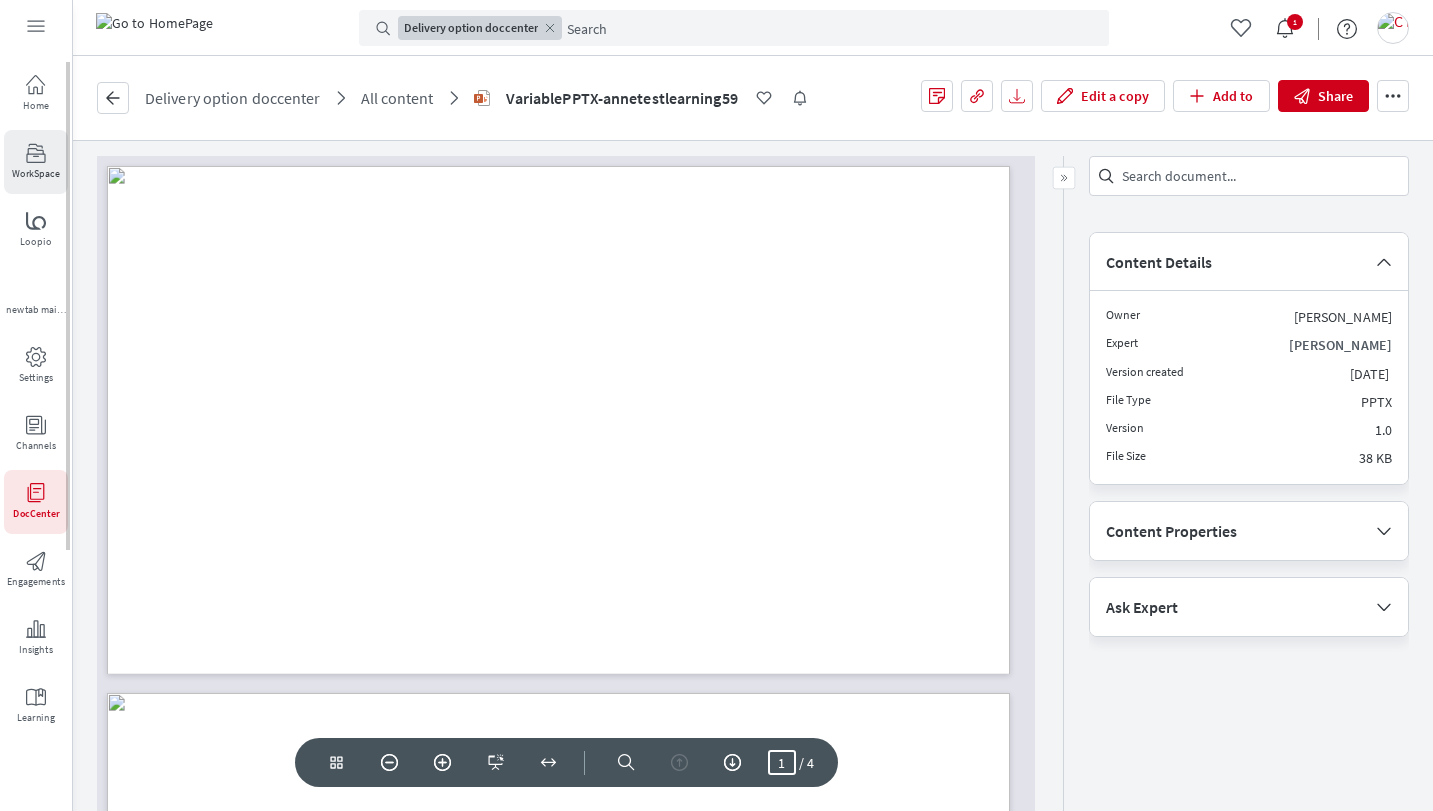 click on "WorkSpace" at bounding box center (36, 174) 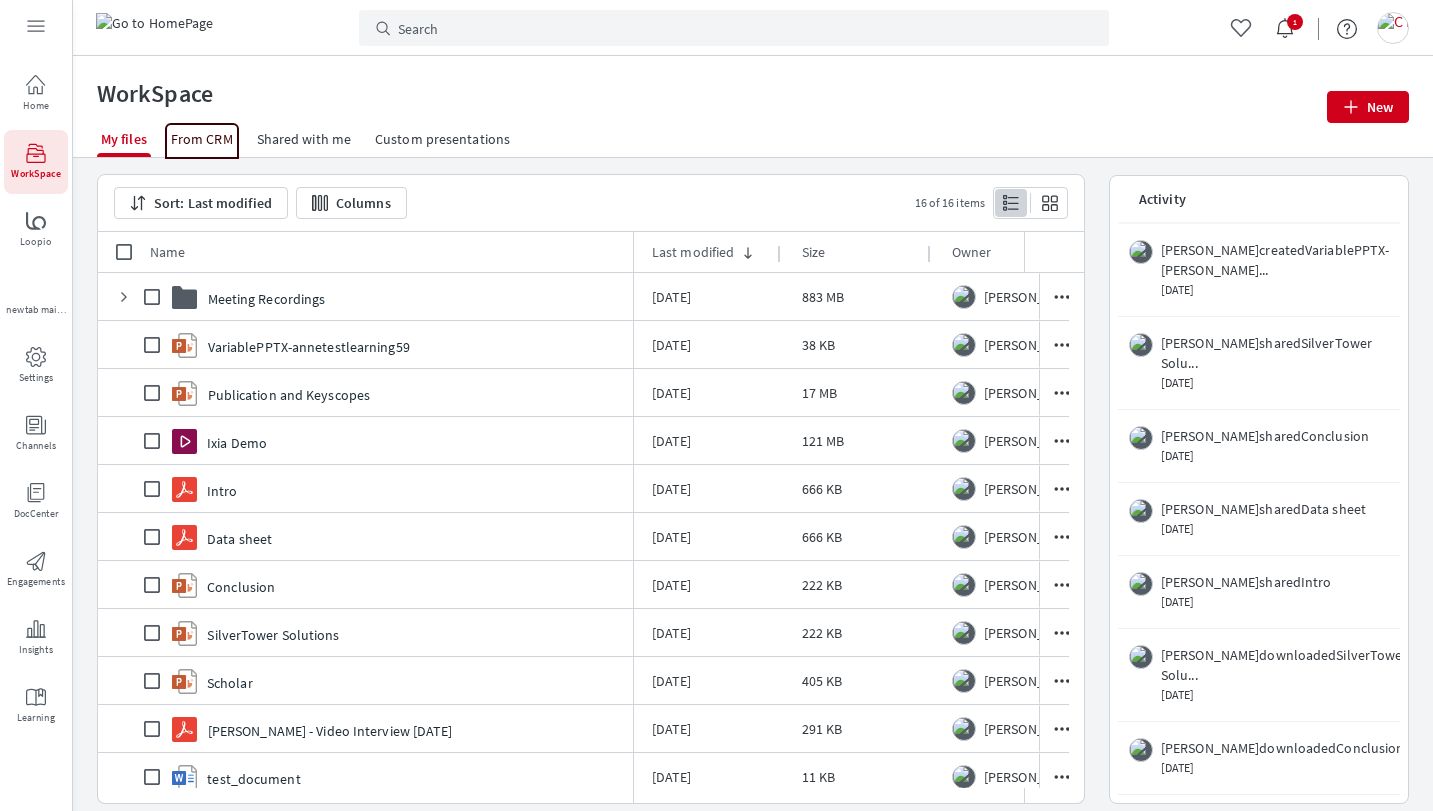 click on "From CRM" at bounding box center [202, 139] 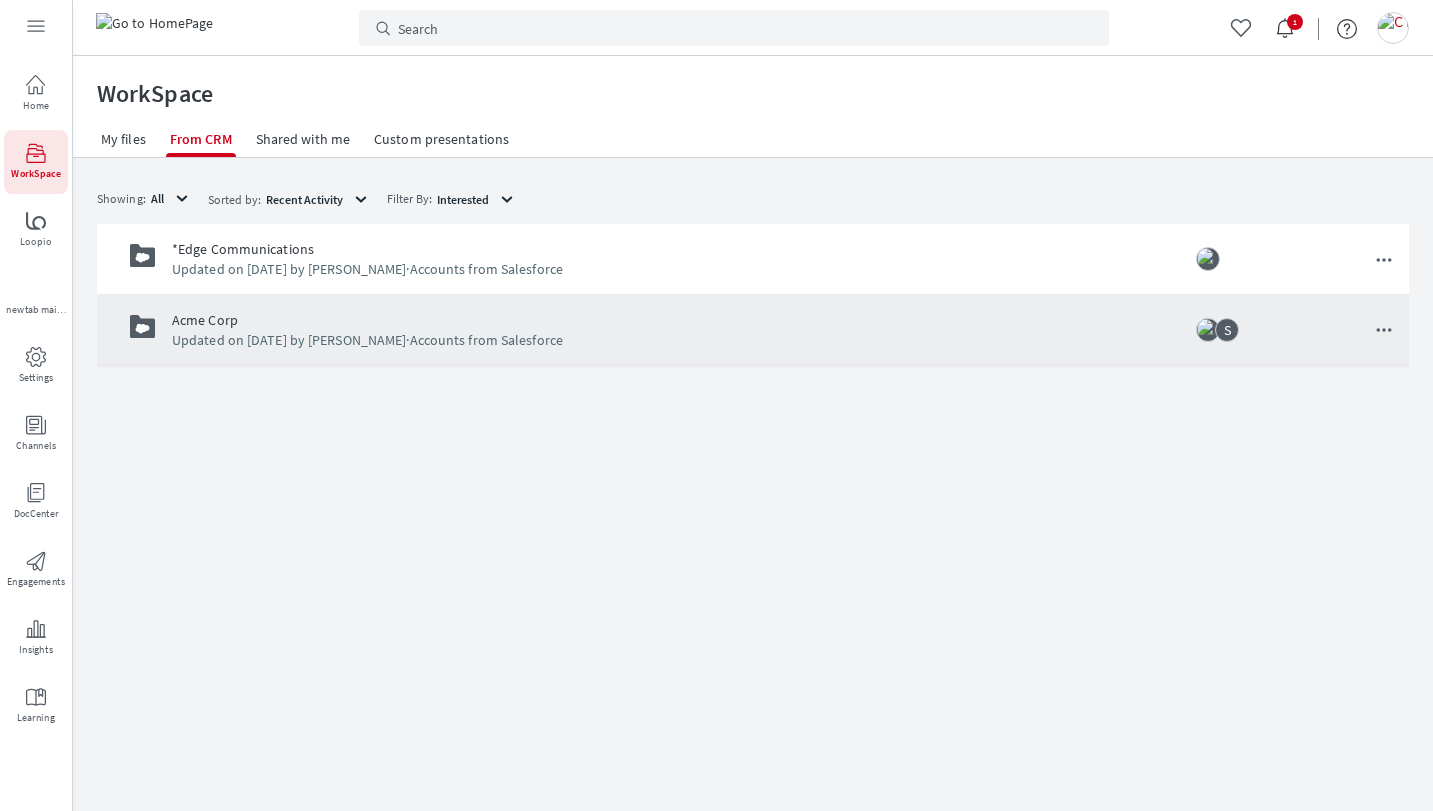 click on "Updated on Sep 30, 2024 by Chris Nevlin    ·    Accounts from Salesforce" at bounding box center (684, 340) 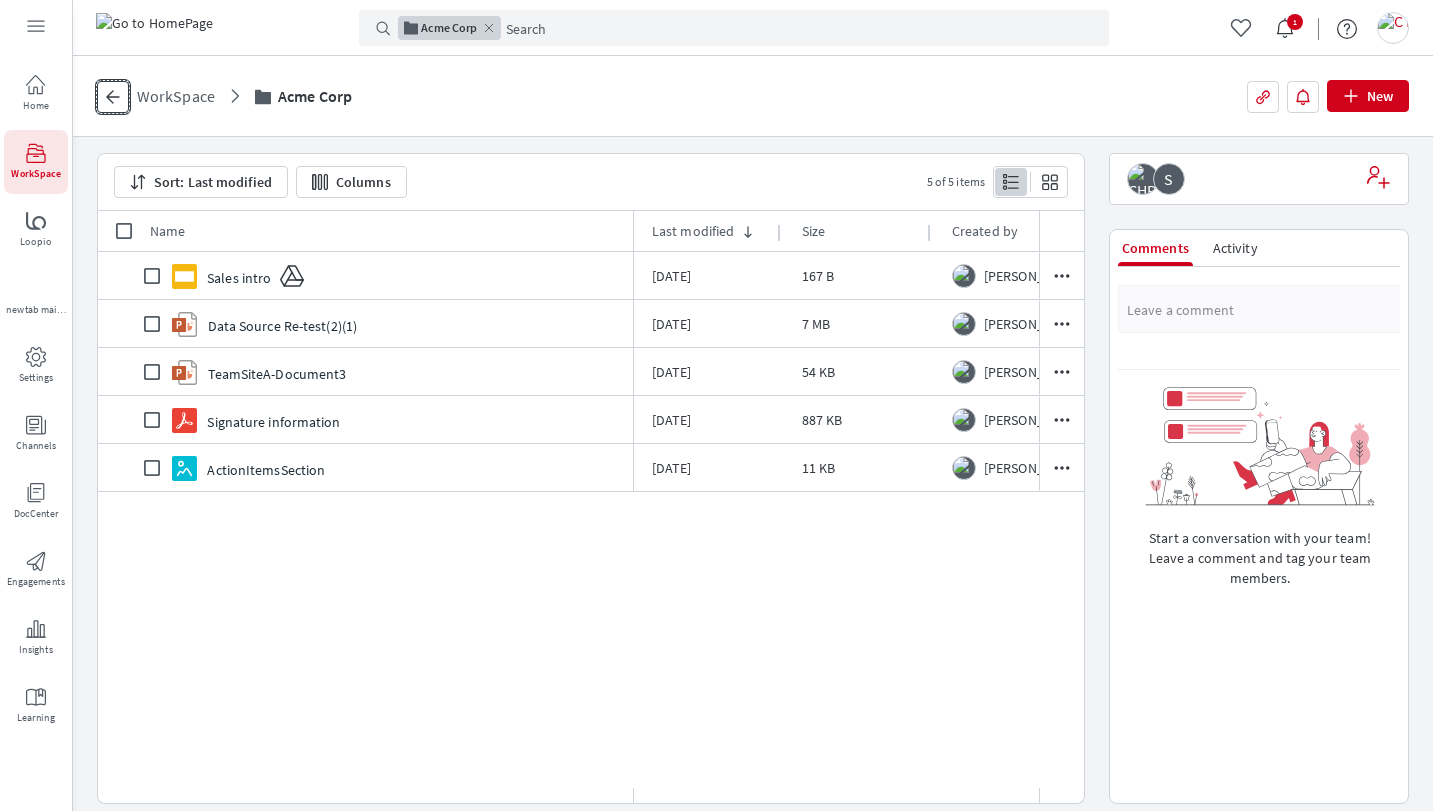 click on "back" at bounding box center (113, 97) 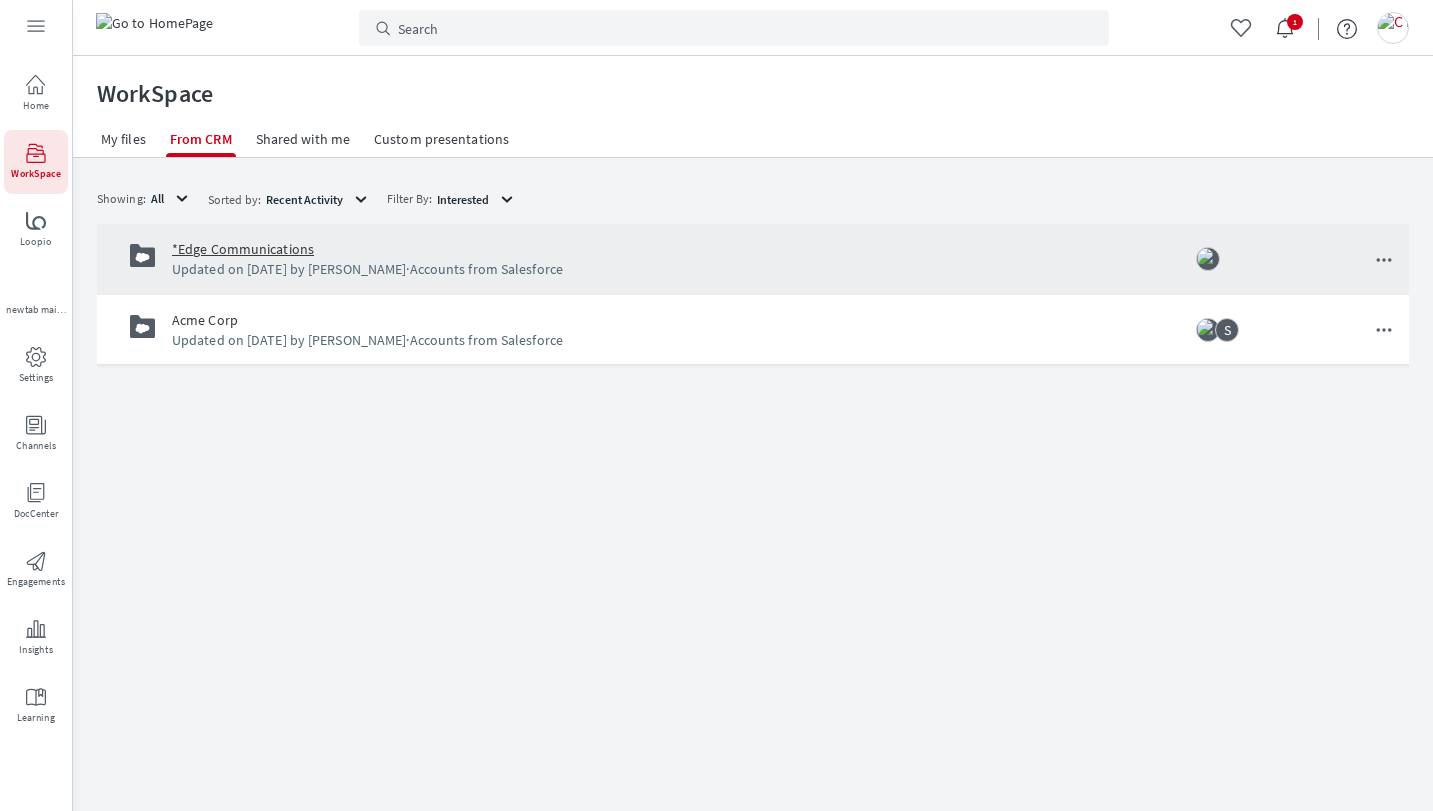 click on "*Edge Communications" at bounding box center (243, 249) 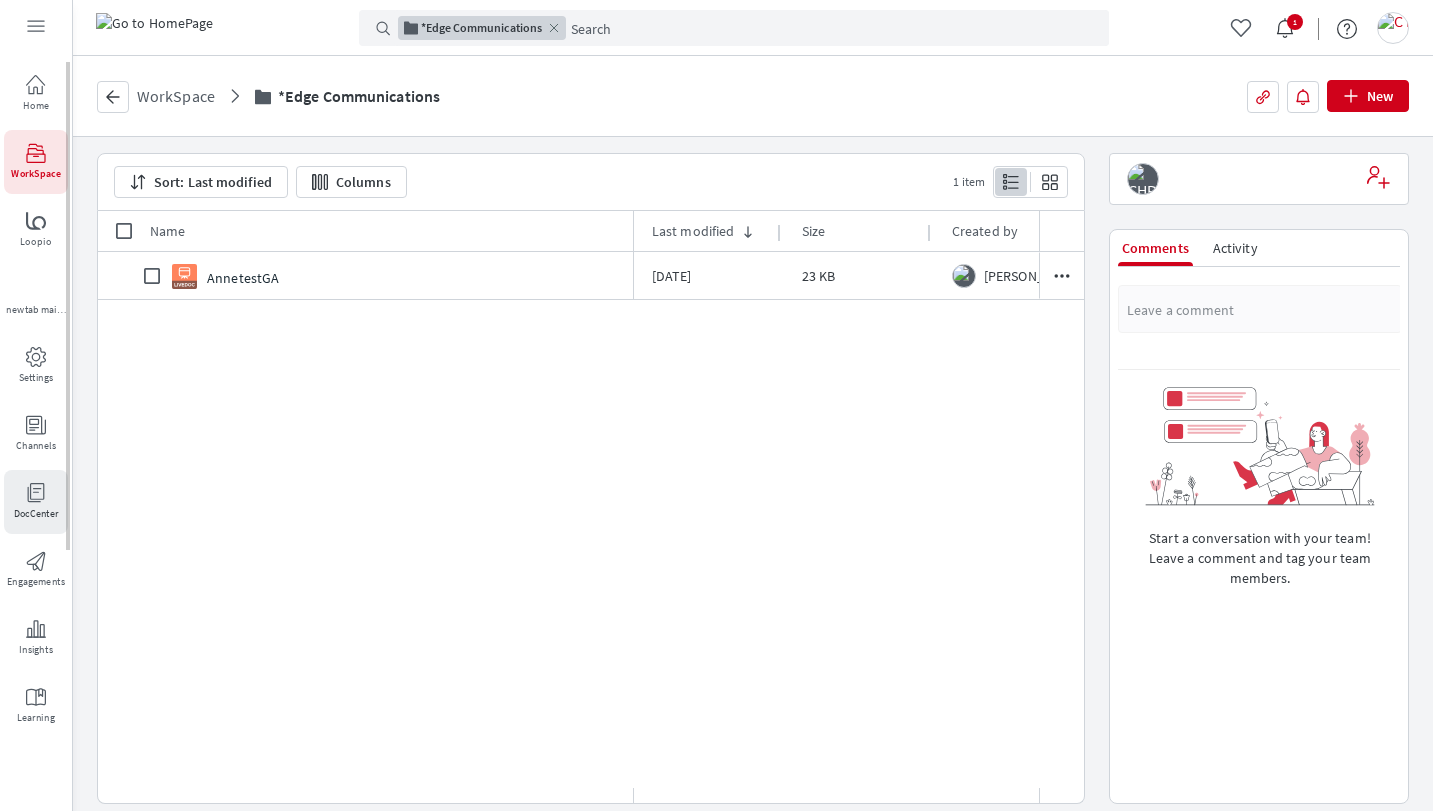 click on "DocCenter" at bounding box center [36, 502] 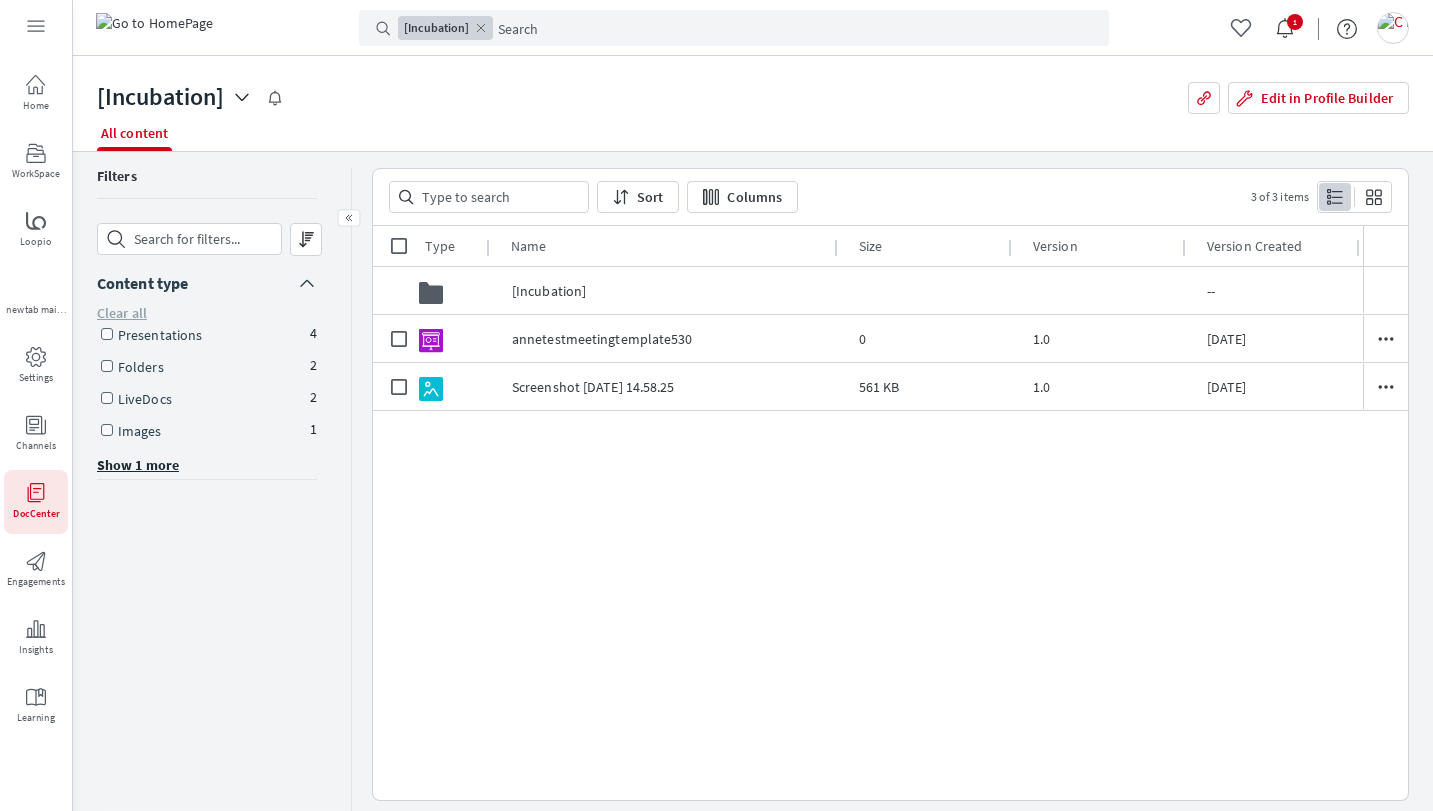 click on "[Incubation]" at bounding box center [160, 97] 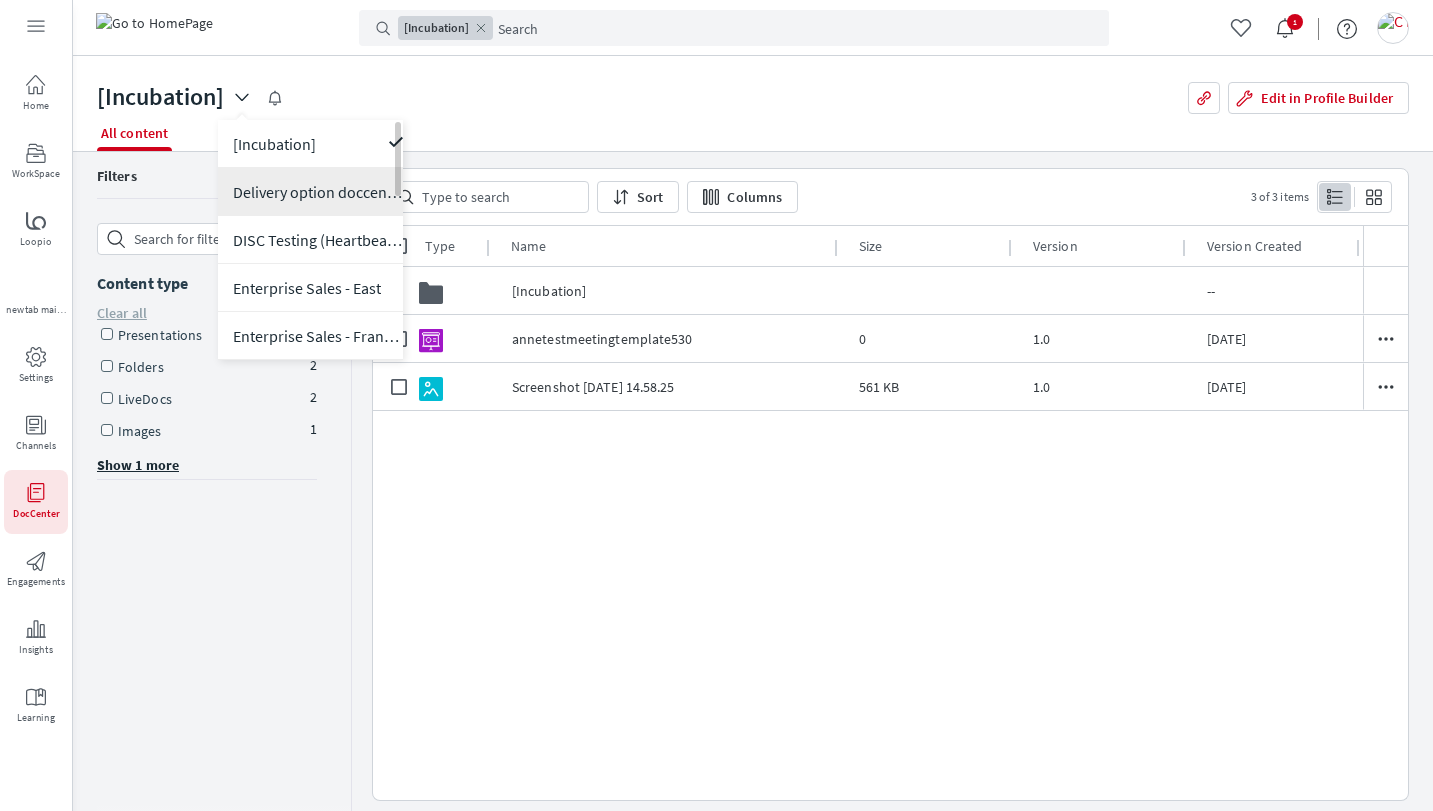 click on "Delivery option doccenter" at bounding box center [318, 192] 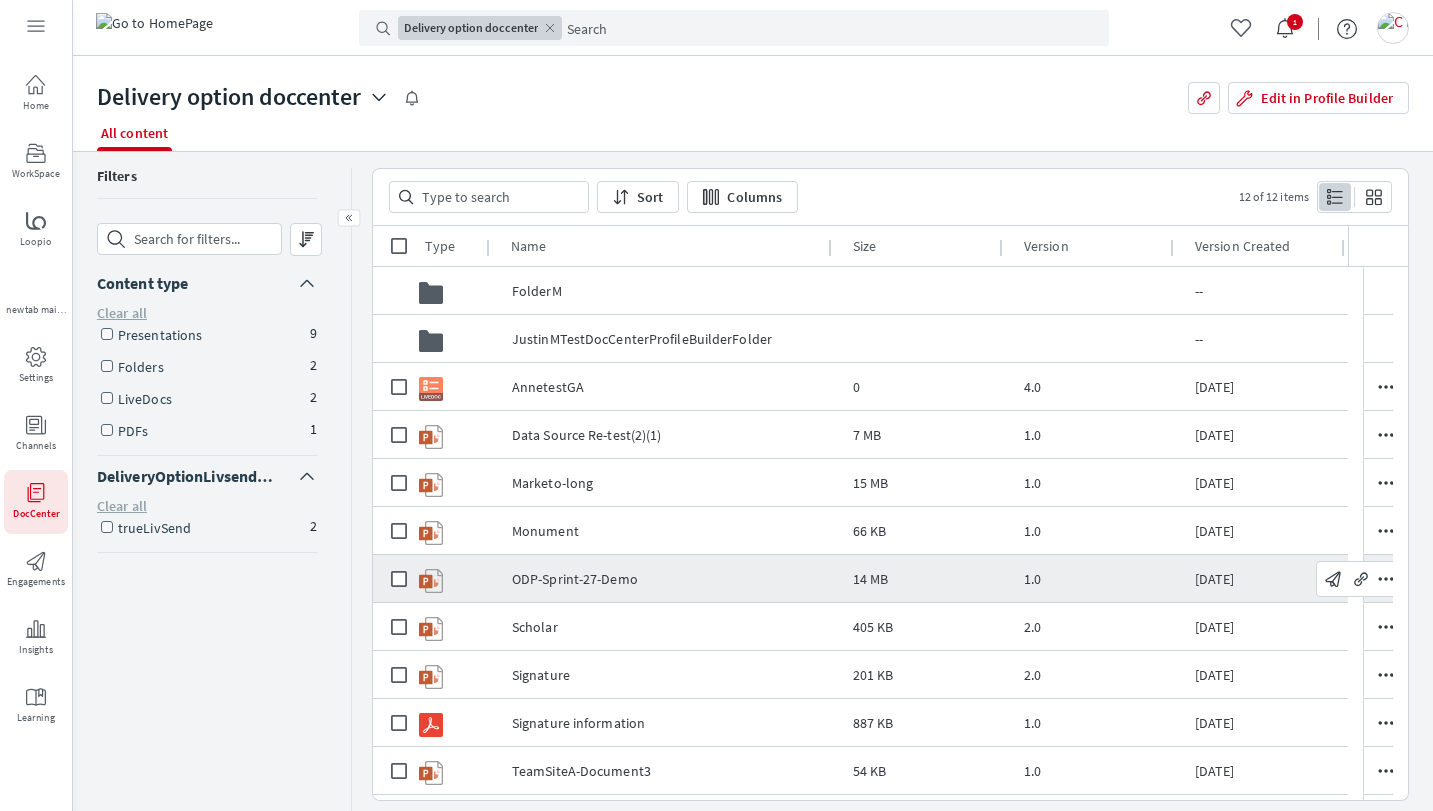 scroll, scrollTop: 43, scrollLeft: 0, axis: vertical 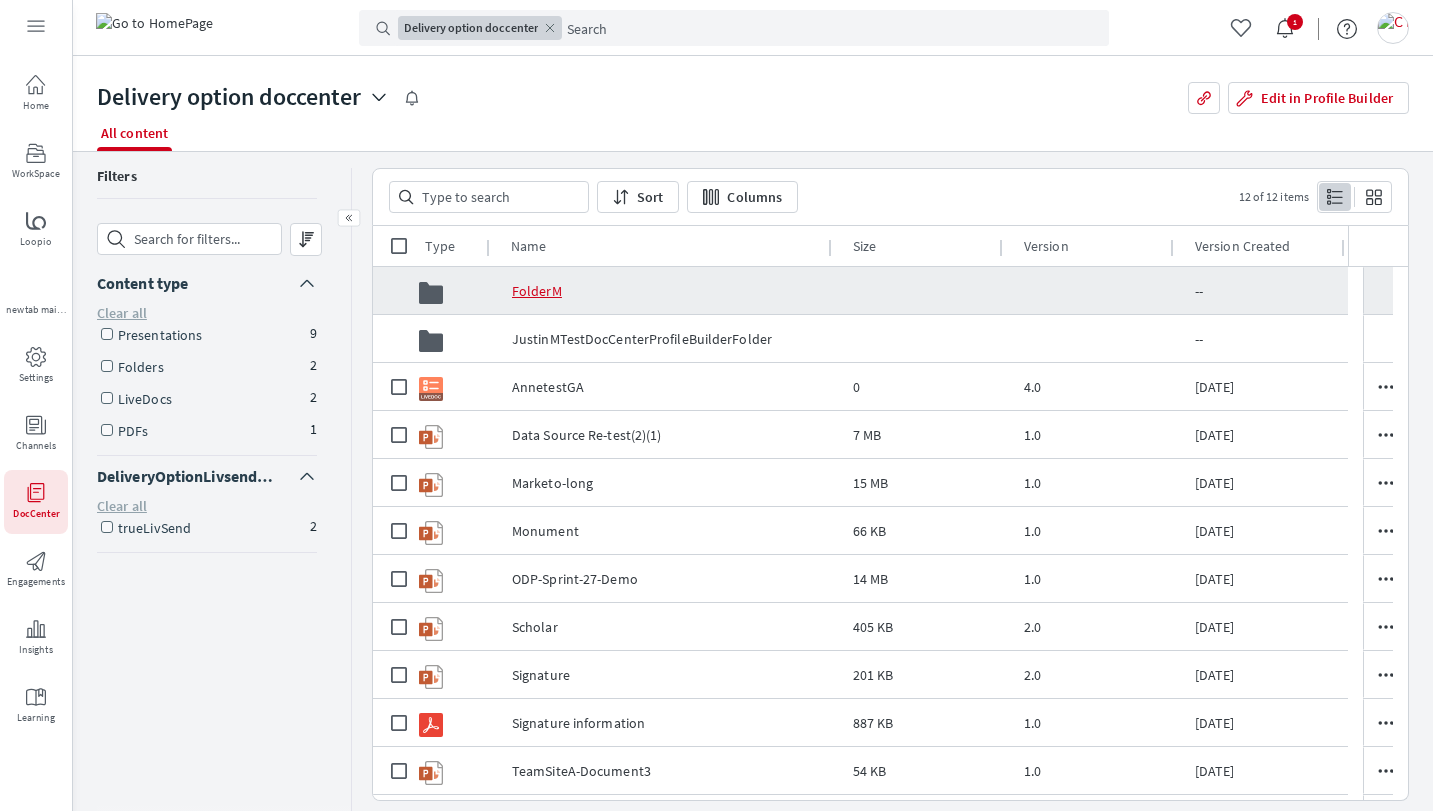 click on "FolderM" at bounding box center [536, 291] 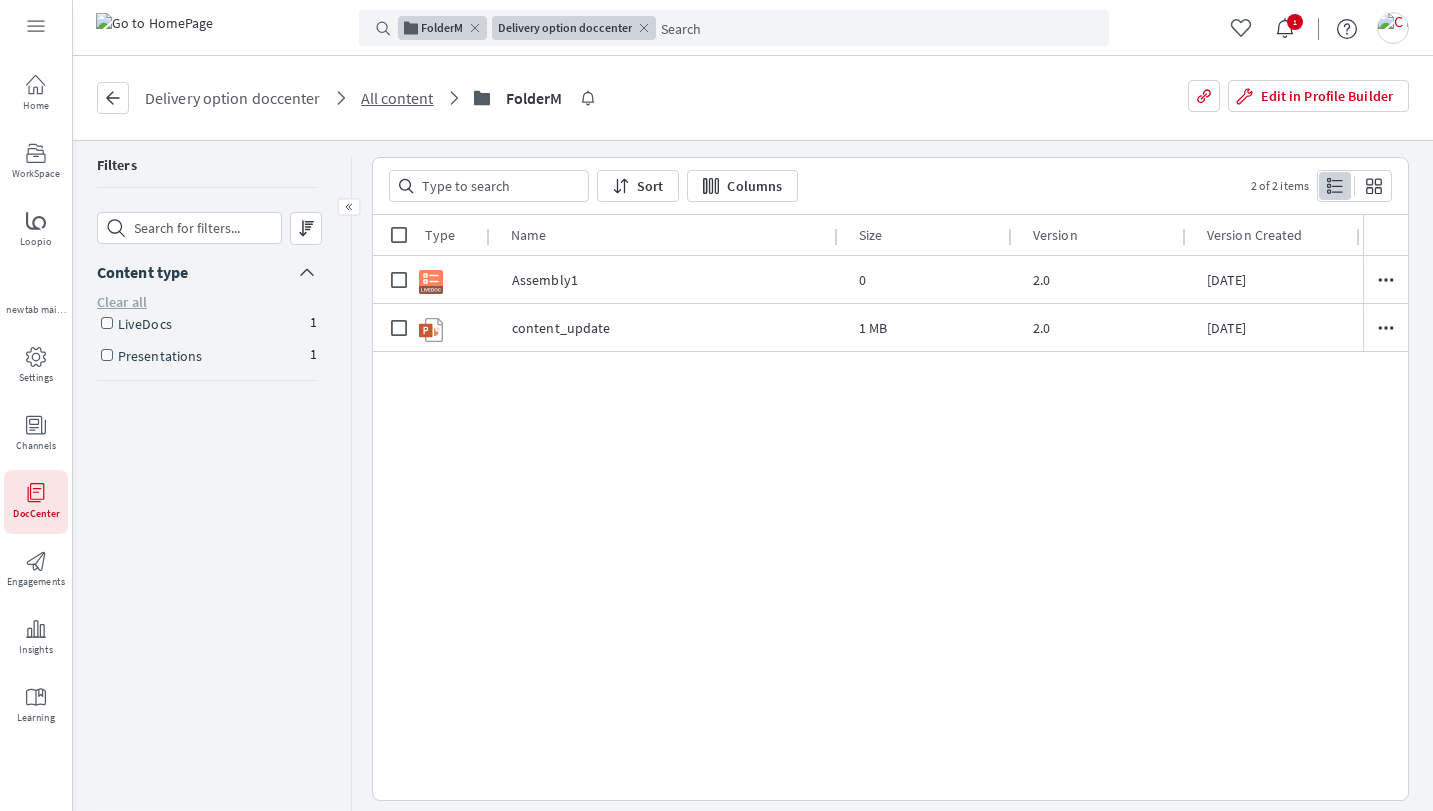 click on "All content" at bounding box center (397, 98) 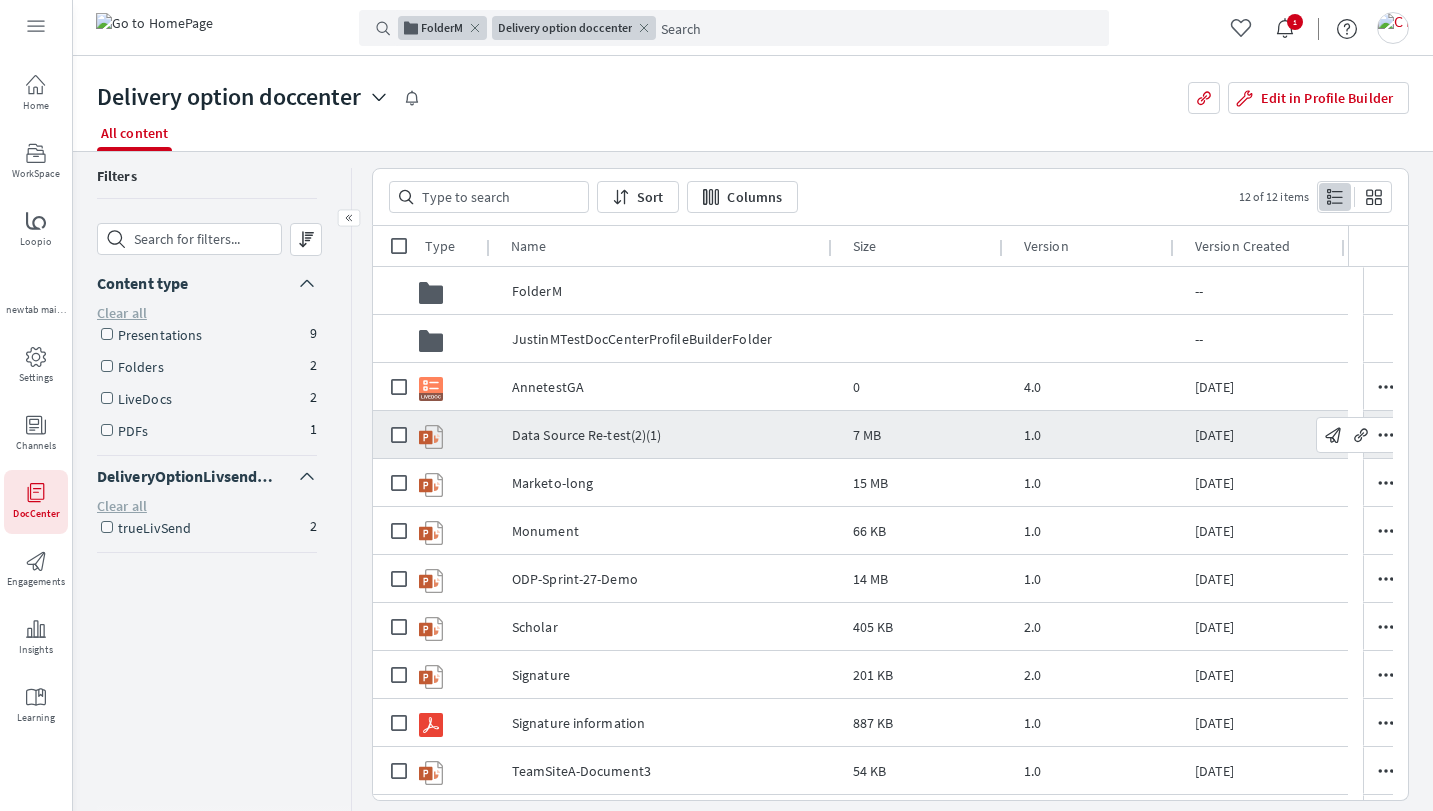 scroll, scrollTop: 43, scrollLeft: 0, axis: vertical 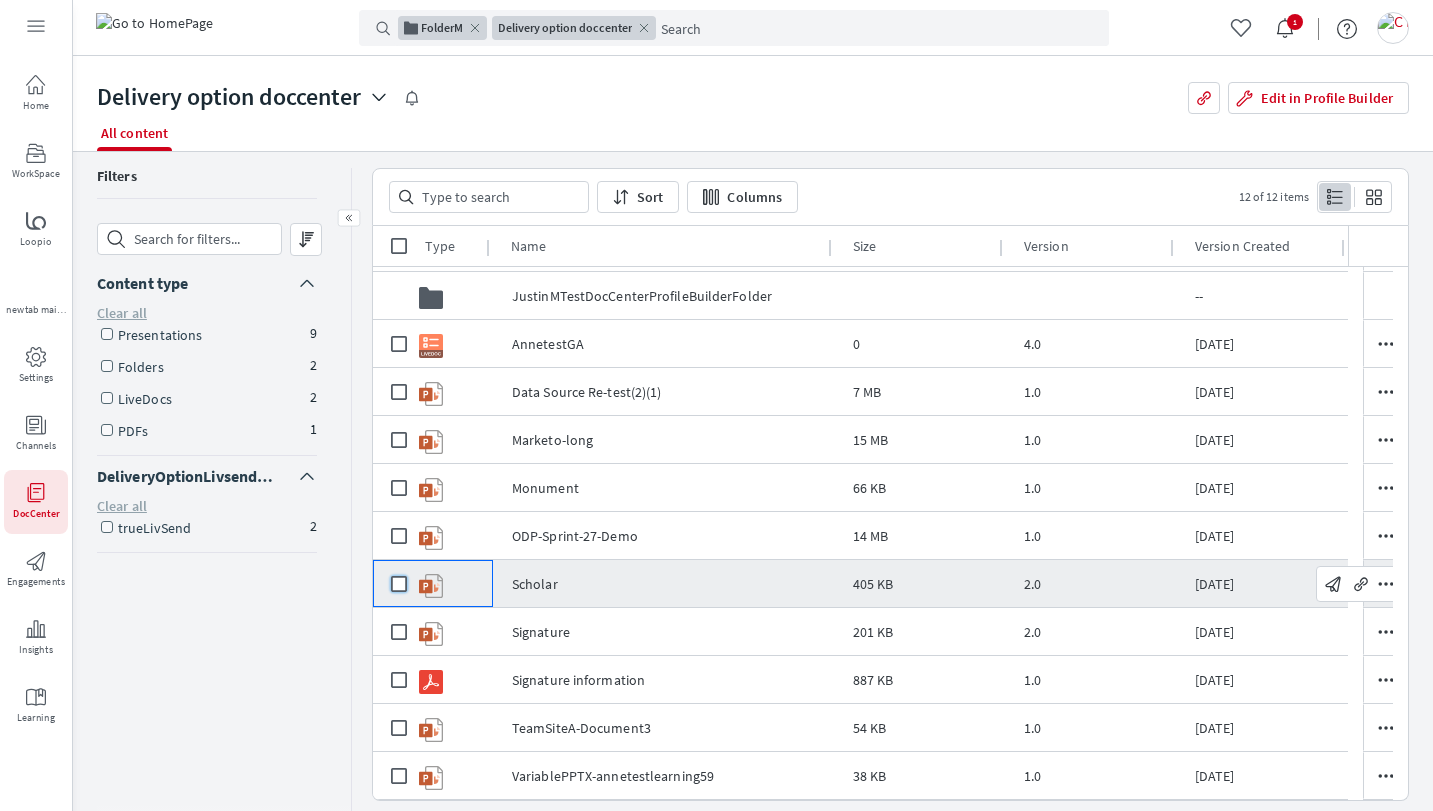 click at bounding box center (399, 584) 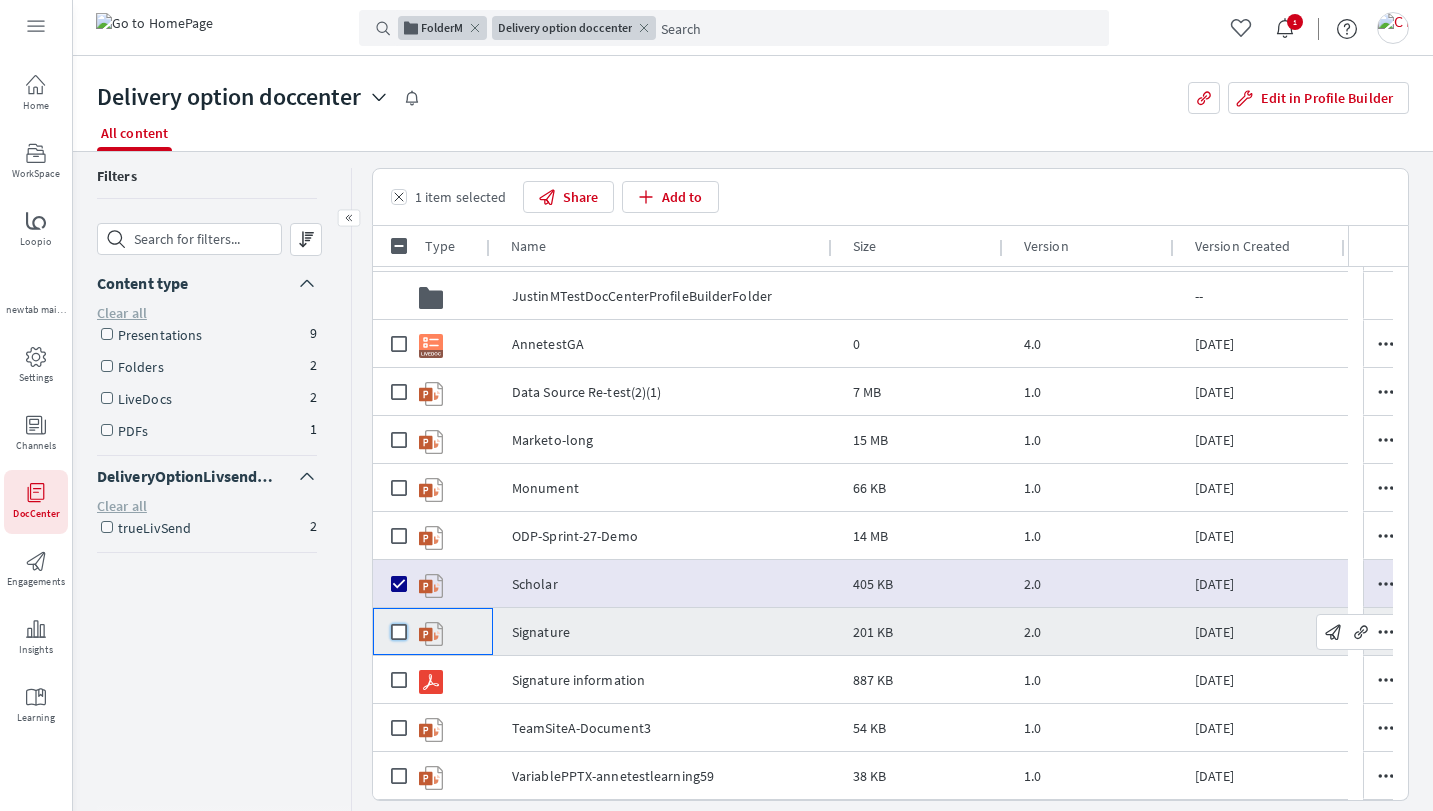 drag, startPoint x: 403, startPoint y: 637, endPoint x: 403, endPoint y: 582, distance: 55 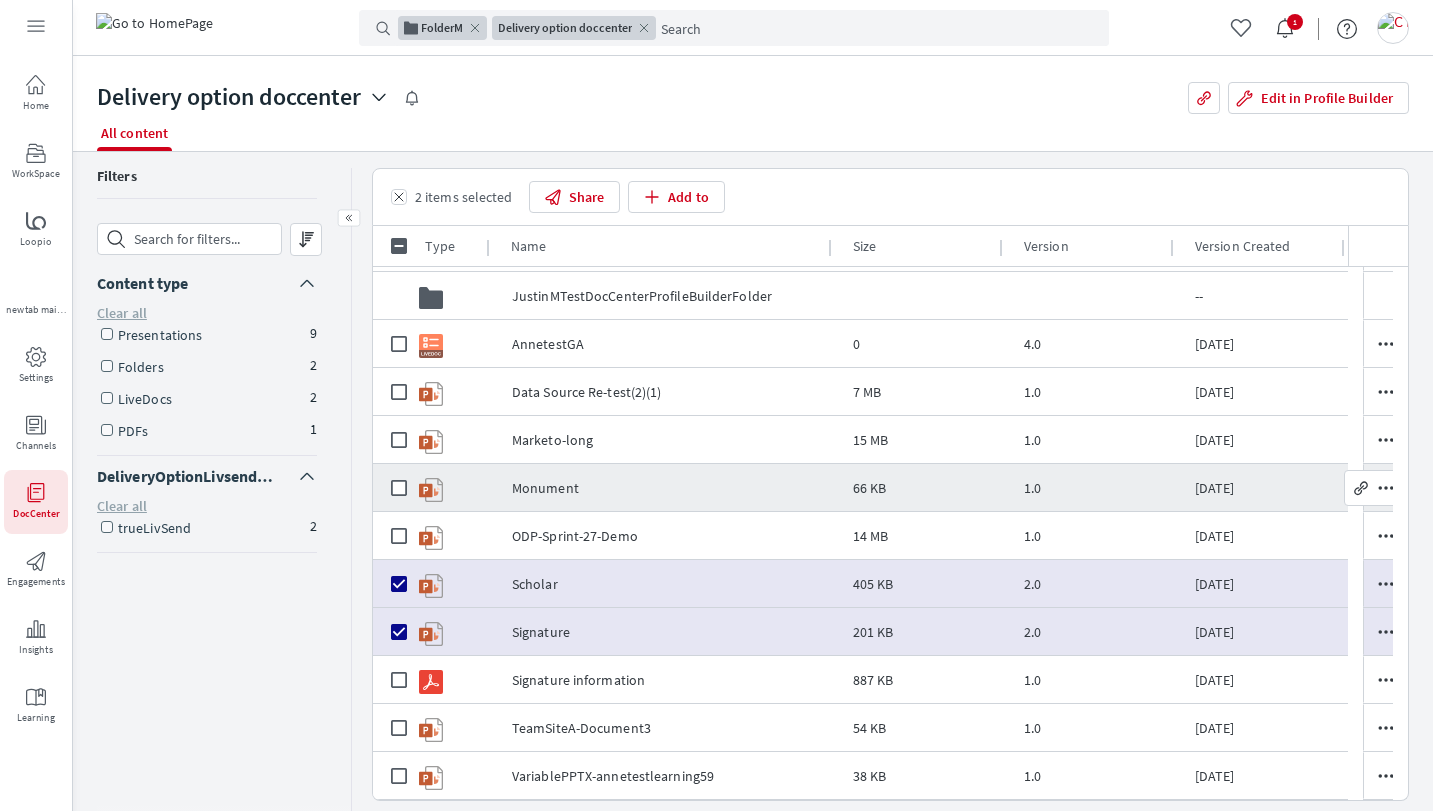 click at bounding box center [399, 487] 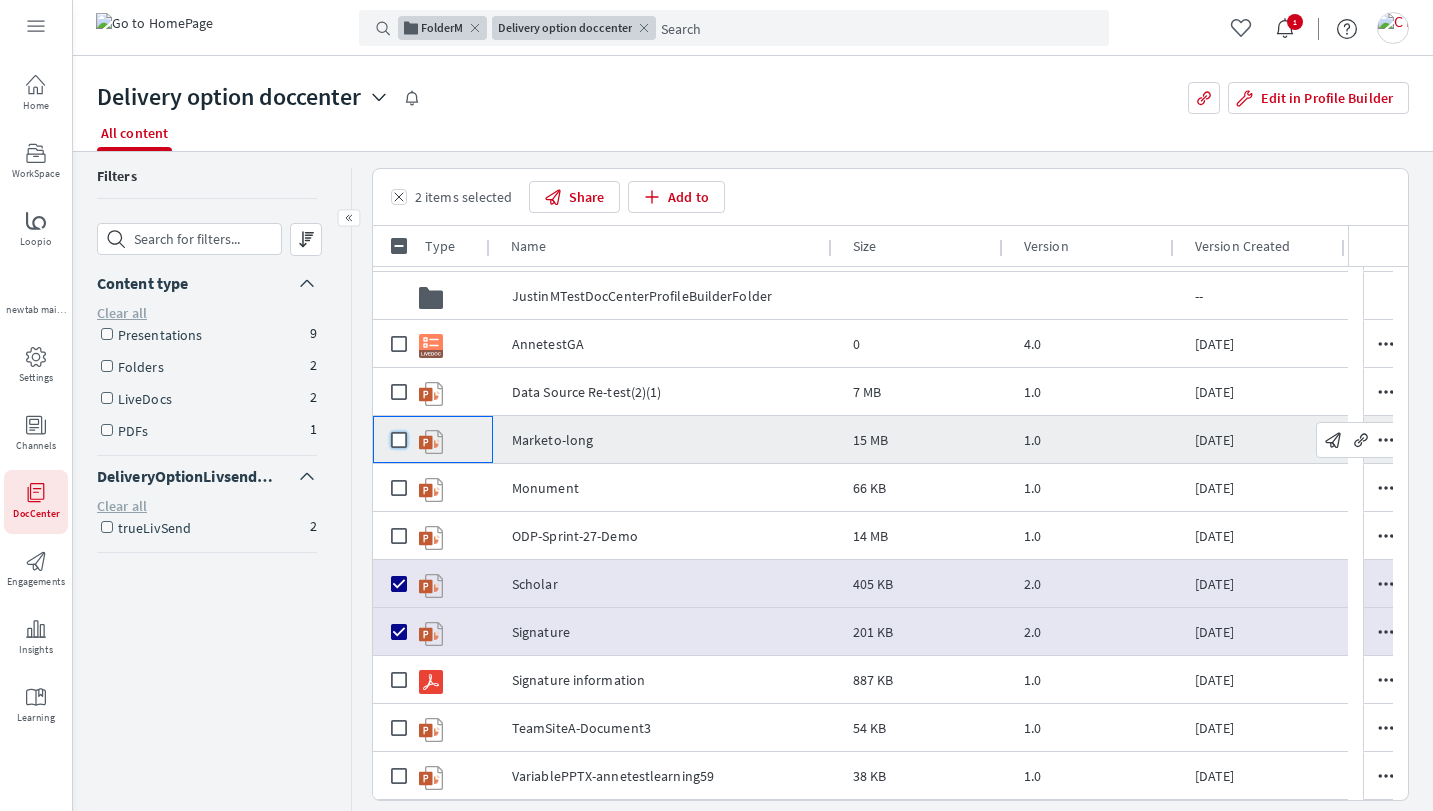 click at bounding box center [399, 440] 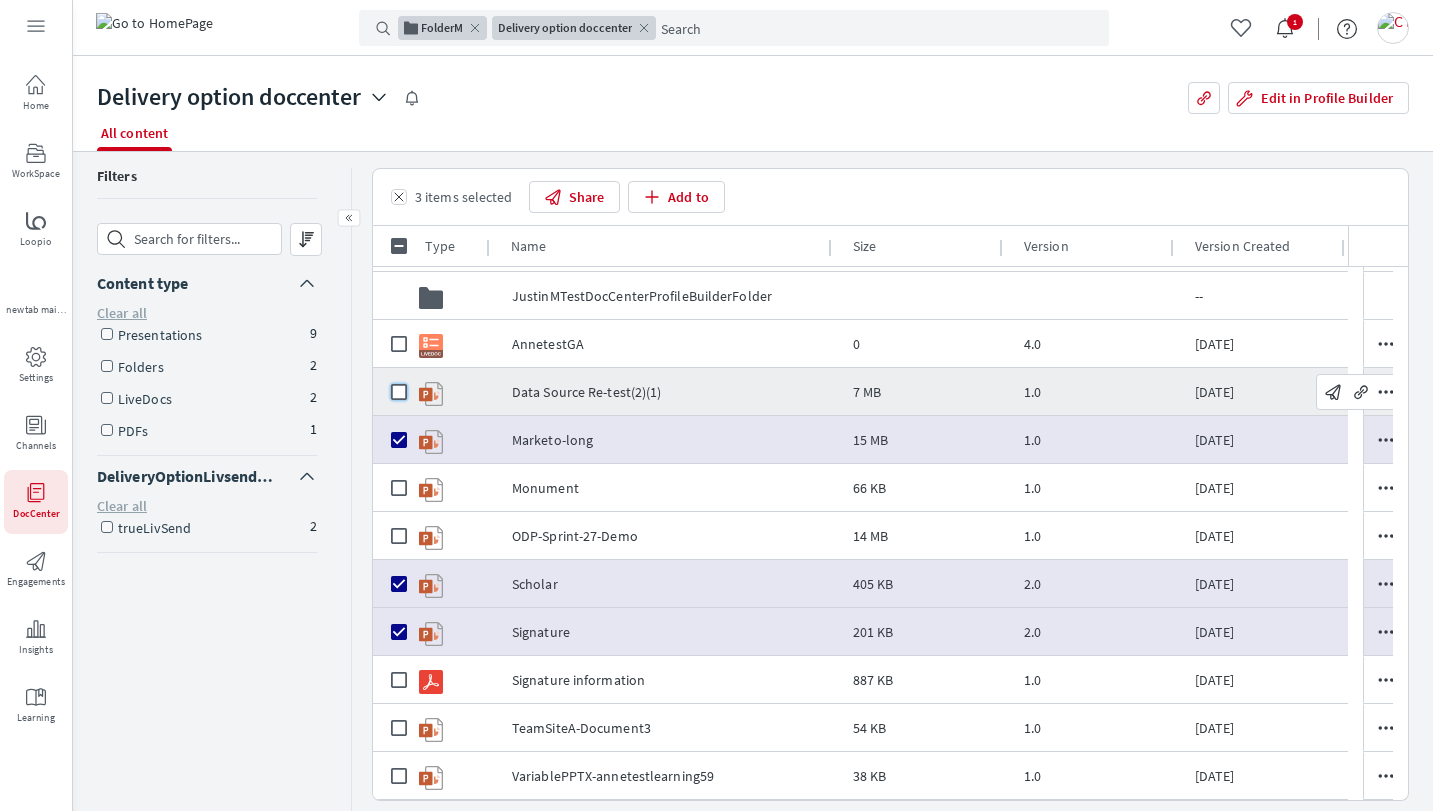 click at bounding box center [399, 392] 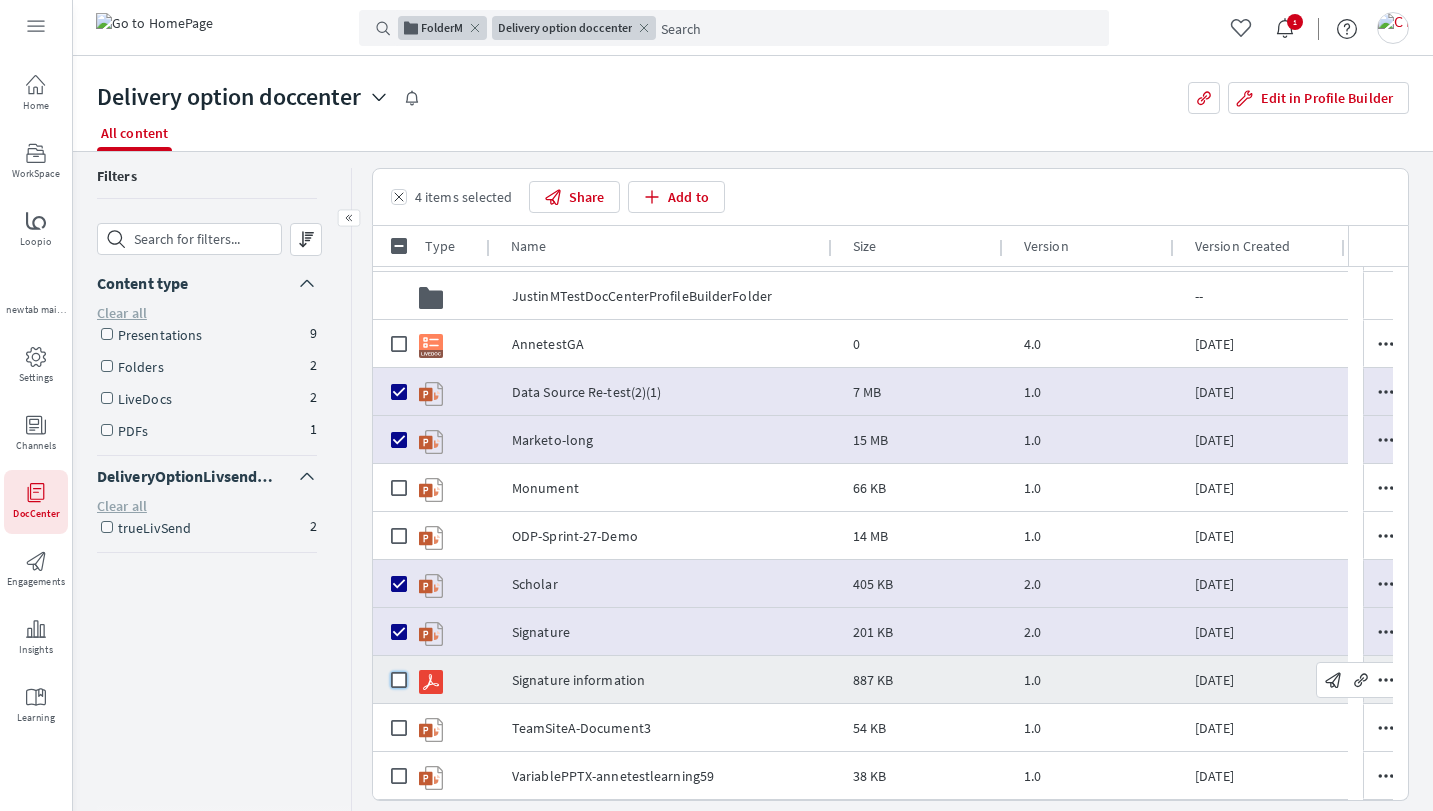 click at bounding box center [399, 680] 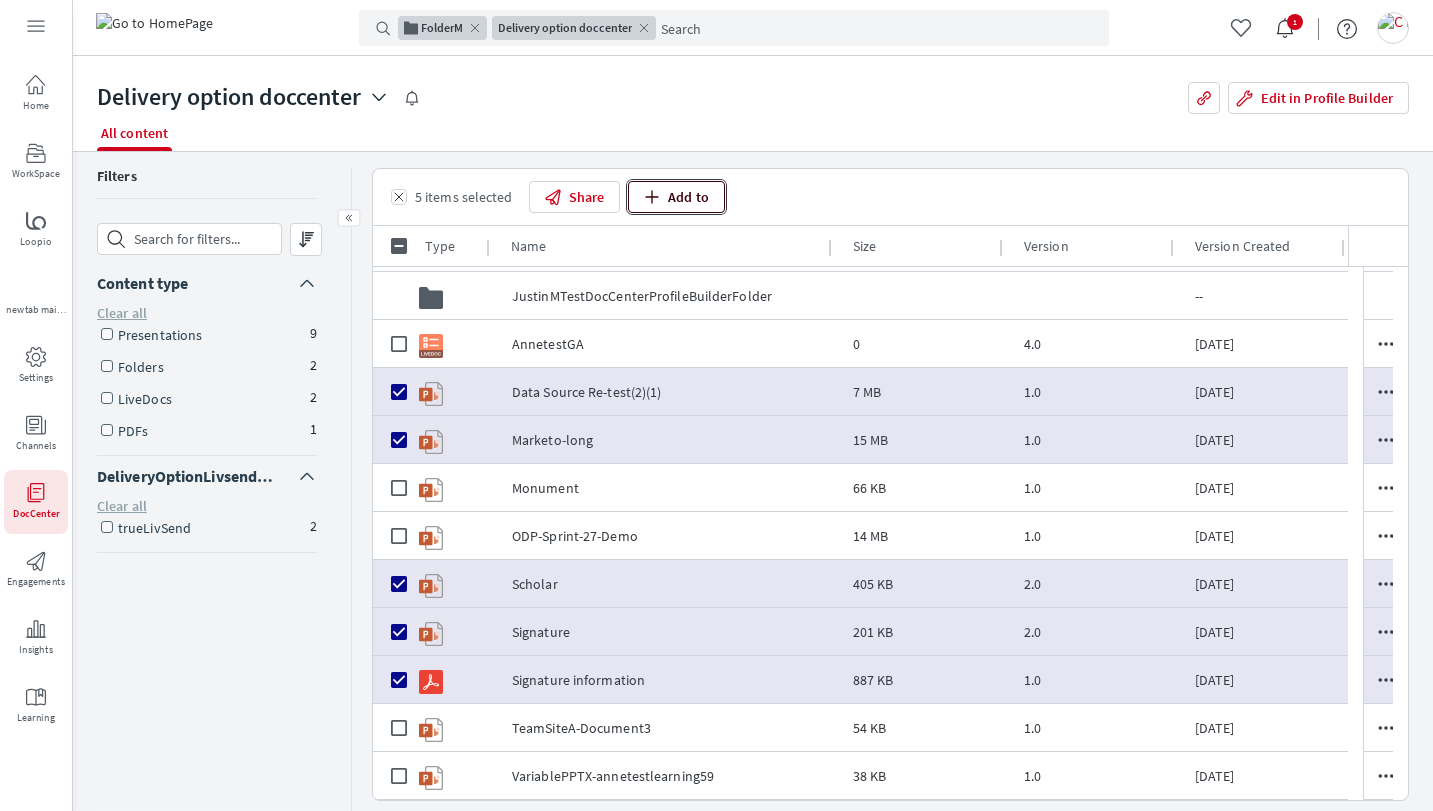 click on "Add to" at bounding box center (676, 197) 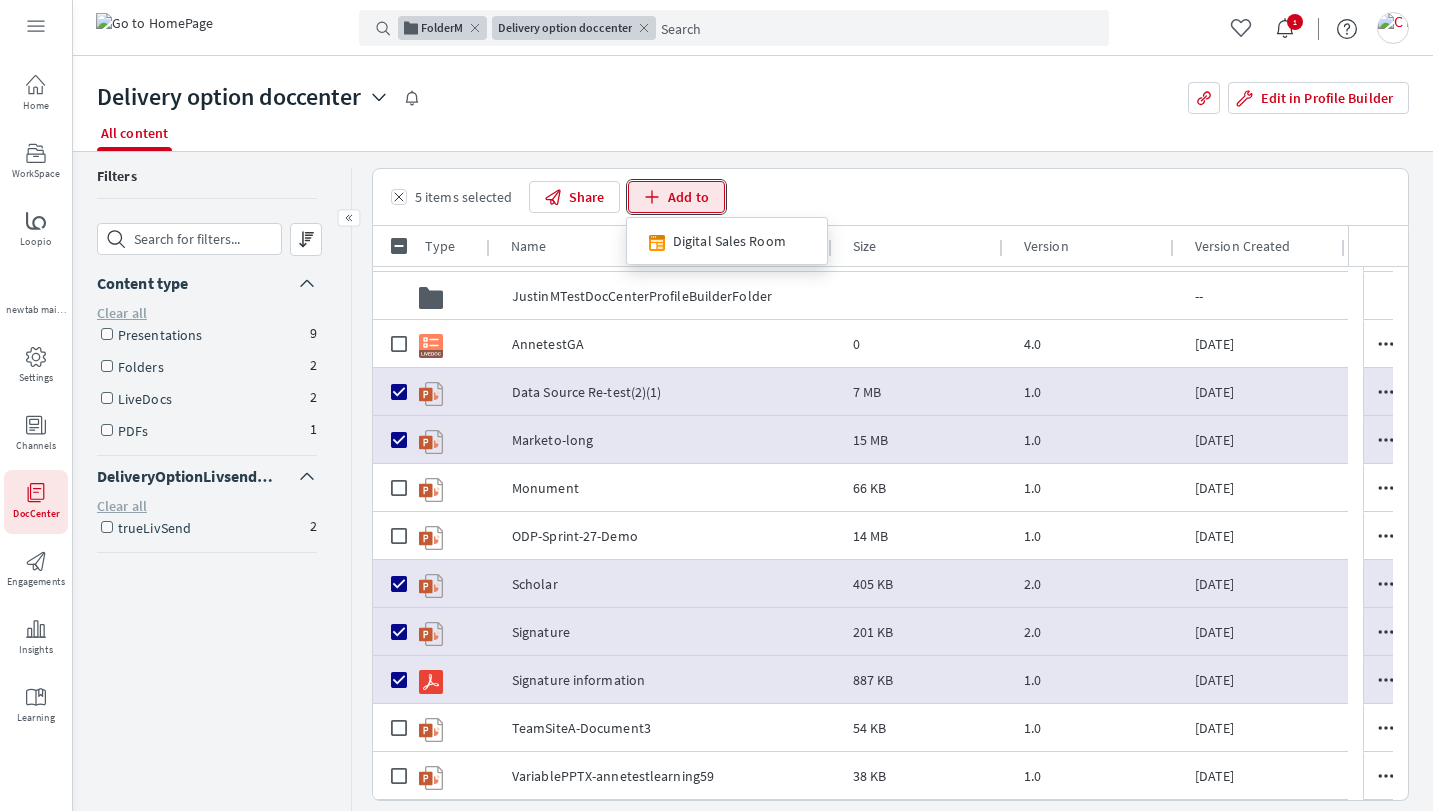 click on "Add to" at bounding box center [676, 197] 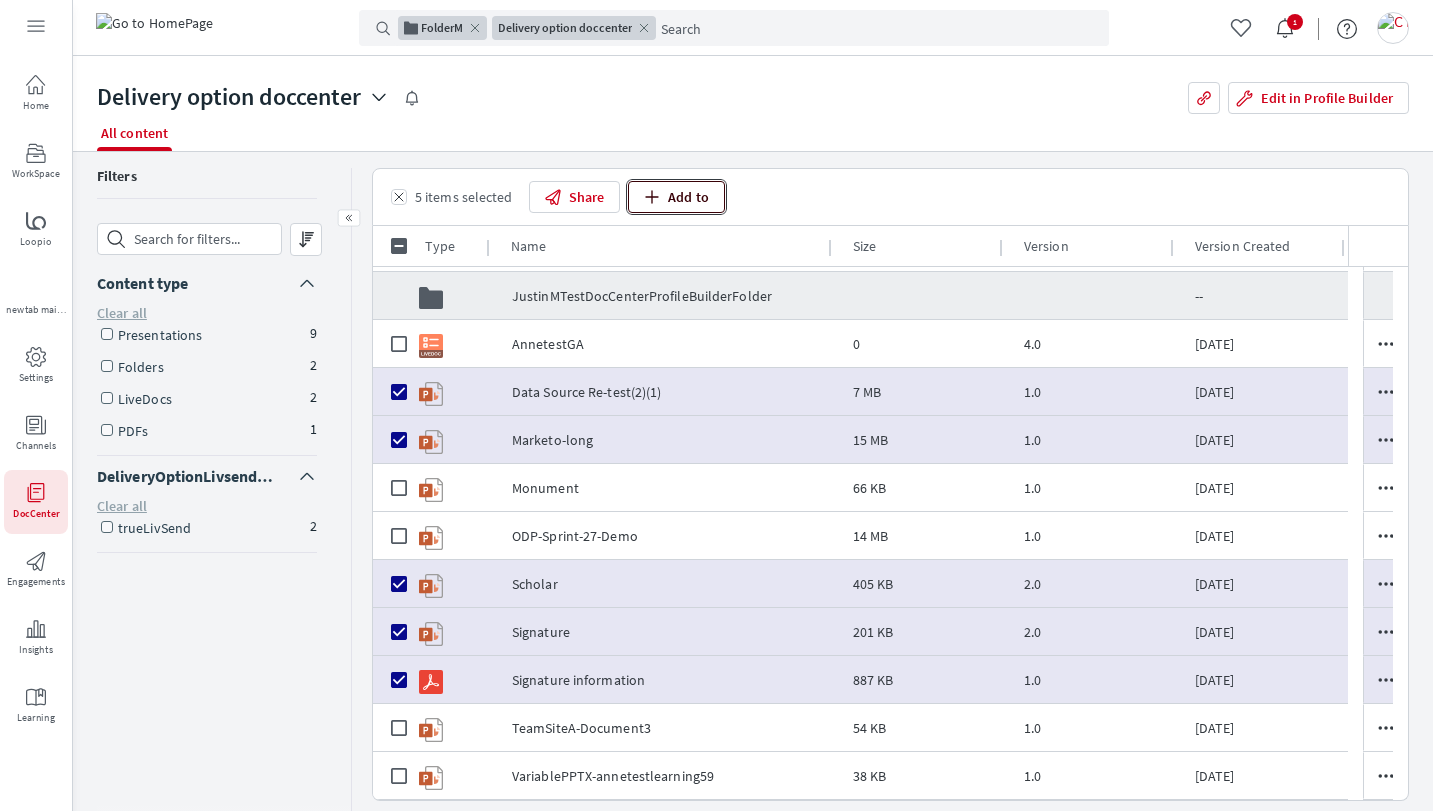 scroll, scrollTop: 12, scrollLeft: 0, axis: vertical 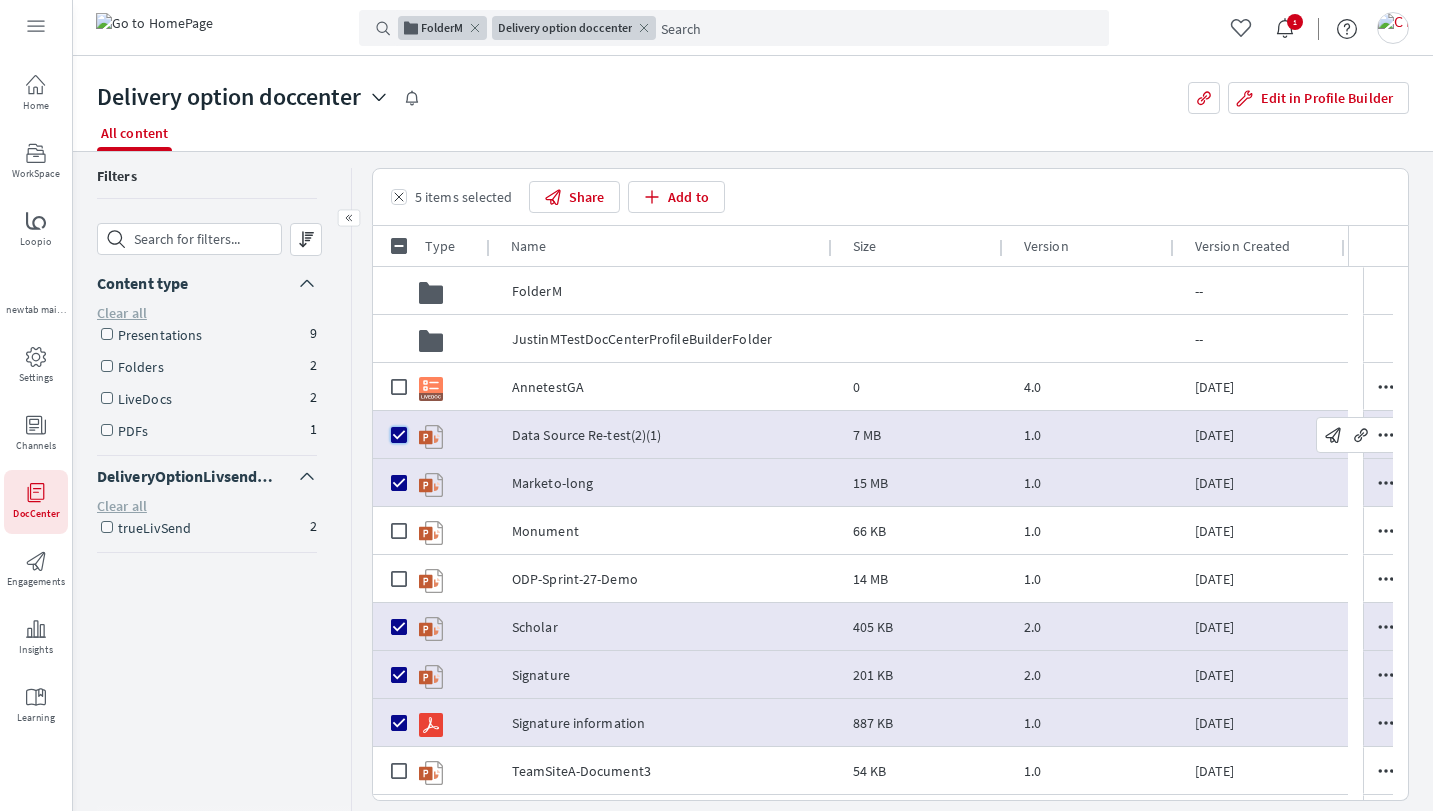 click at bounding box center (399, 435) 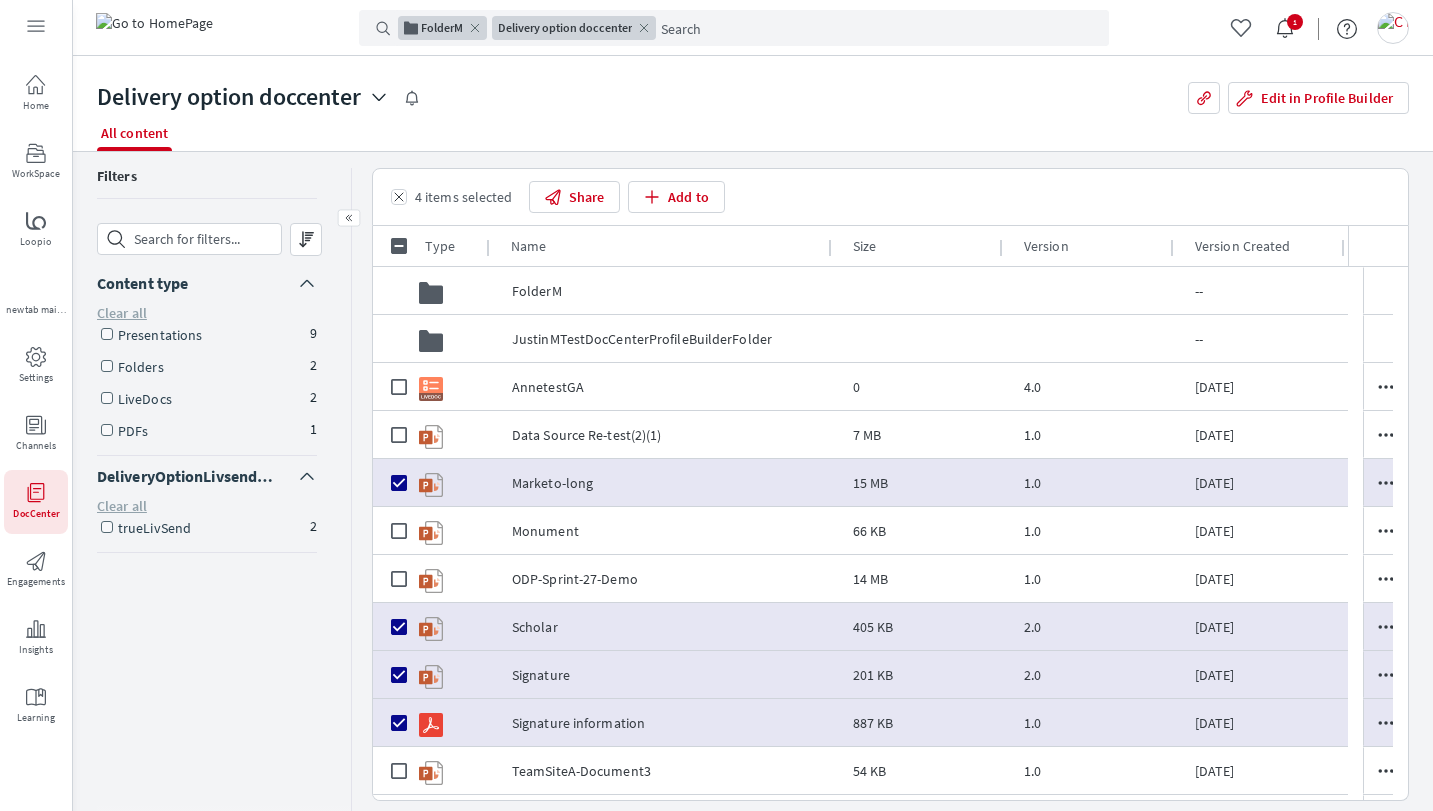click on "Remove selection 4 items selected Share Add to" at bounding box center (890, 197) 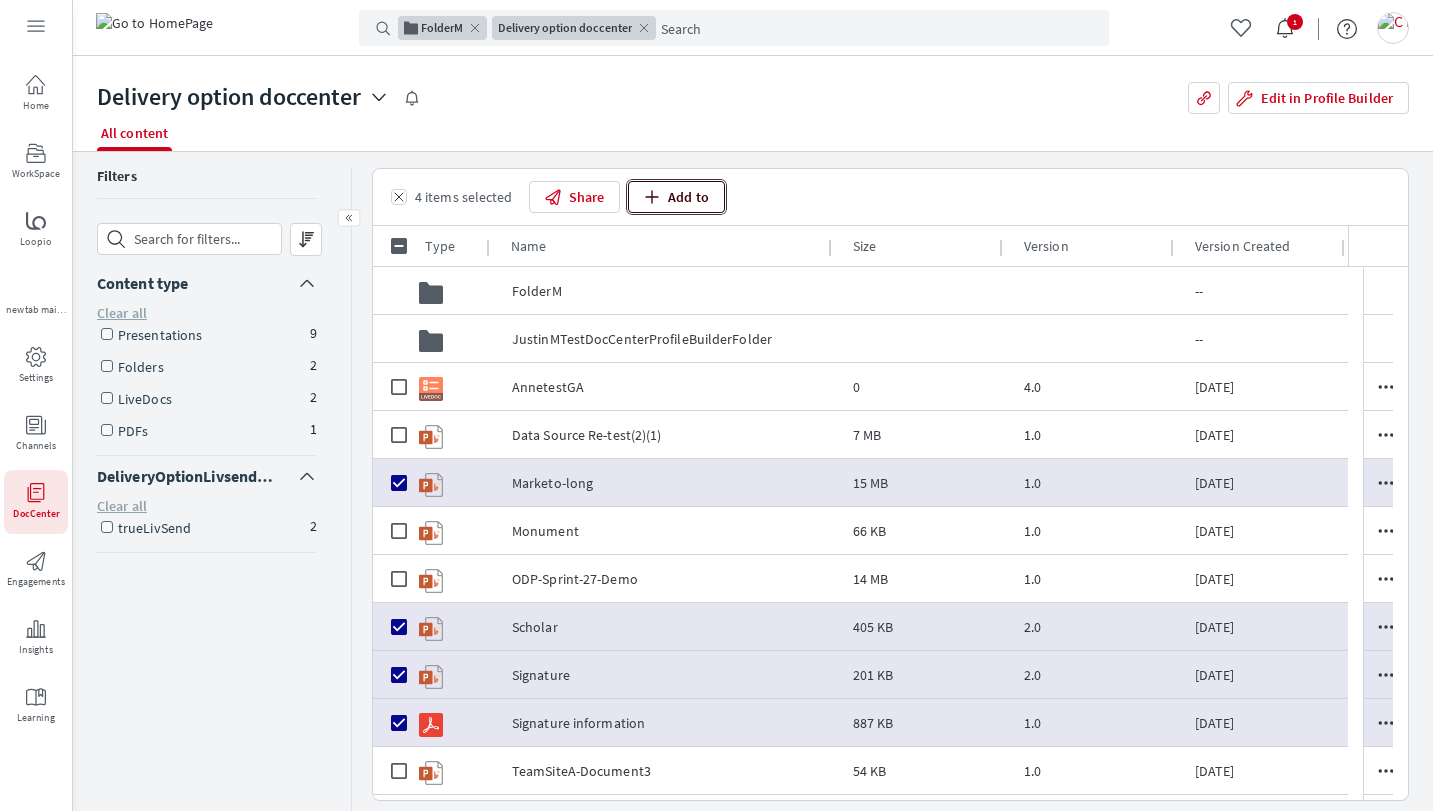 click on "Add to" at bounding box center [676, 197] 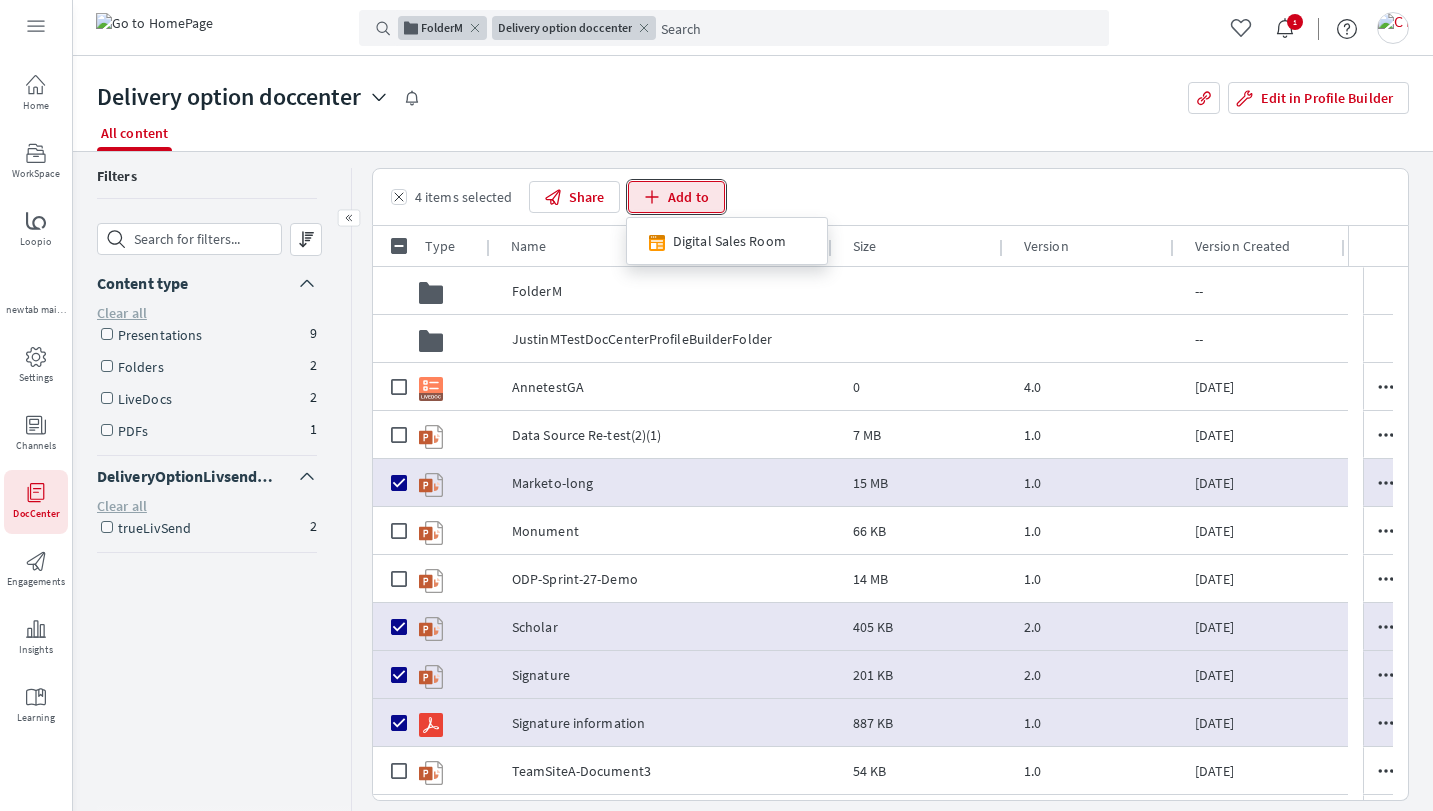 click on "Add to" at bounding box center [676, 197] 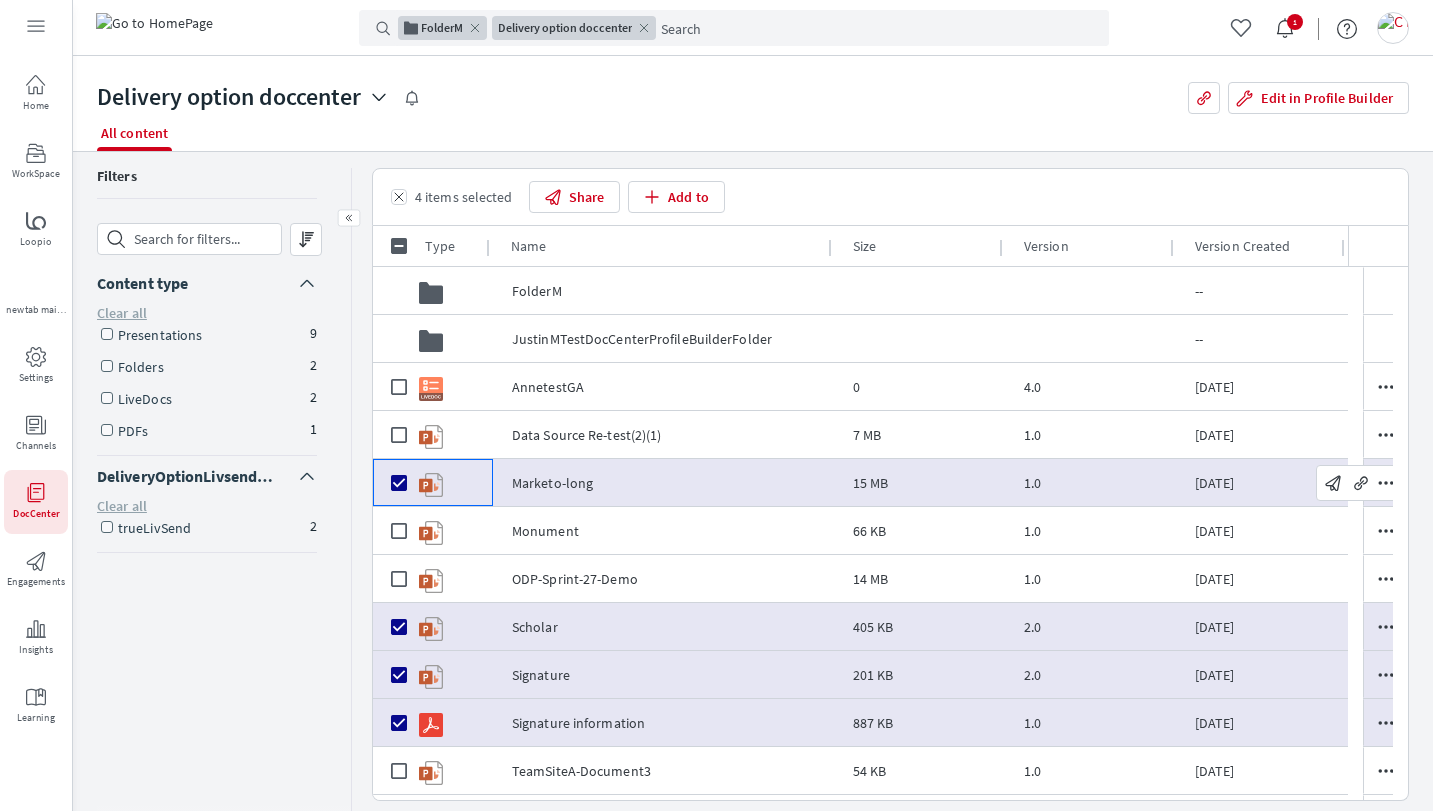 click at bounding box center [433, 482] 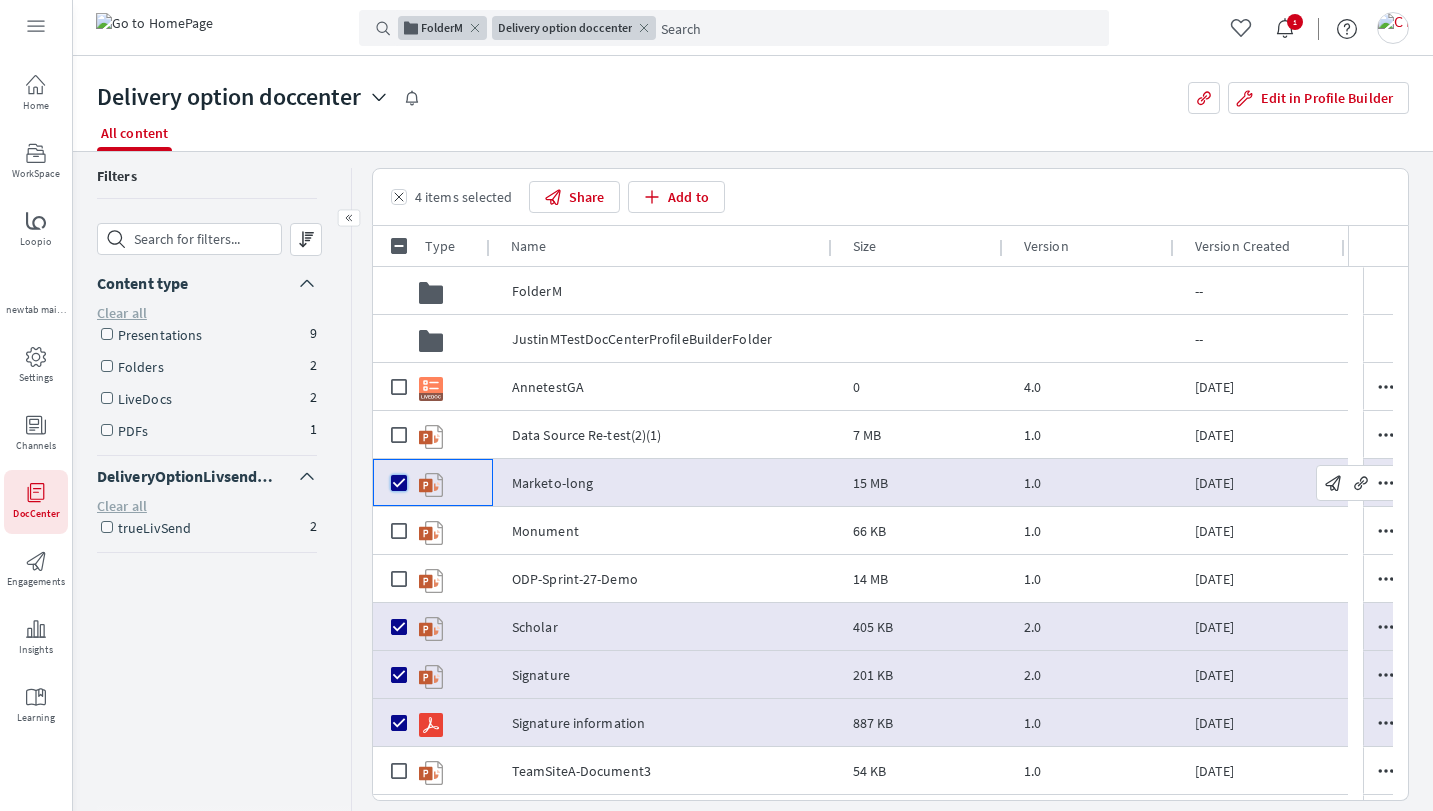 click at bounding box center [399, 483] 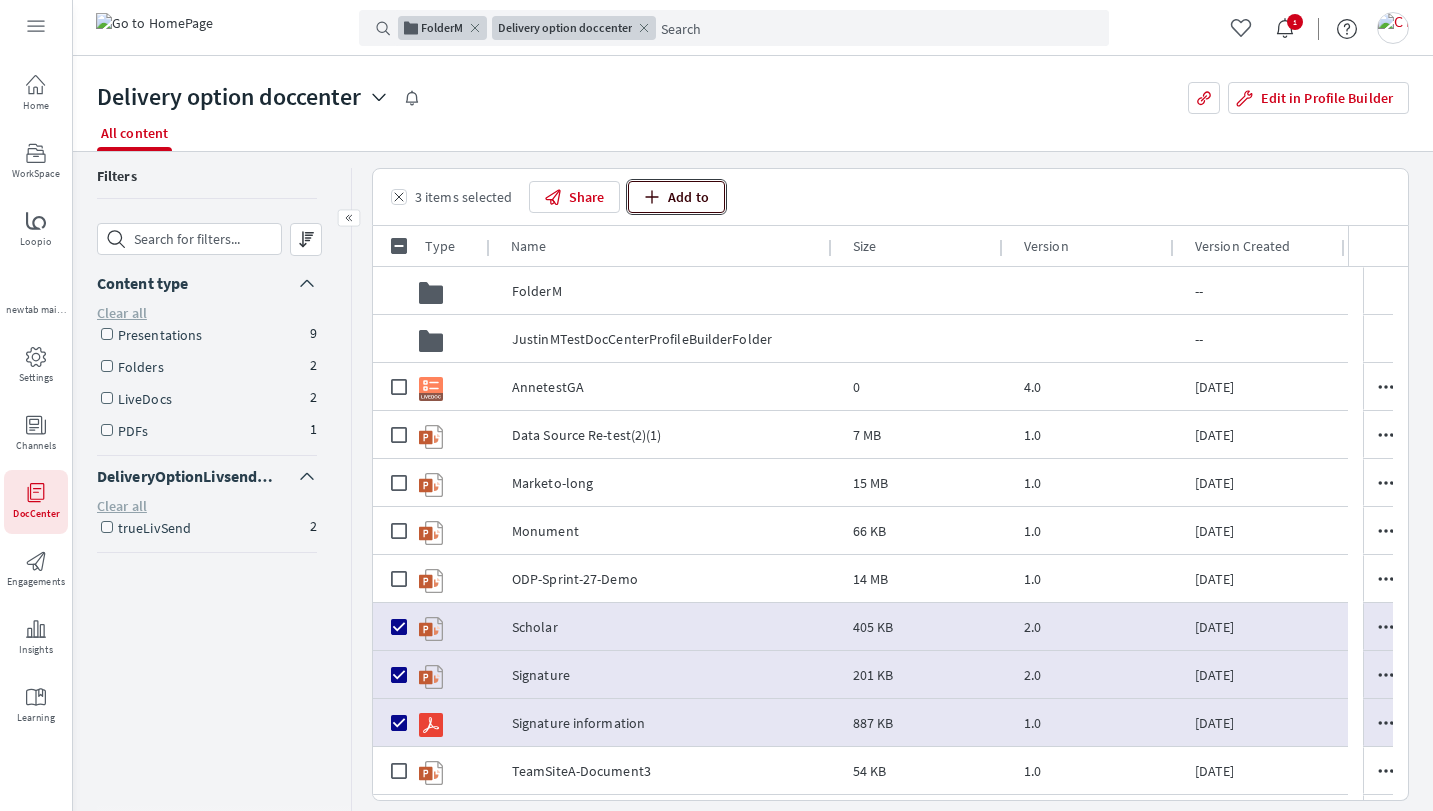 click on "Add to" at bounding box center (676, 197) 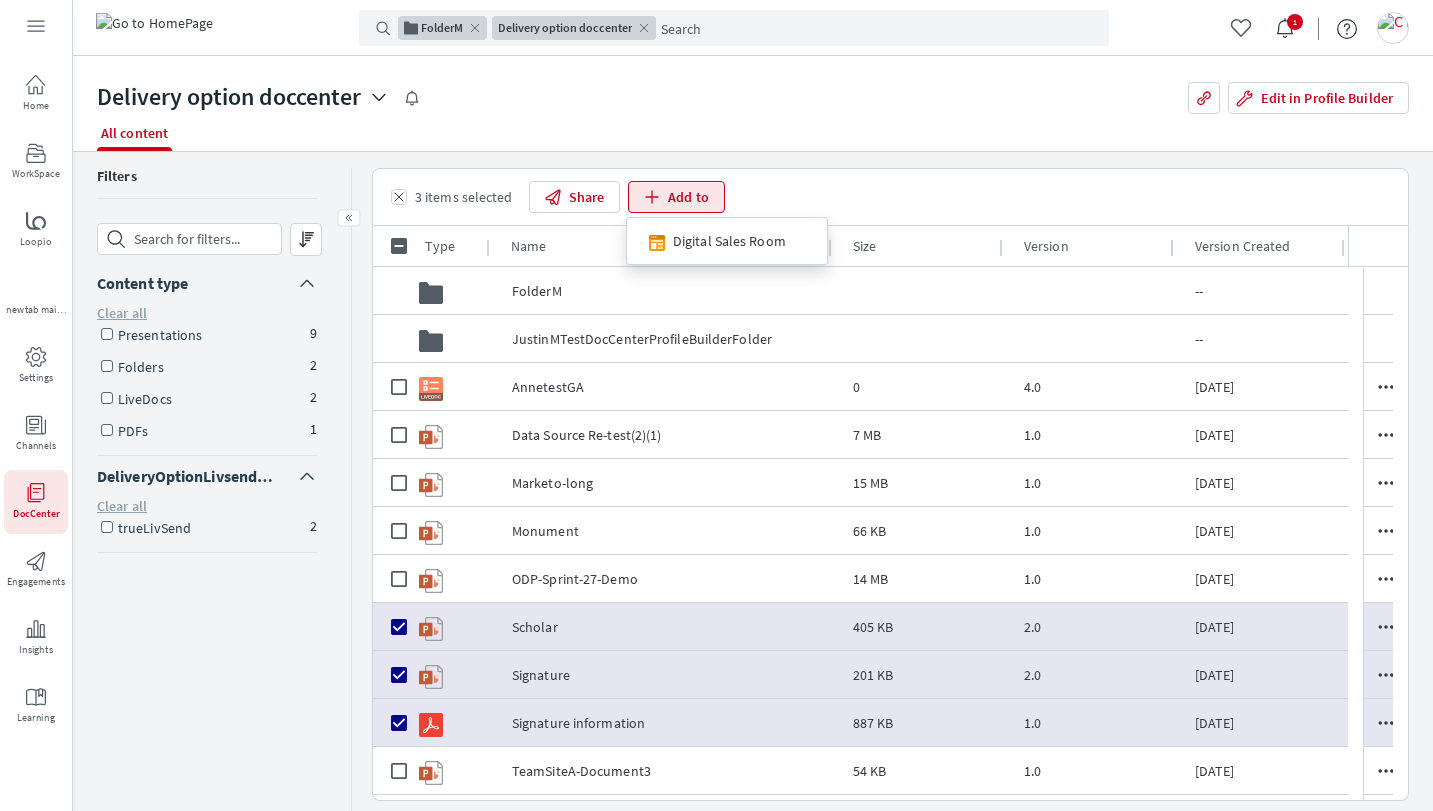 click on "All content" at bounding box center (749, 133) 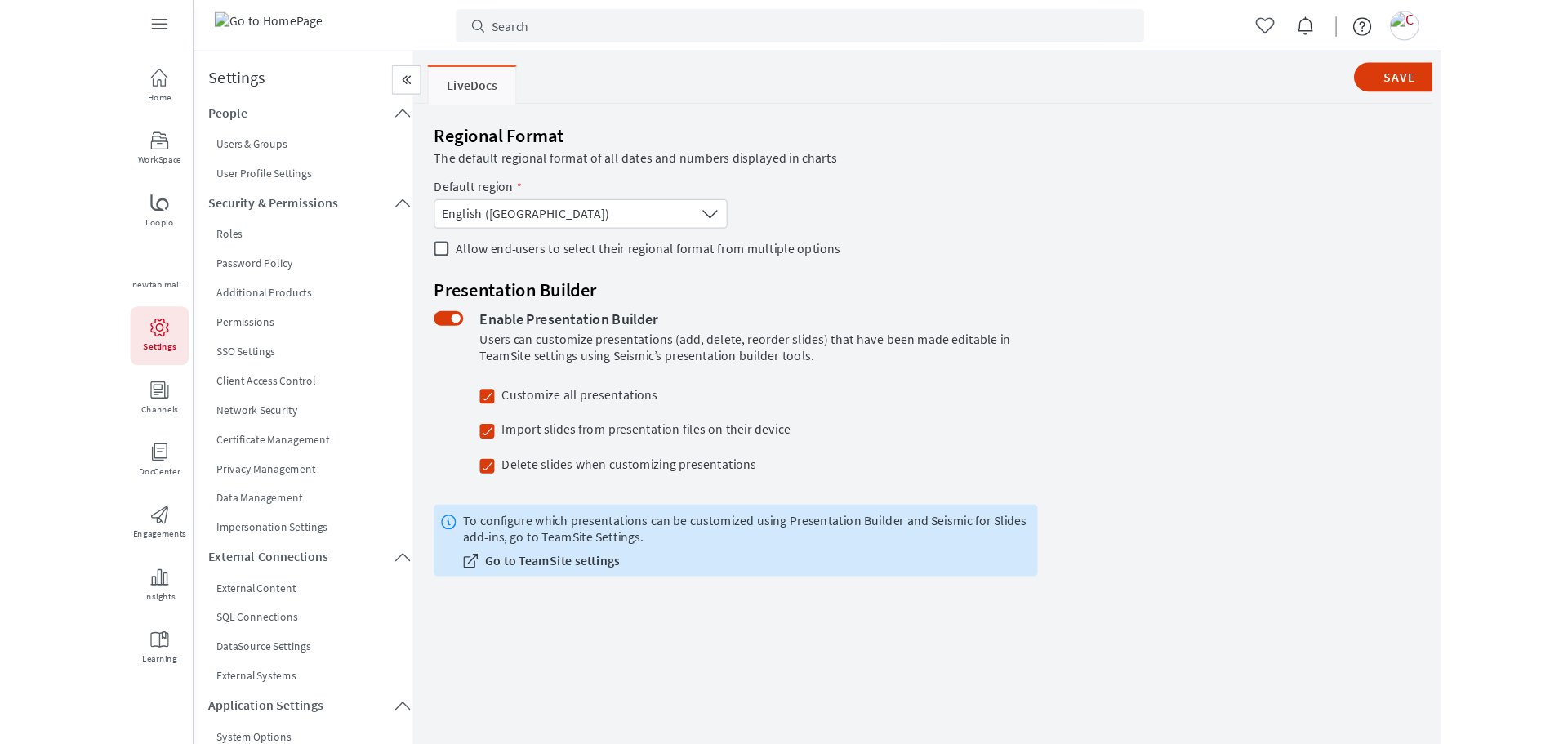 scroll, scrollTop: 0, scrollLeft: 0, axis: both 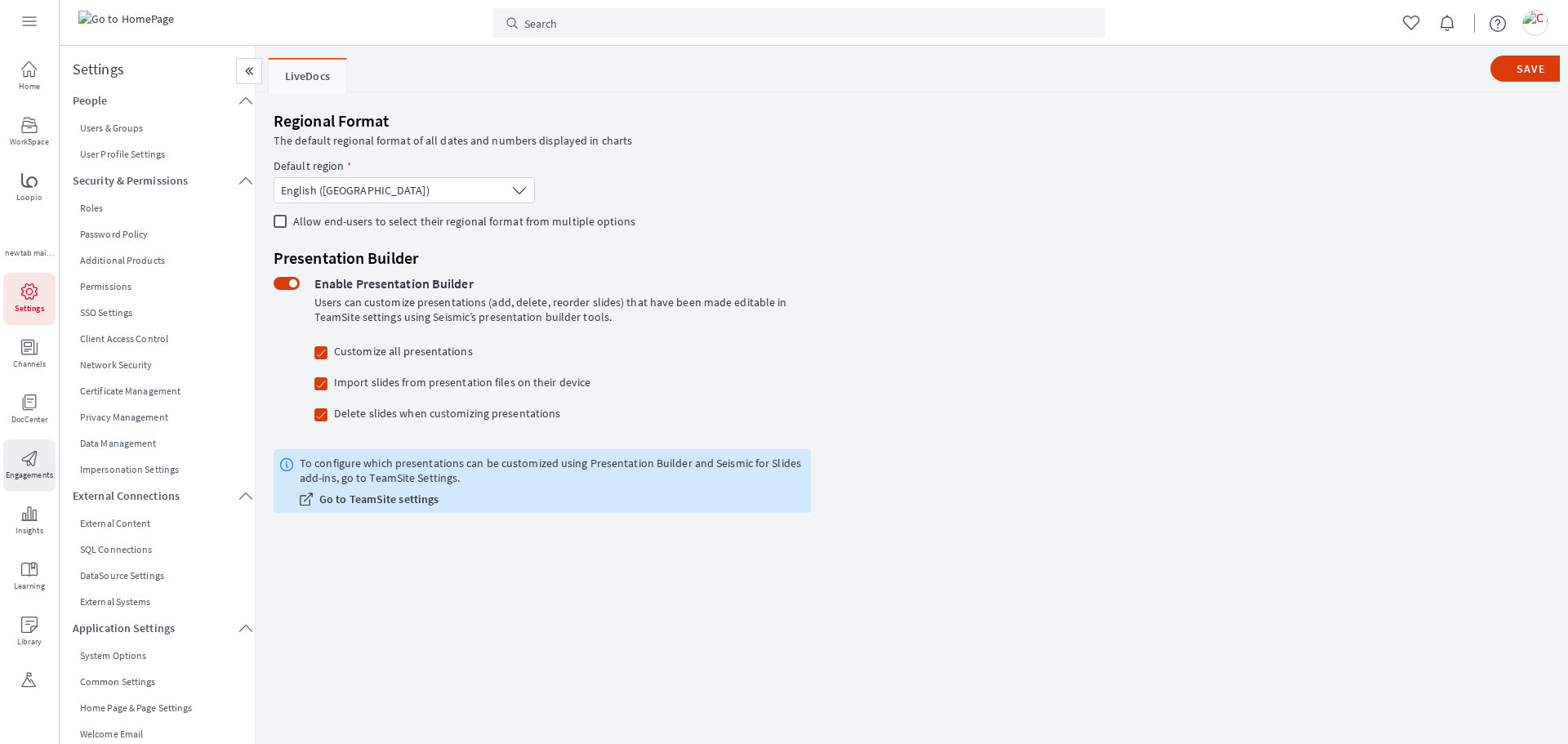 click on "Engagements" at bounding box center (29, 475) 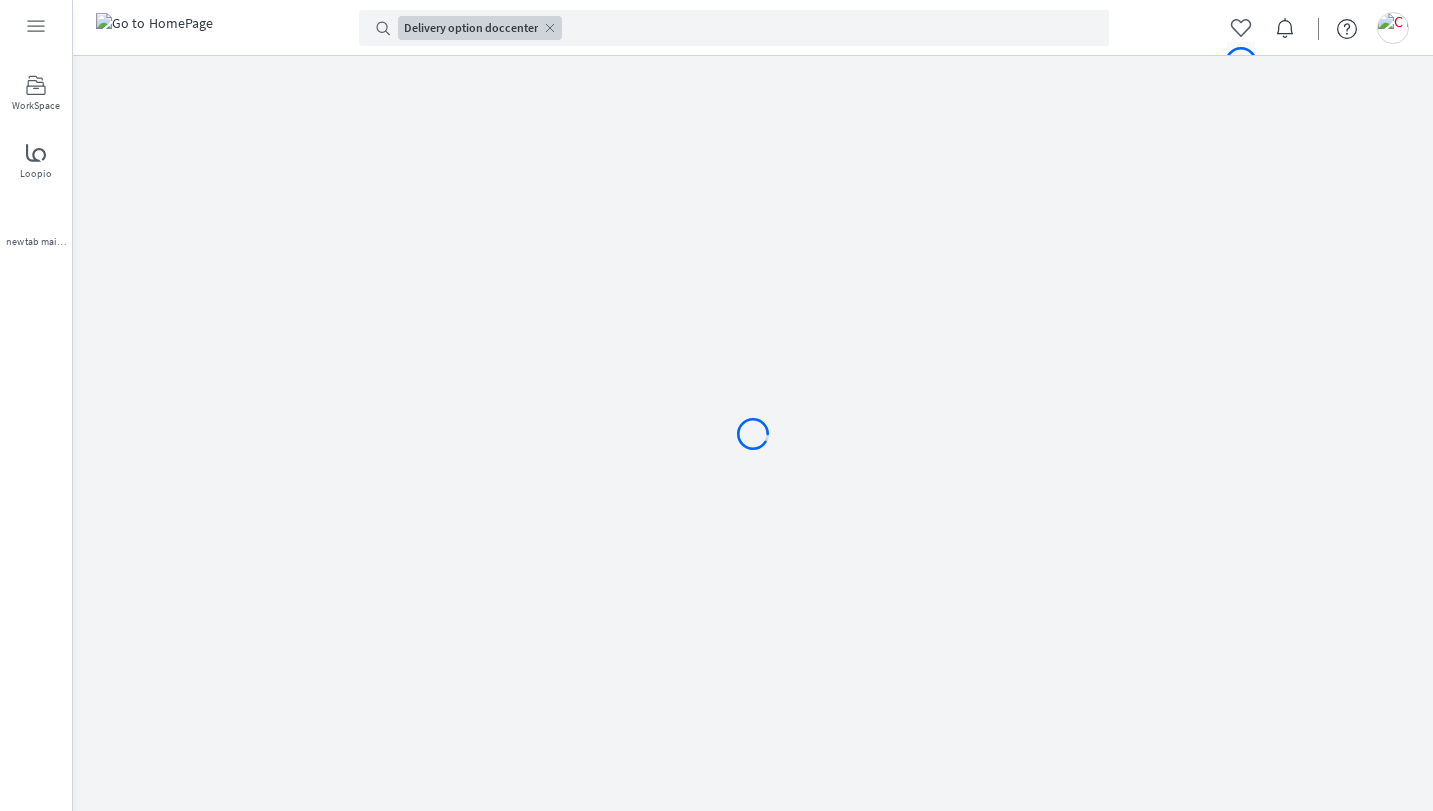 scroll, scrollTop: 0, scrollLeft: 0, axis: both 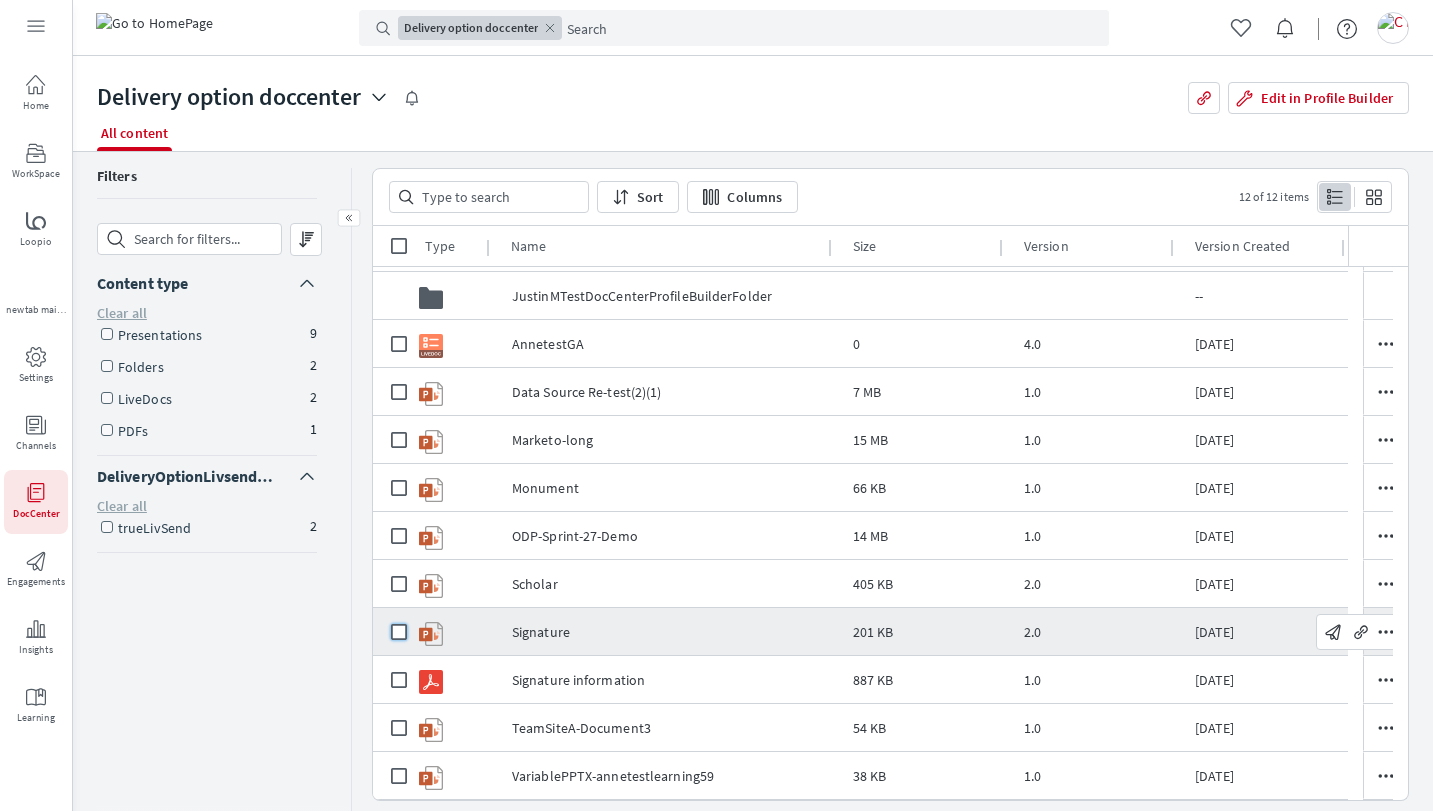 click at bounding box center (399, 632) 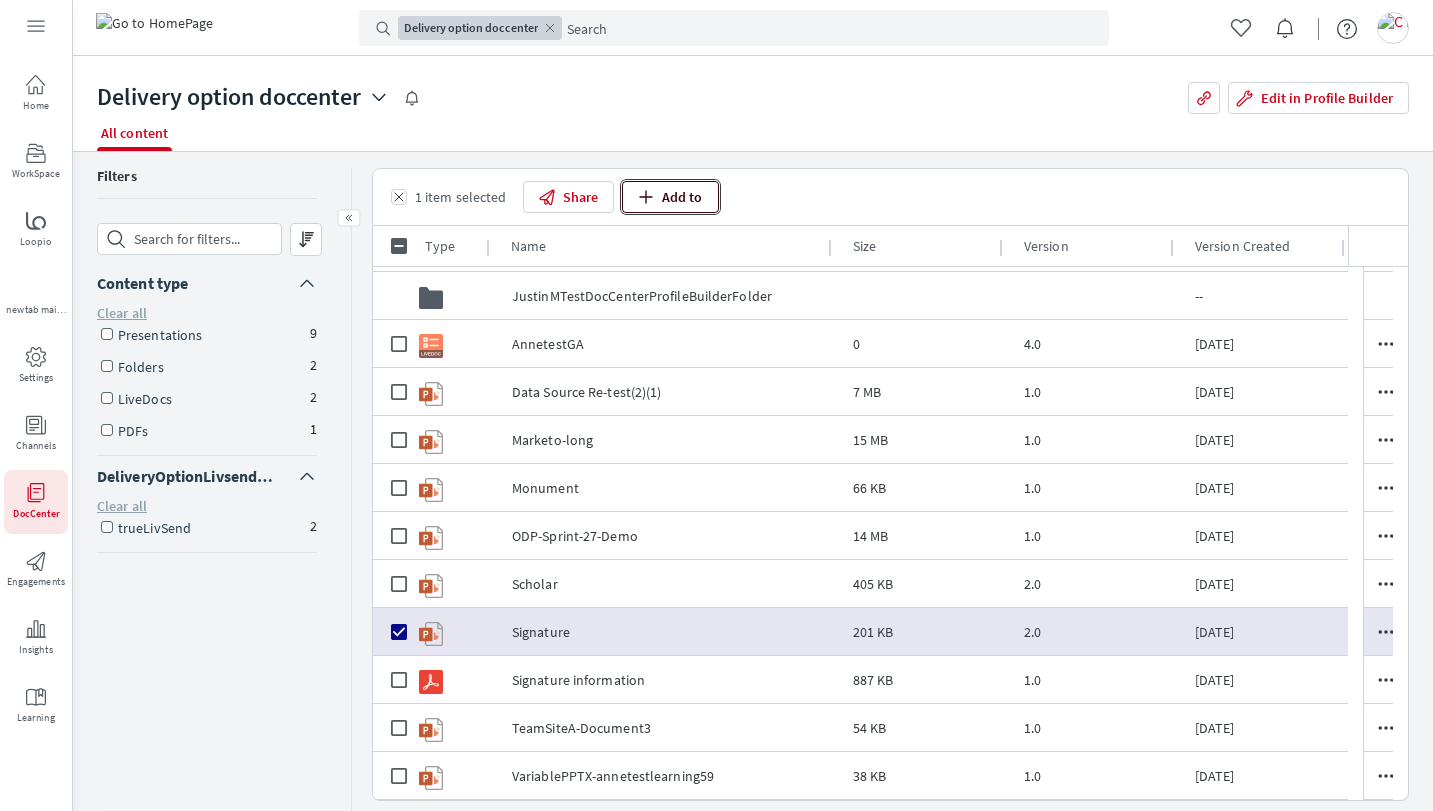 click on "Add to" at bounding box center [670, 197] 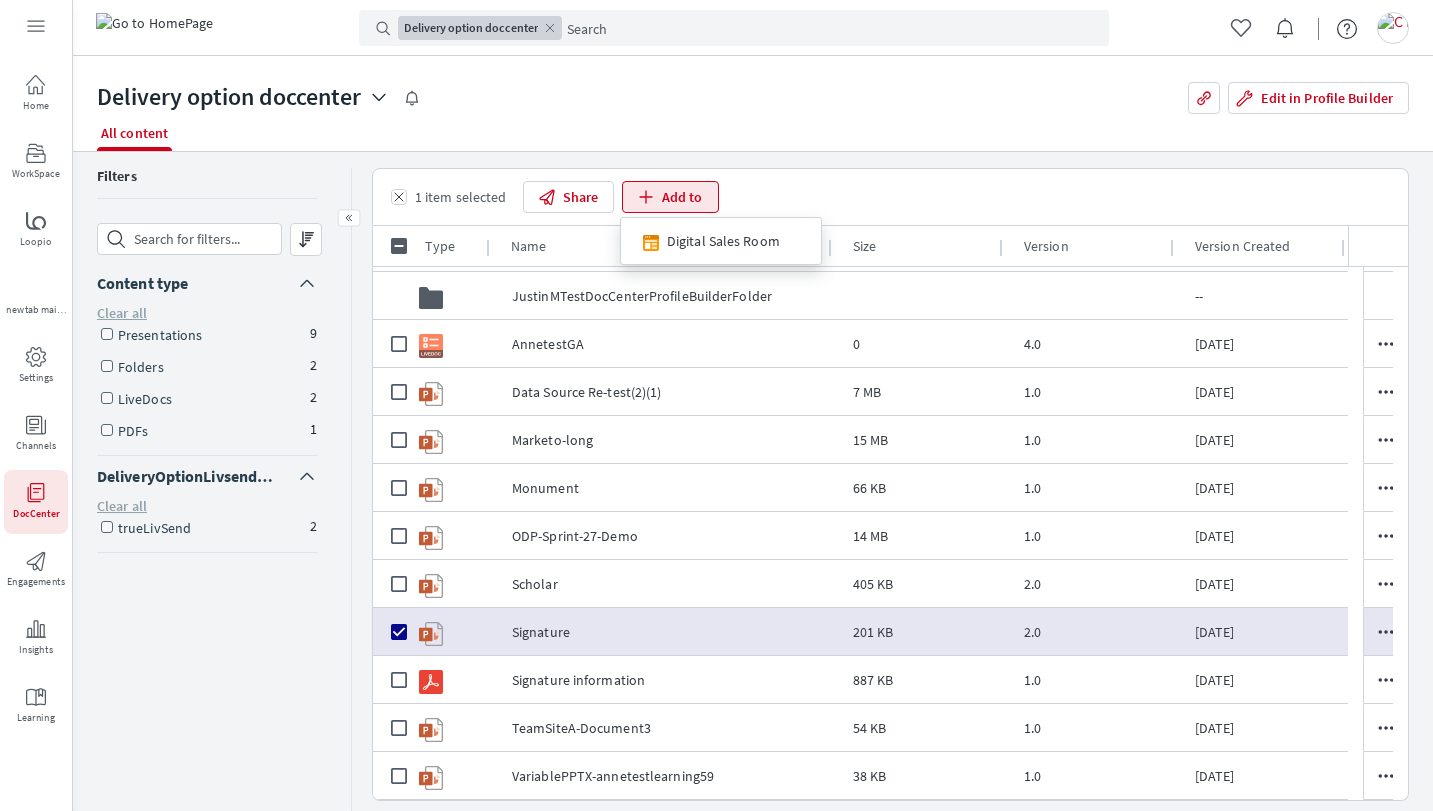 click on "Share Add to Digital Sales Room" at bounding box center [958, 197] 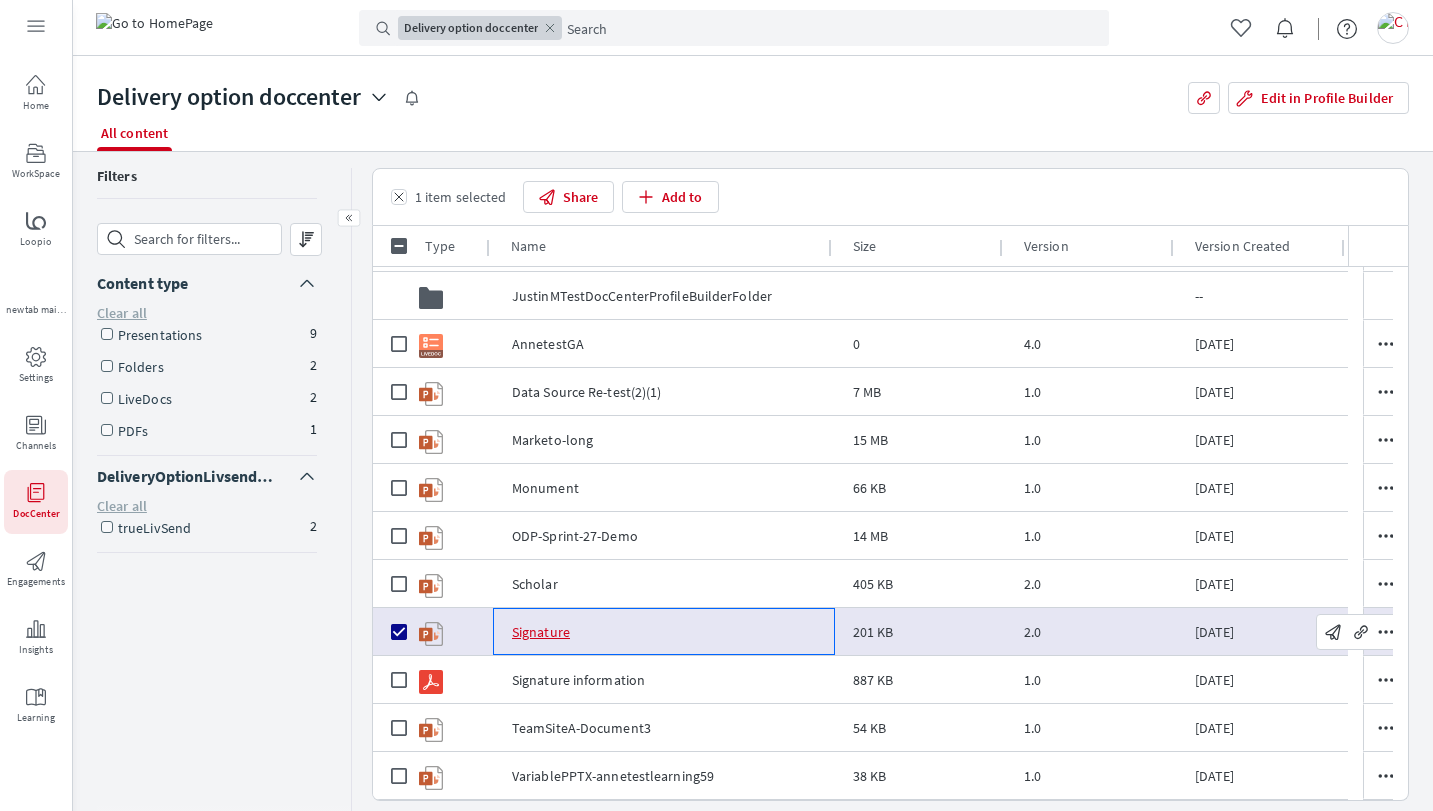 click on "Signature" at bounding box center [540, 632] 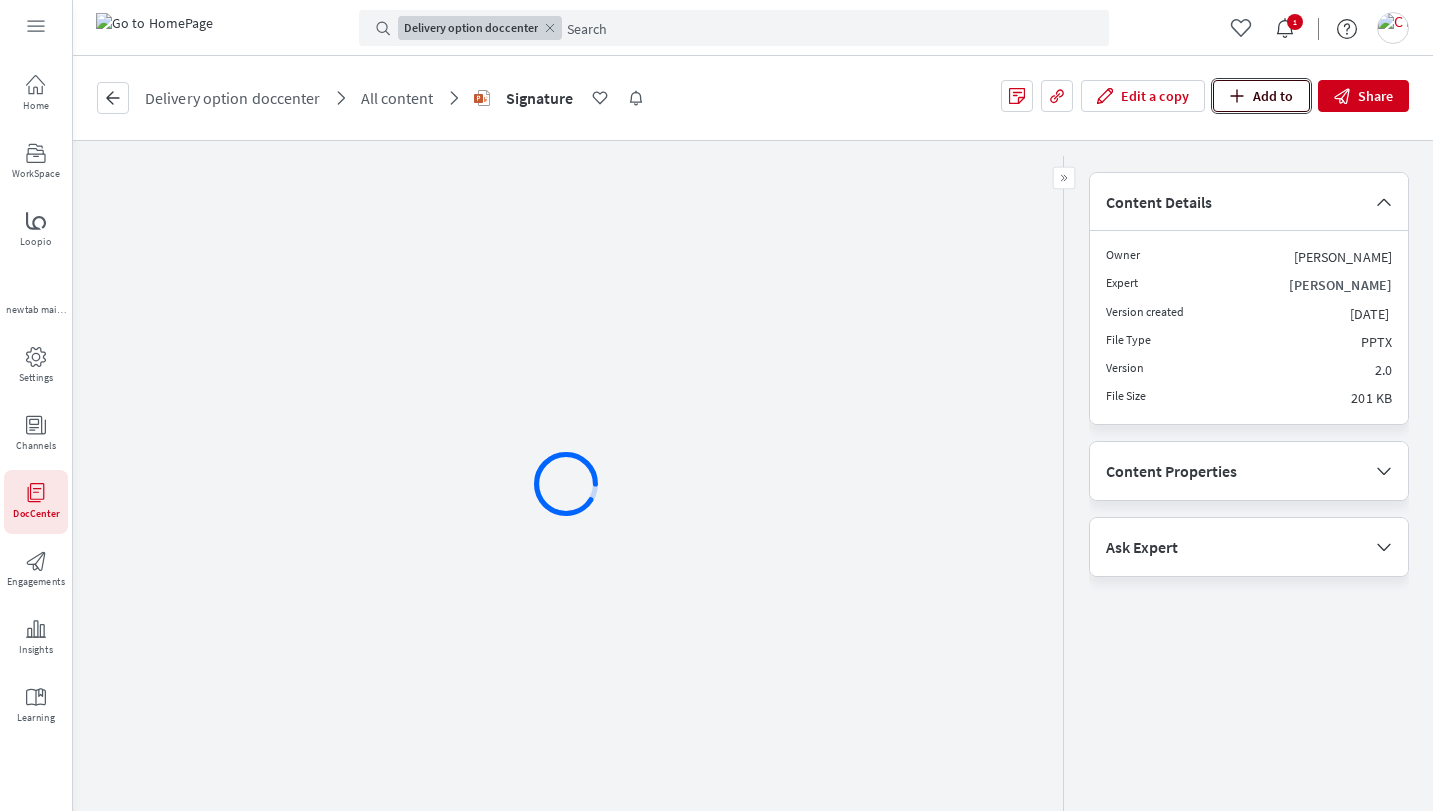 click on "Add to" at bounding box center [1261, 96] 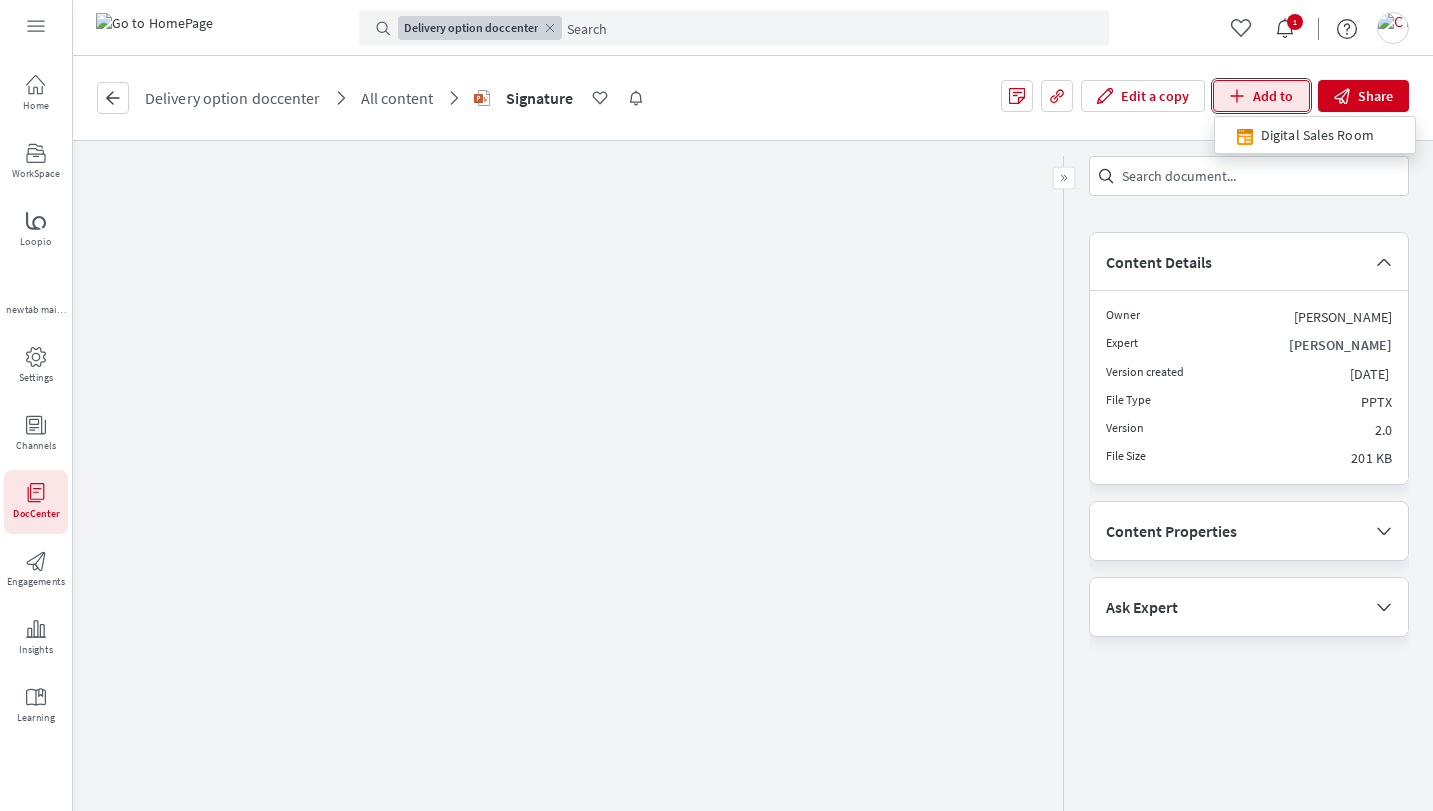 click on "Add to" at bounding box center (1261, 96) 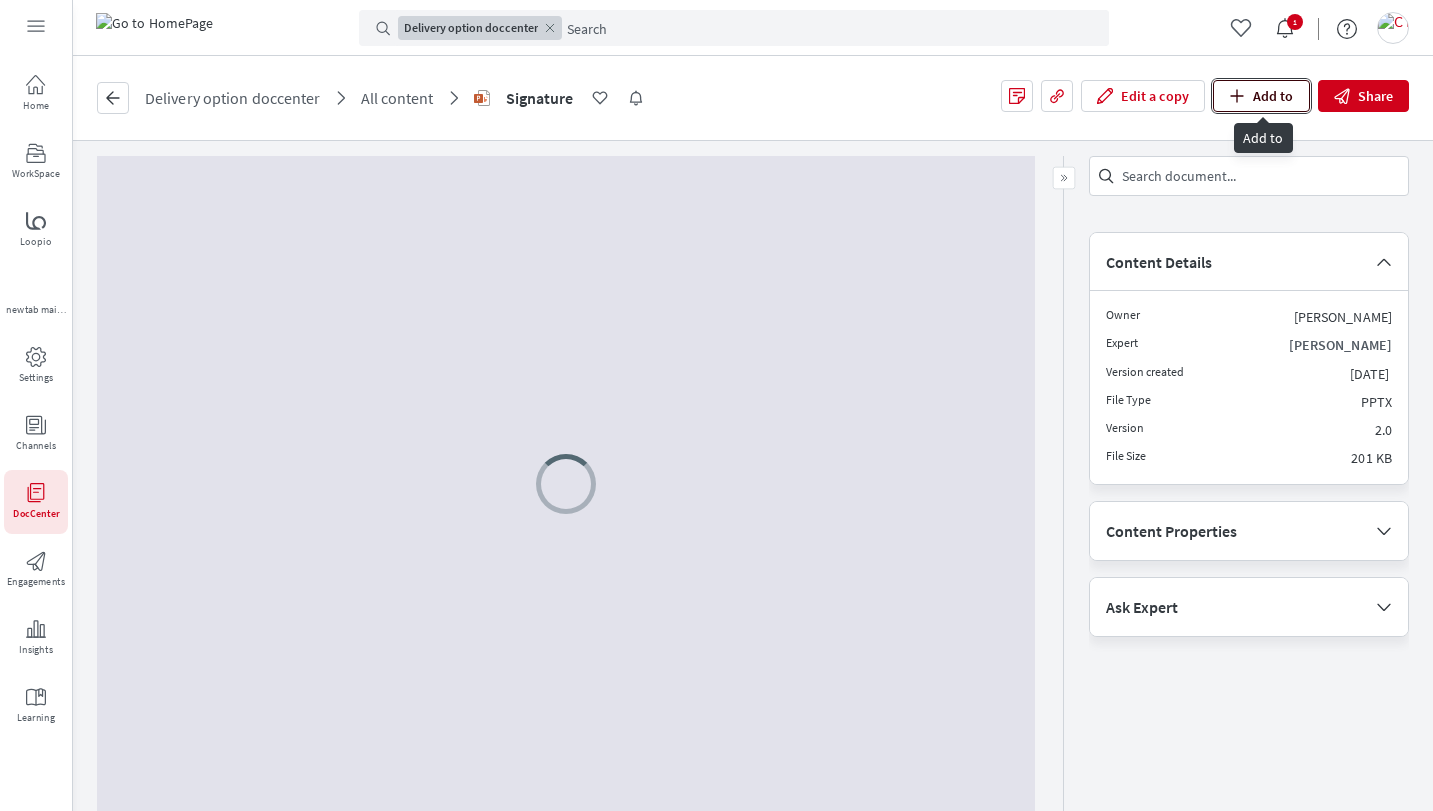 click on "Add to" at bounding box center (1261, 96) 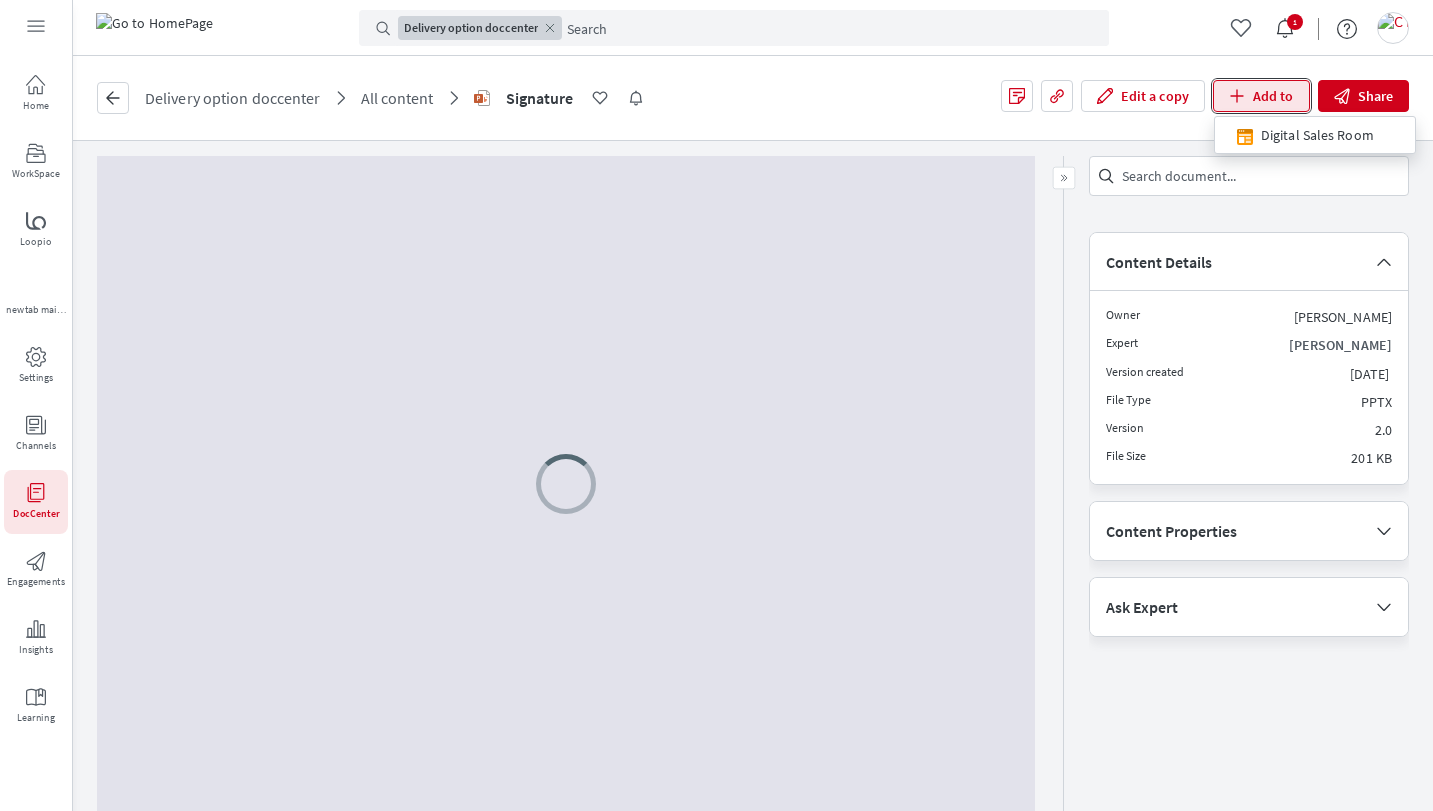 click on "Add to" at bounding box center (1261, 96) 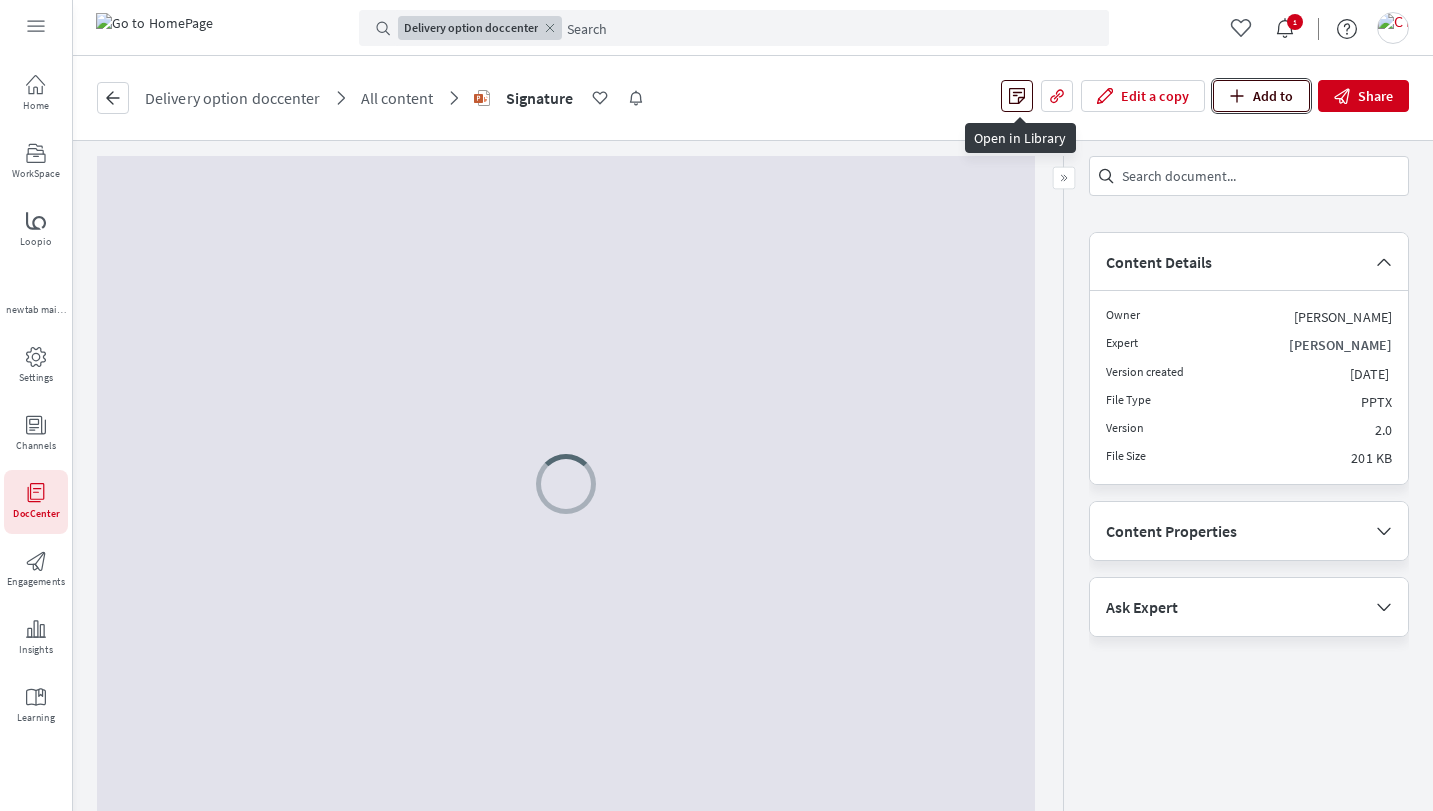 scroll, scrollTop: 0, scrollLeft: 0, axis: both 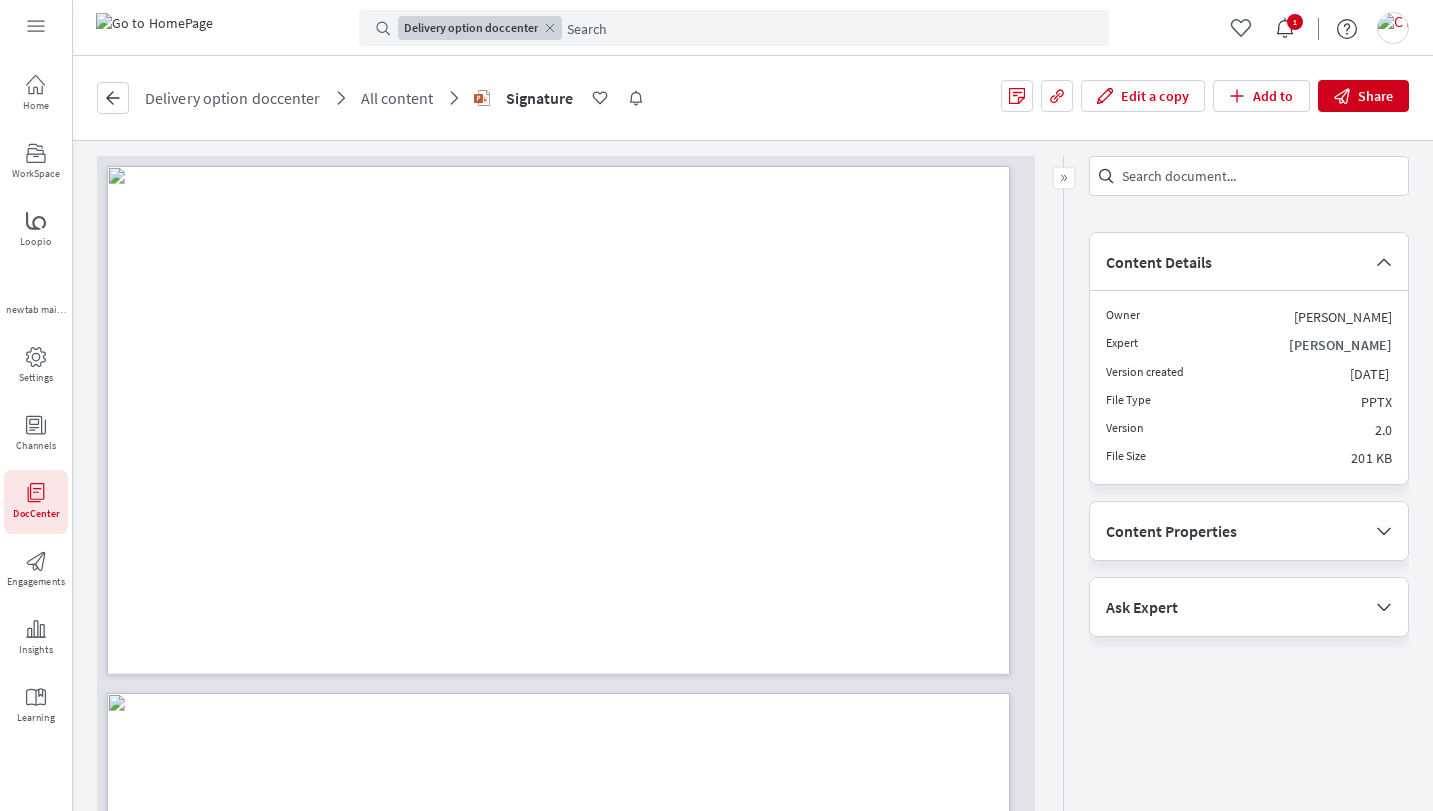 click on "back Delivery option doccenter All content PPTX File Type This is  PPTX File Type  content. Signature Share with colleagues Edit a copy Add to Share" at bounding box center (753, 98) 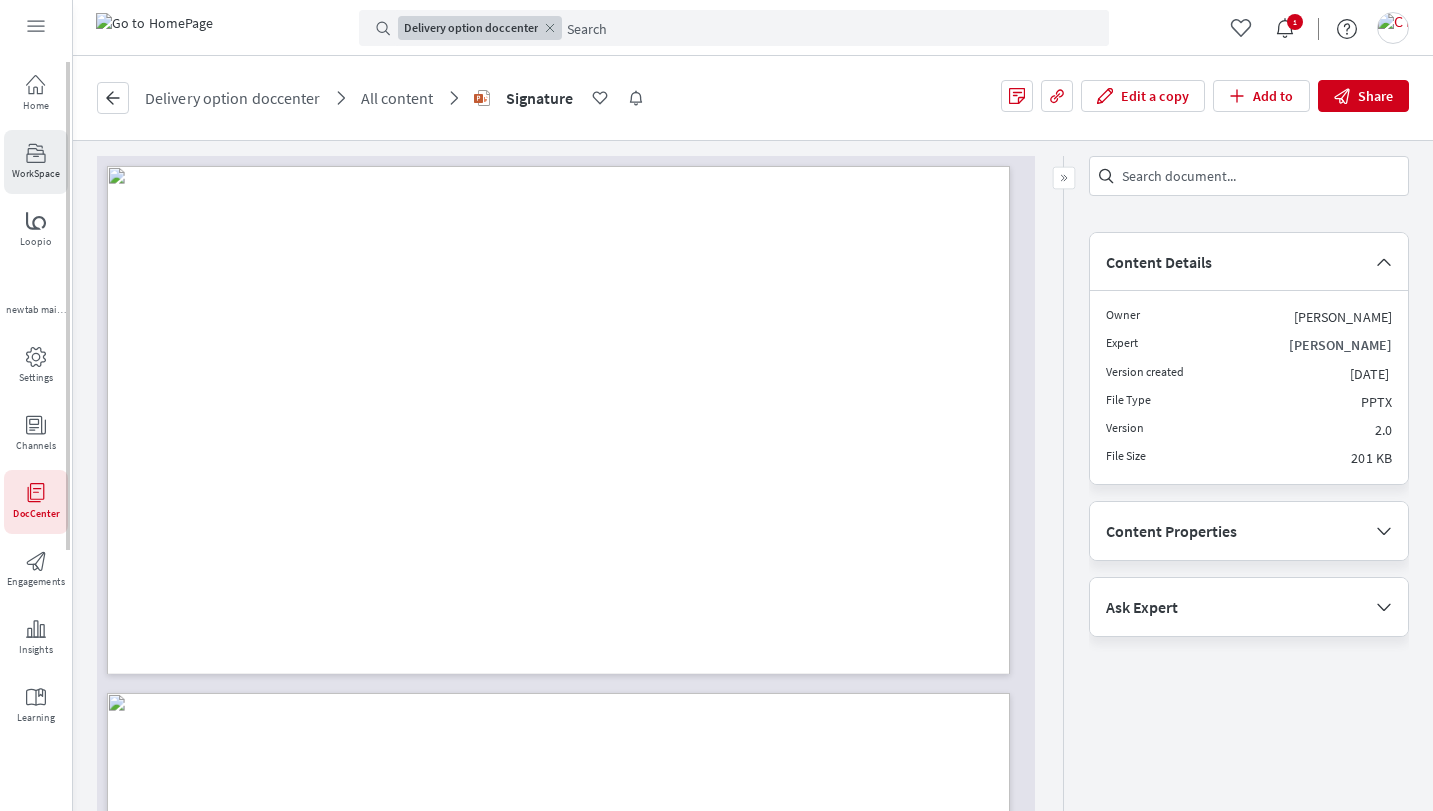 click on "WorkSpace" at bounding box center [36, 162] 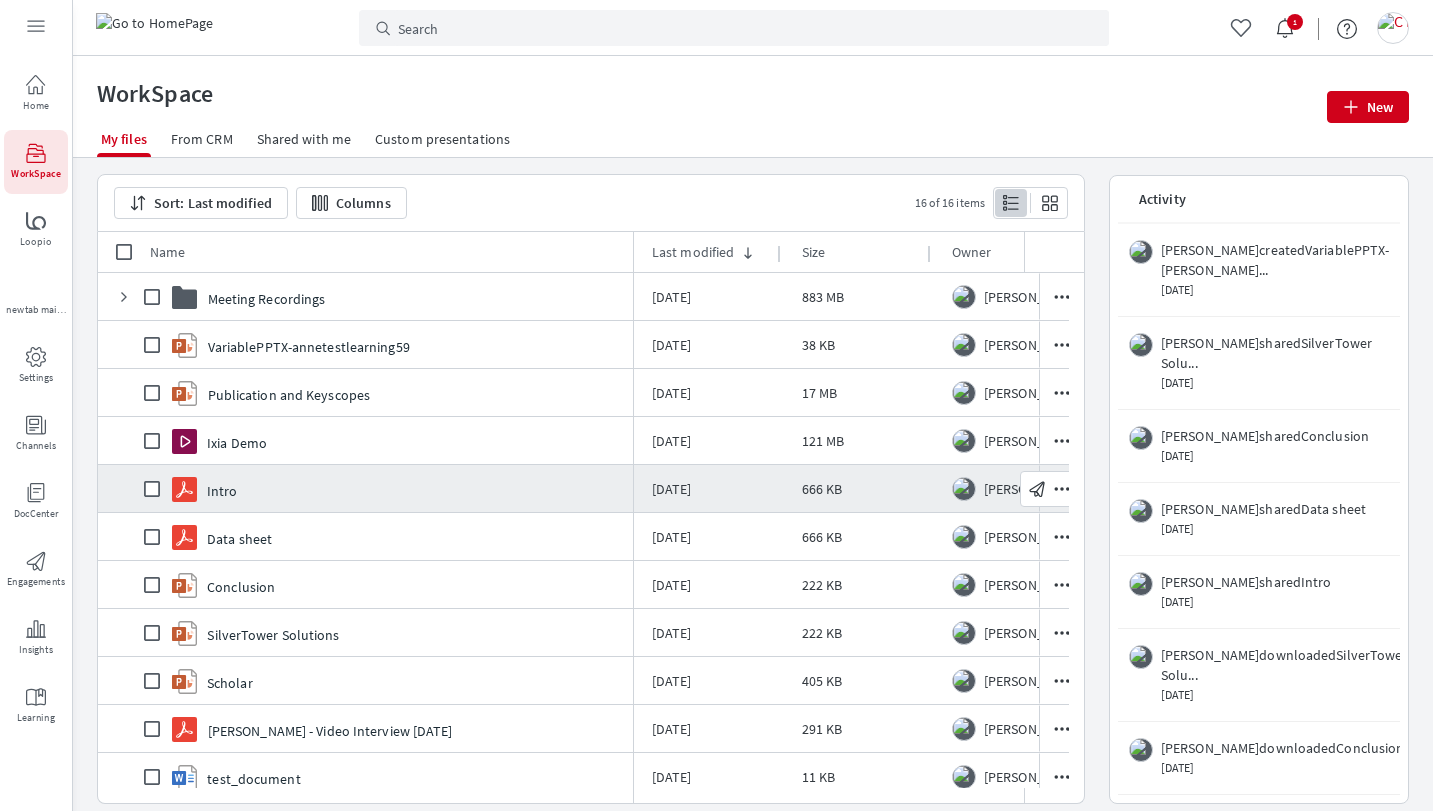 click at bounding box center [158, 488] 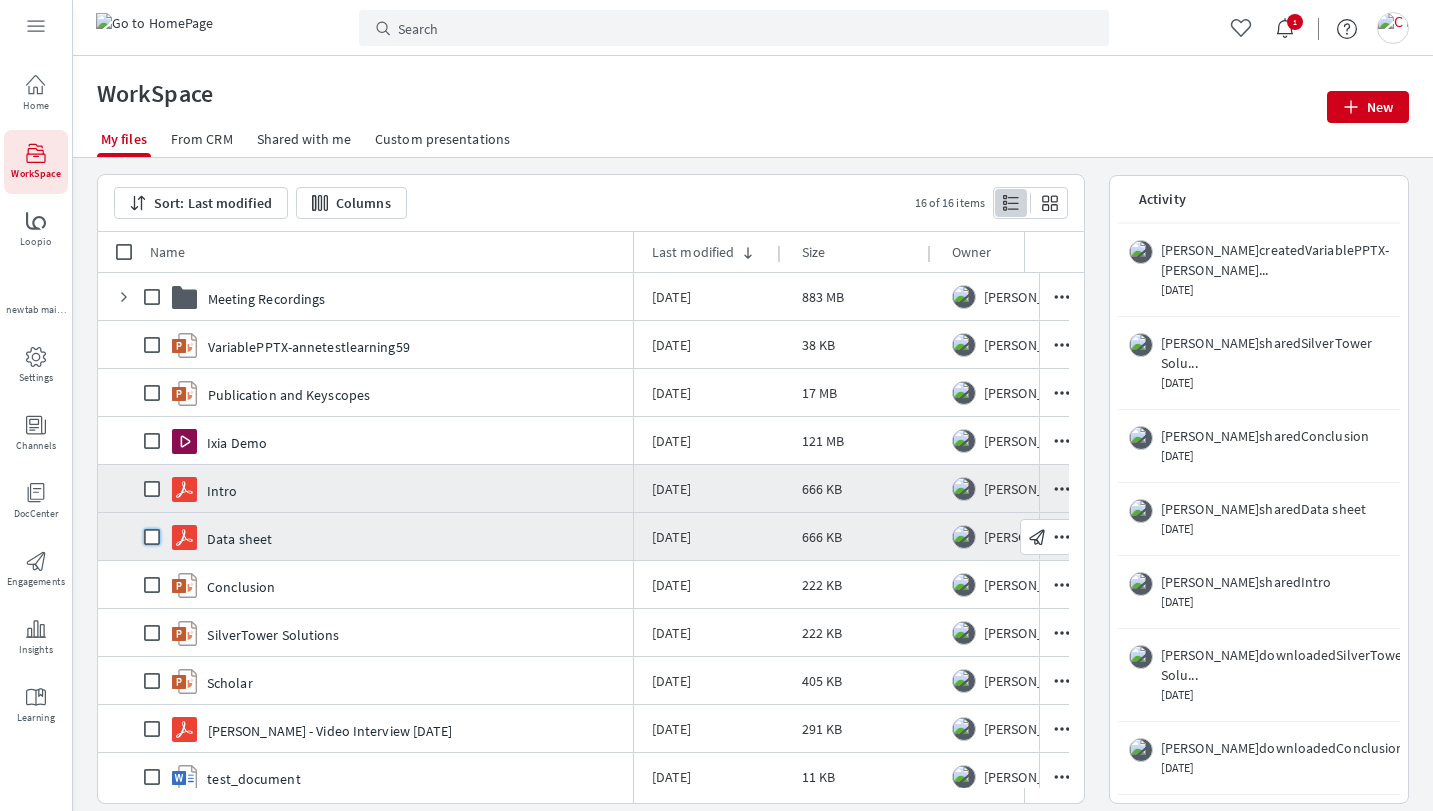 click at bounding box center (152, 537) 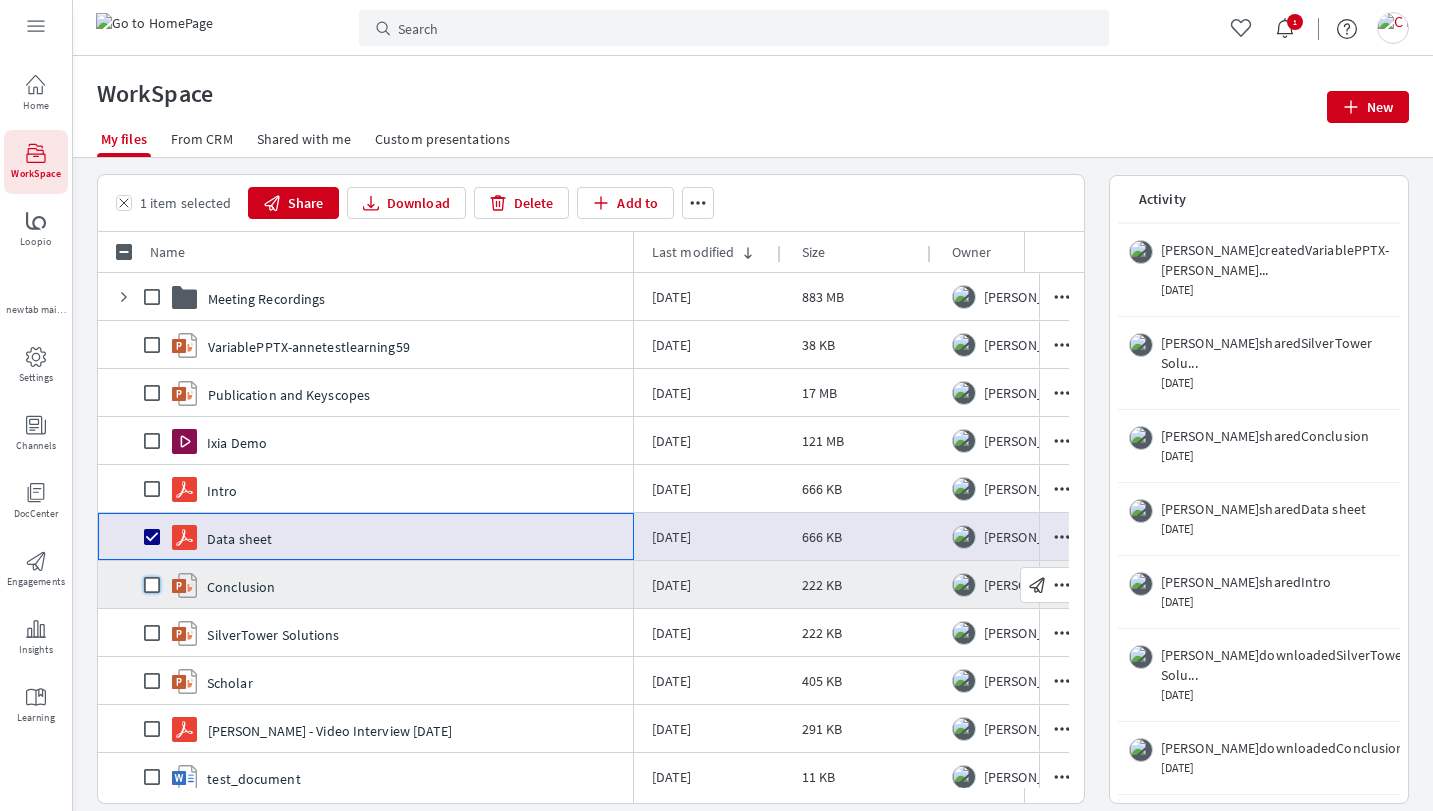 click at bounding box center (152, 585) 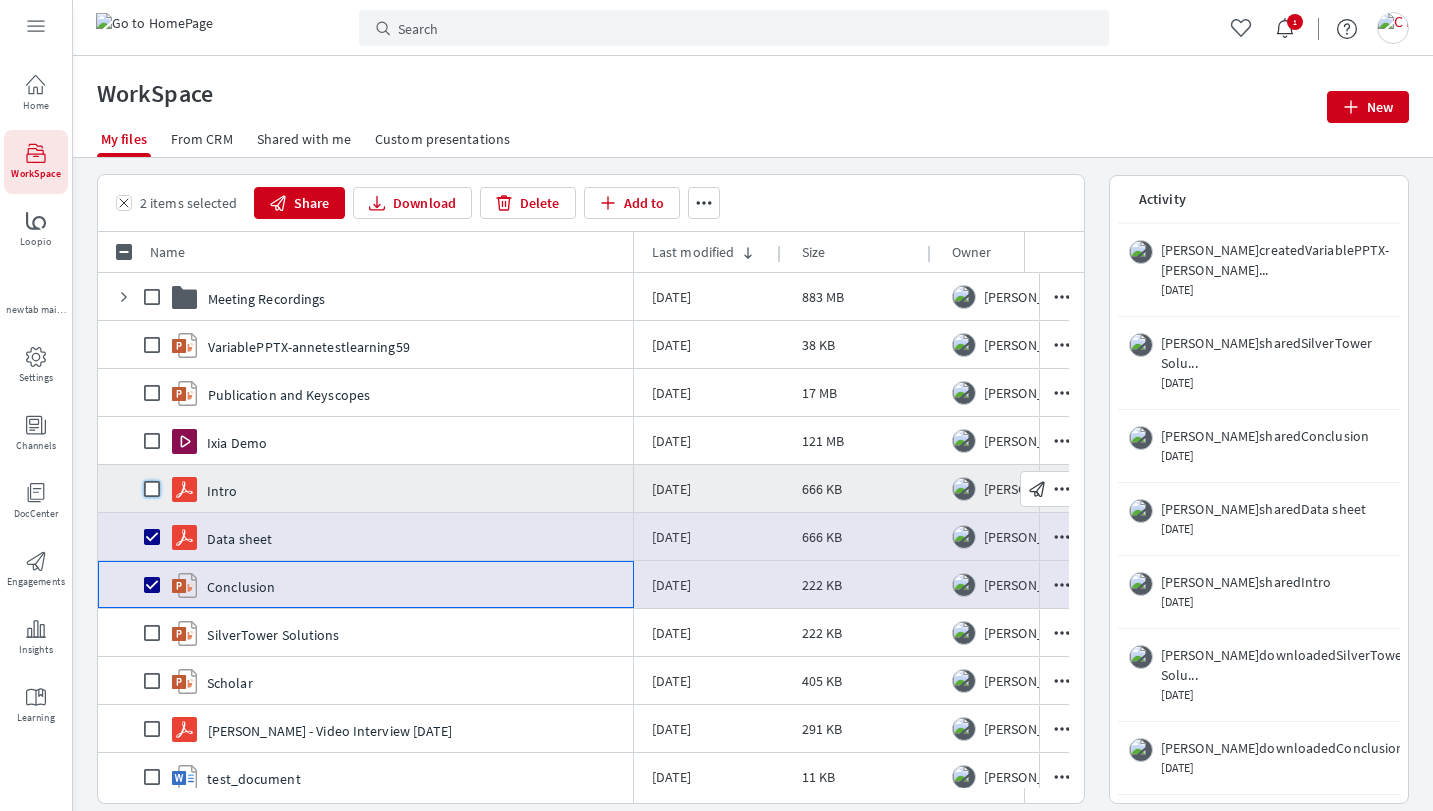 click at bounding box center [152, 489] 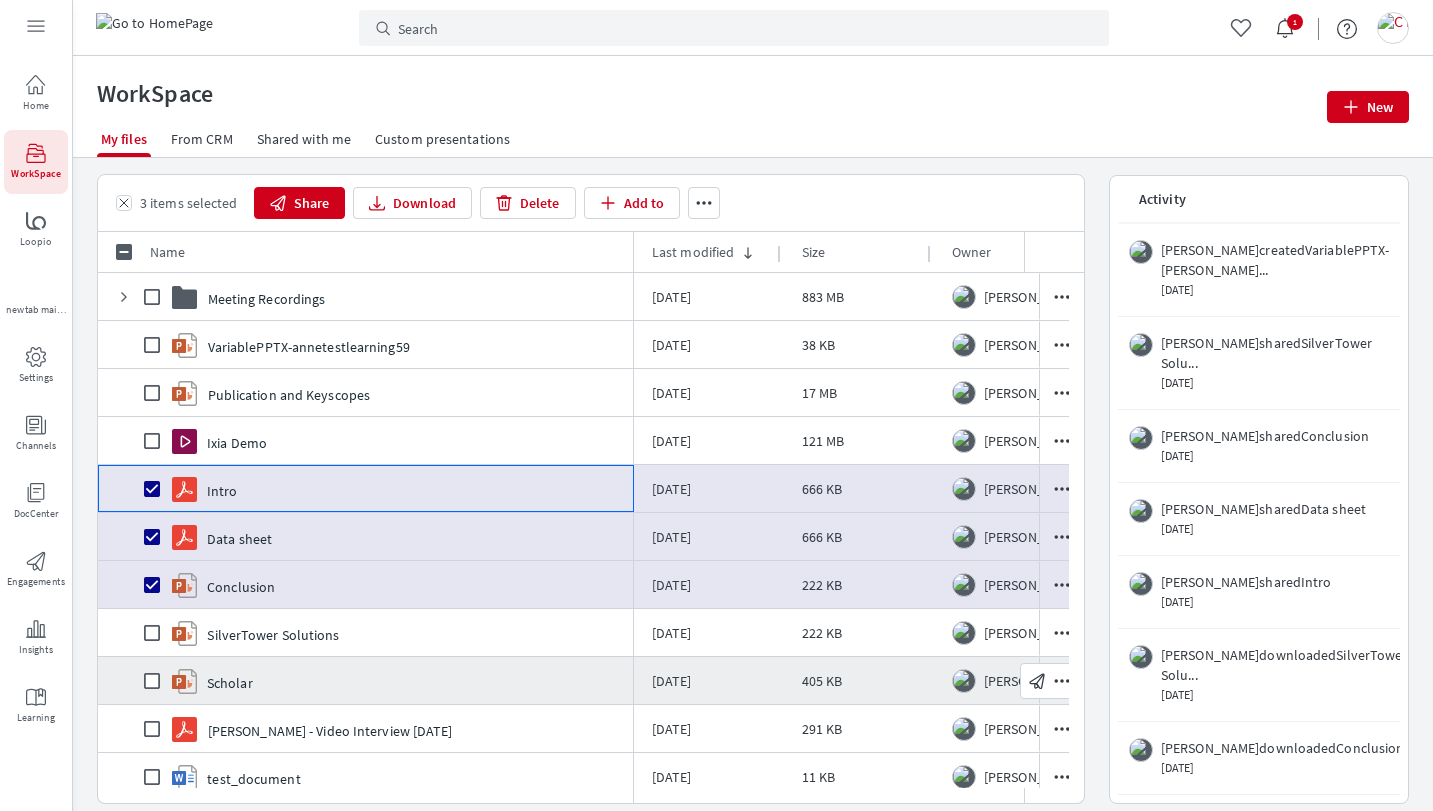 scroll, scrollTop: 125, scrollLeft: 0, axis: vertical 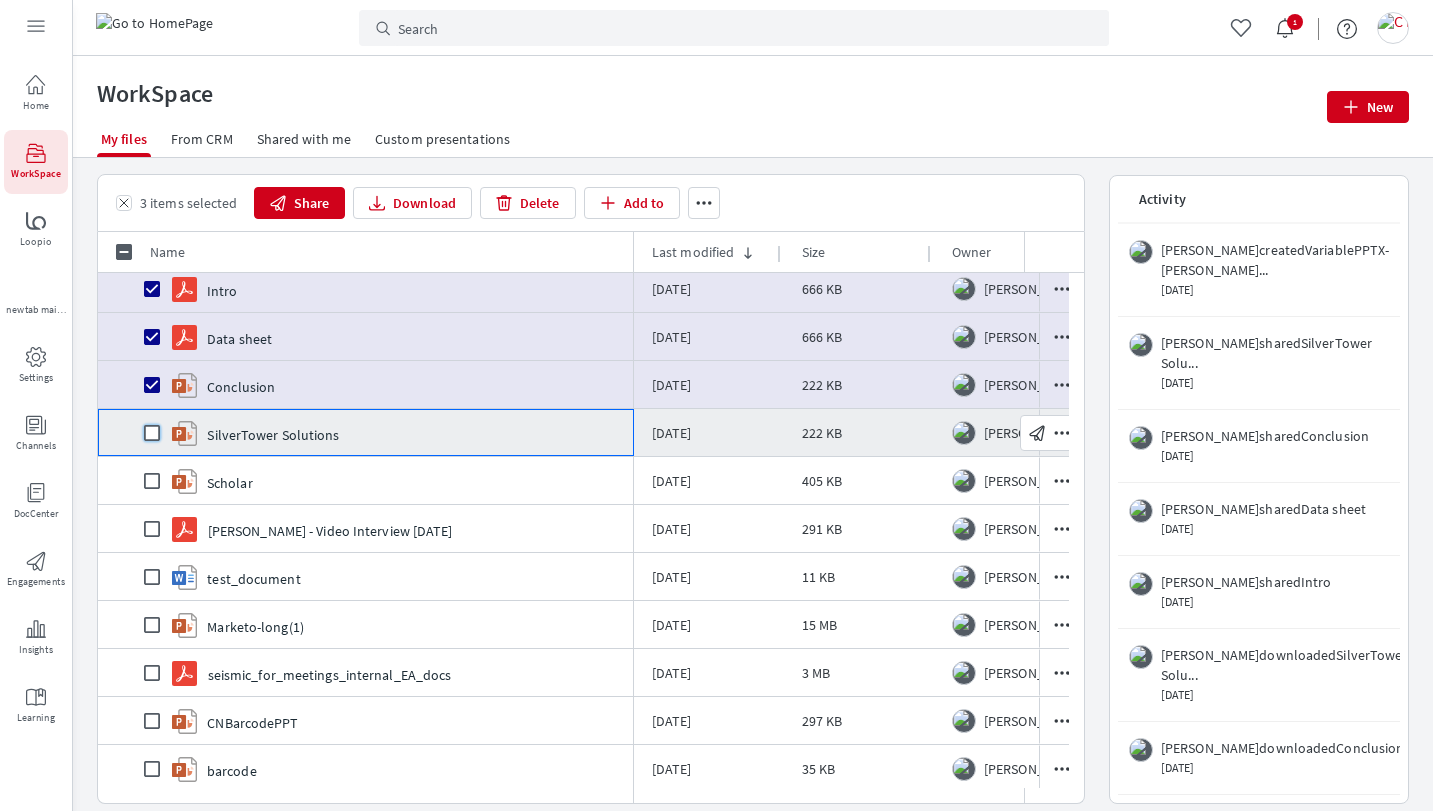 click at bounding box center [152, 433] 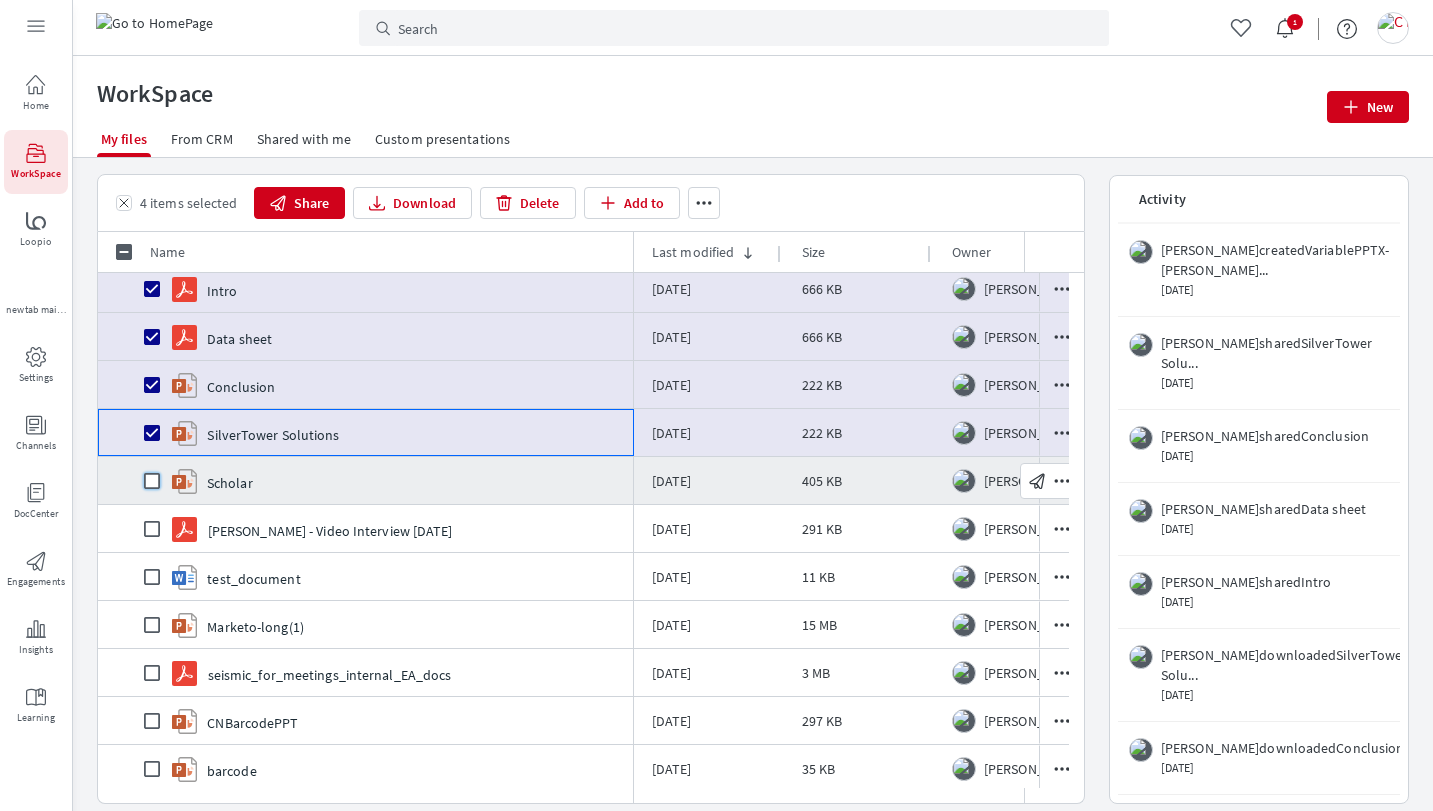 click at bounding box center [152, 481] 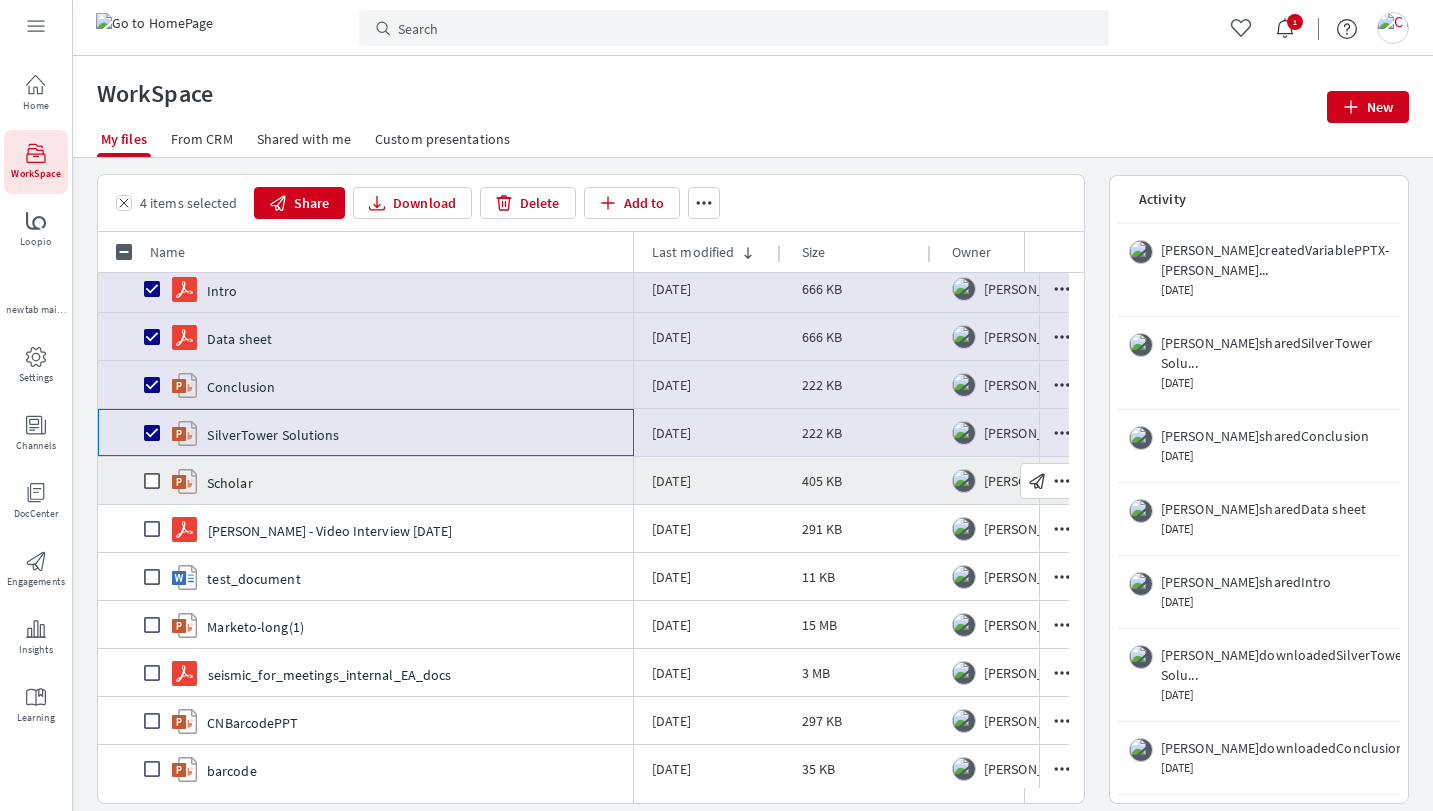 checkbox on "false" 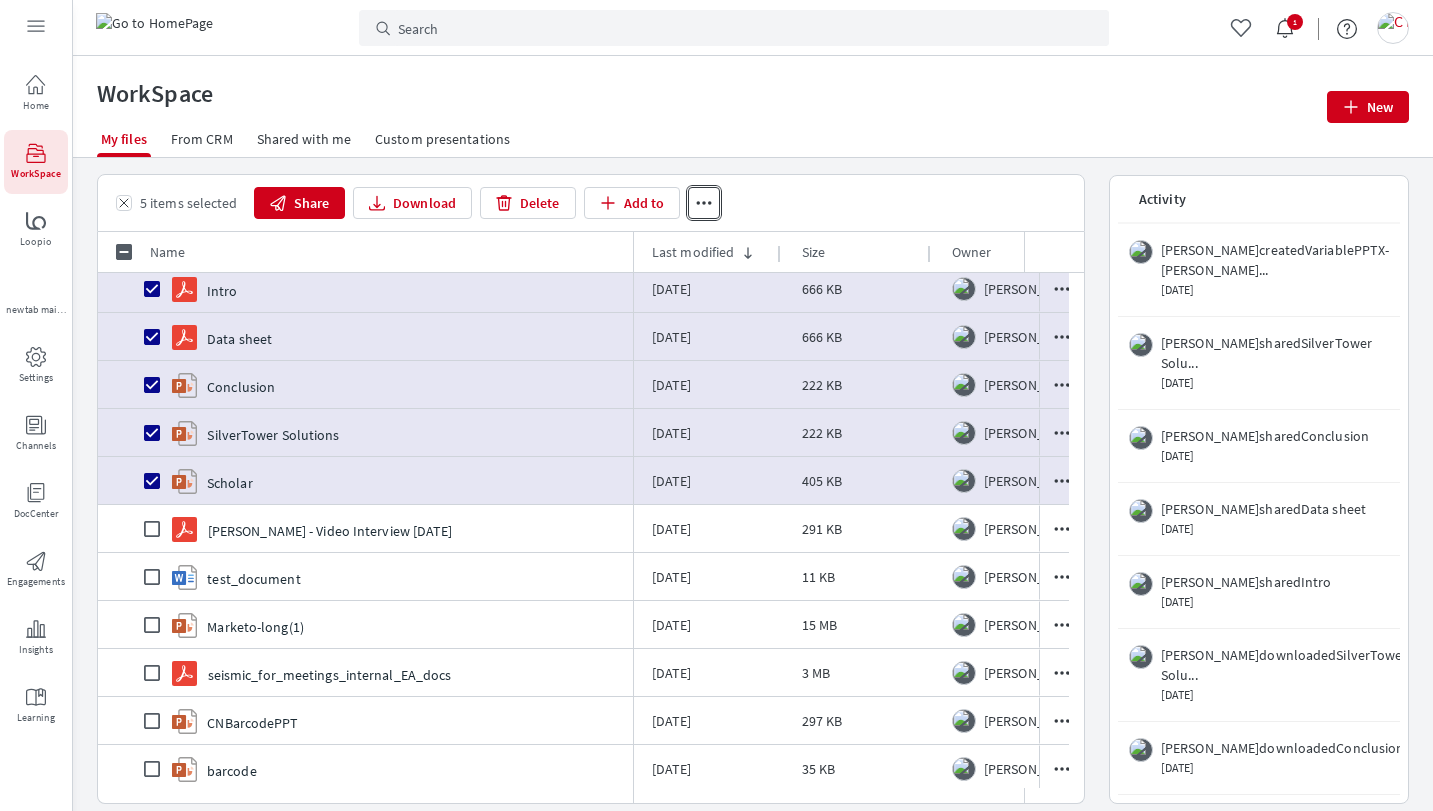 click on "More actions" at bounding box center [704, 203] 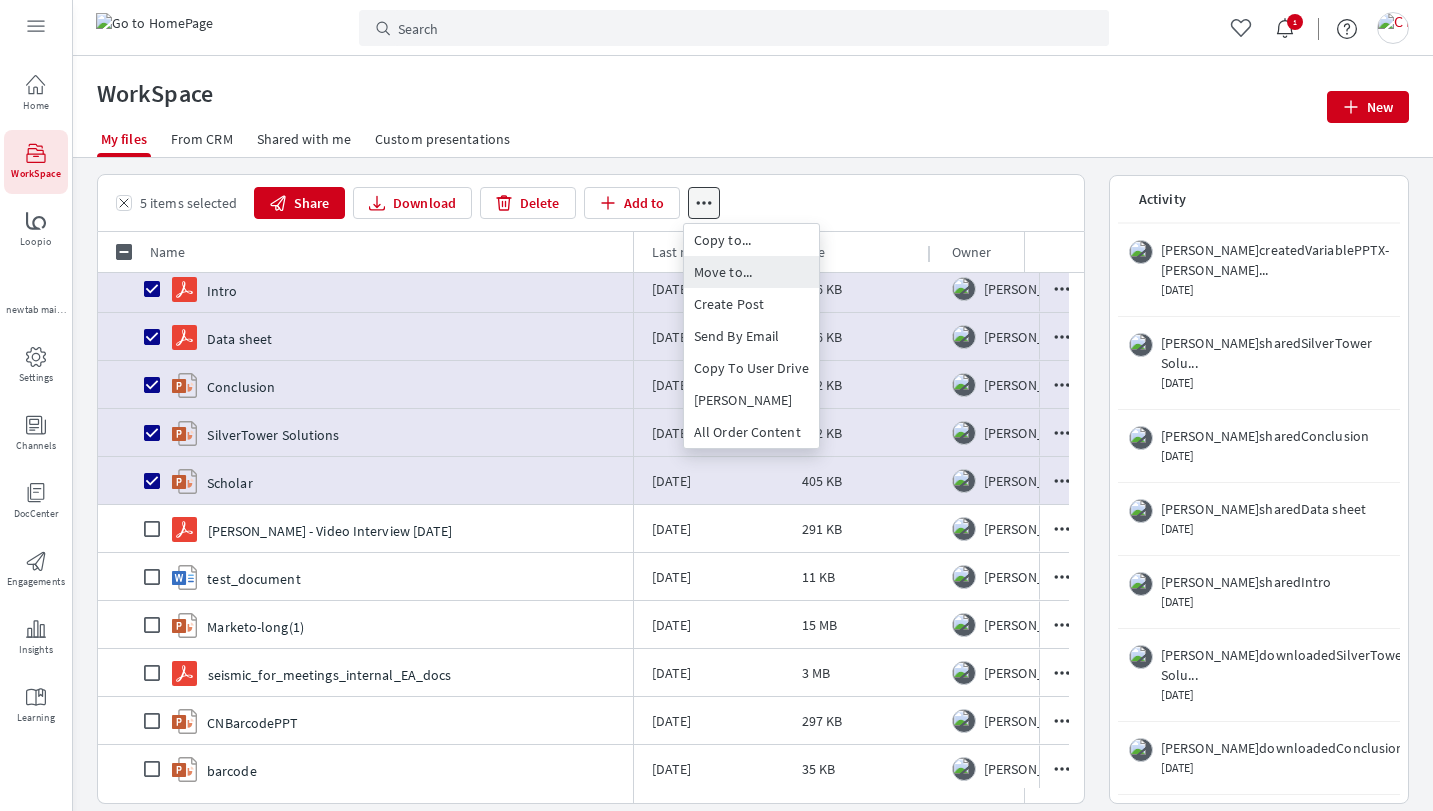 click on "Move to..." at bounding box center [723, 272] 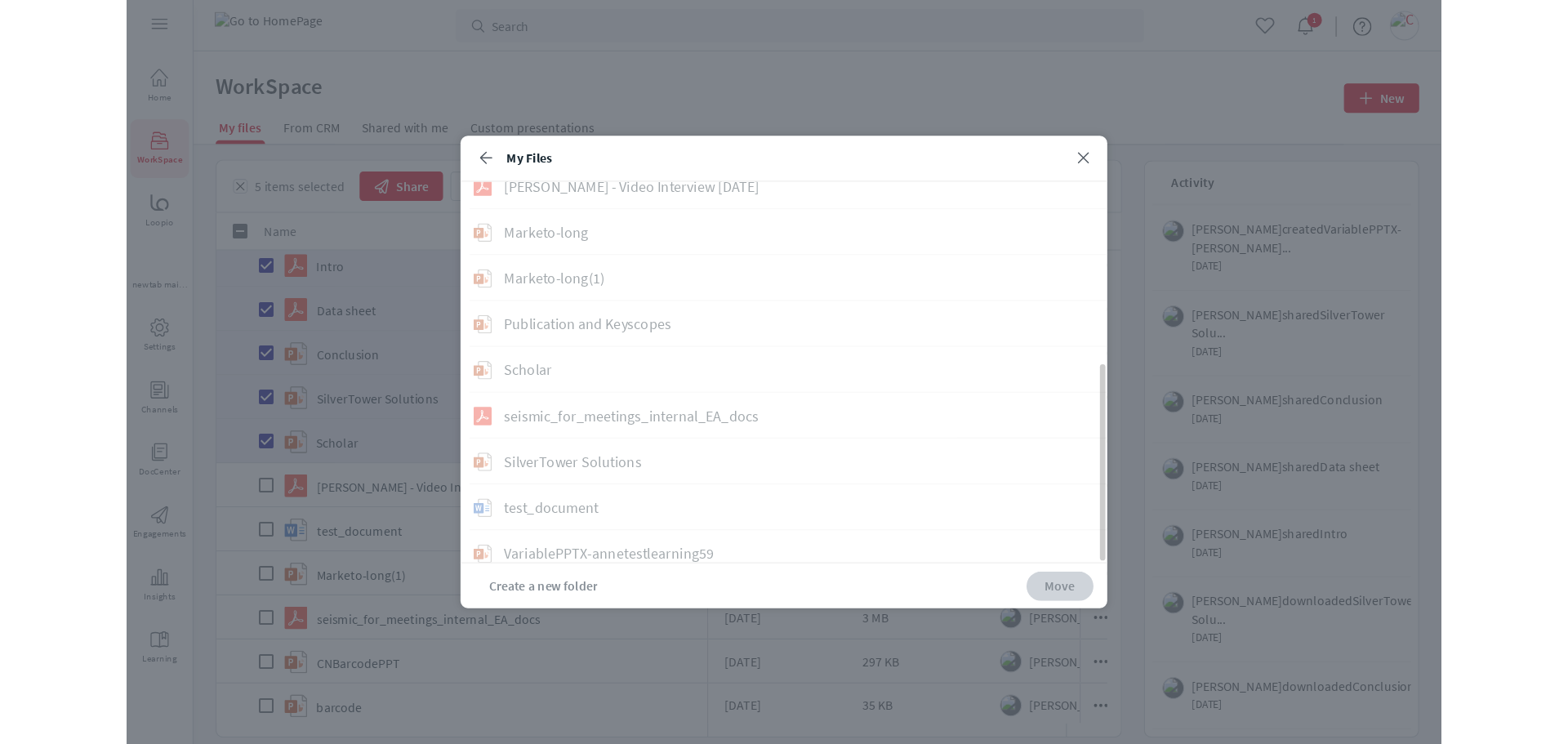 scroll, scrollTop: 0, scrollLeft: 0, axis: both 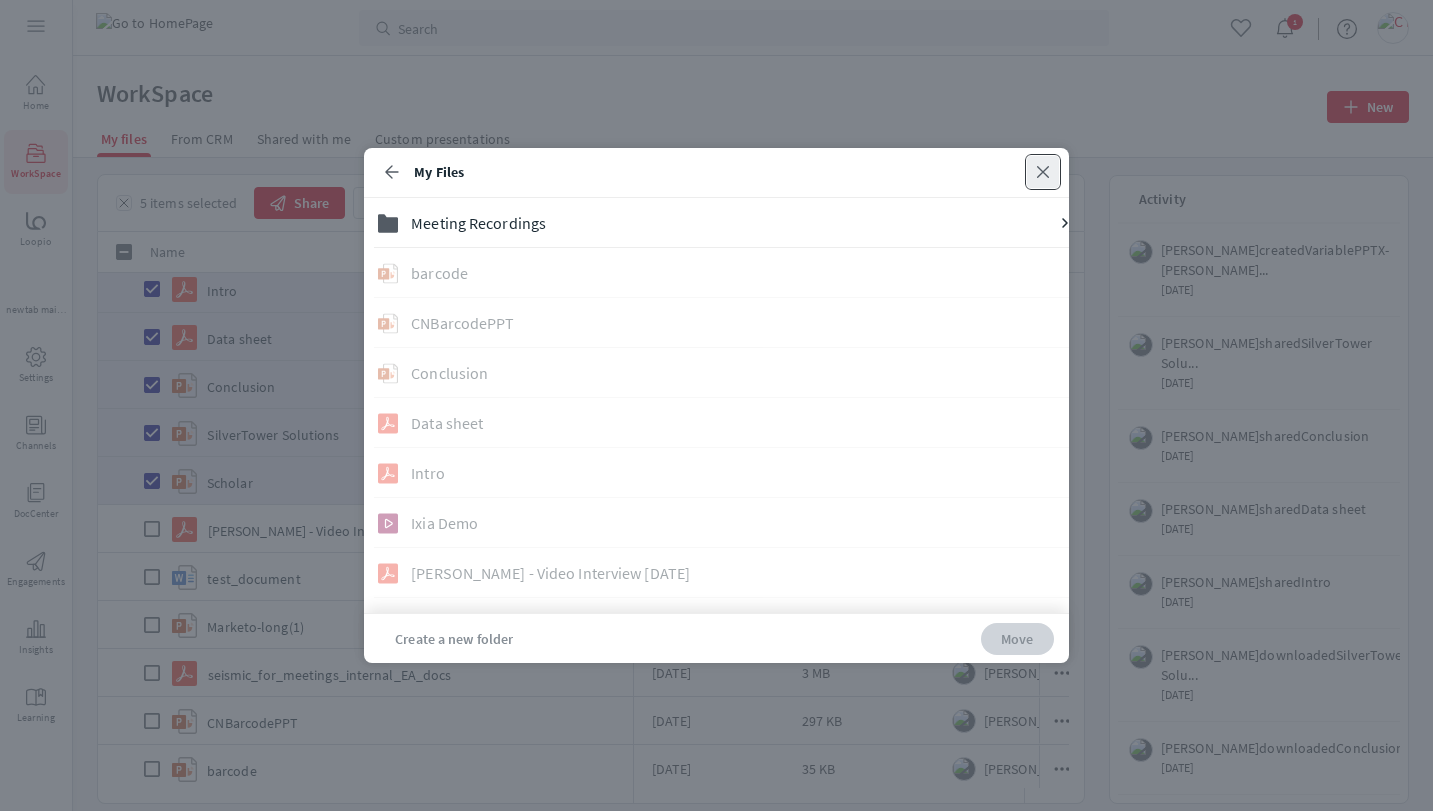 click at bounding box center (1043, 172) 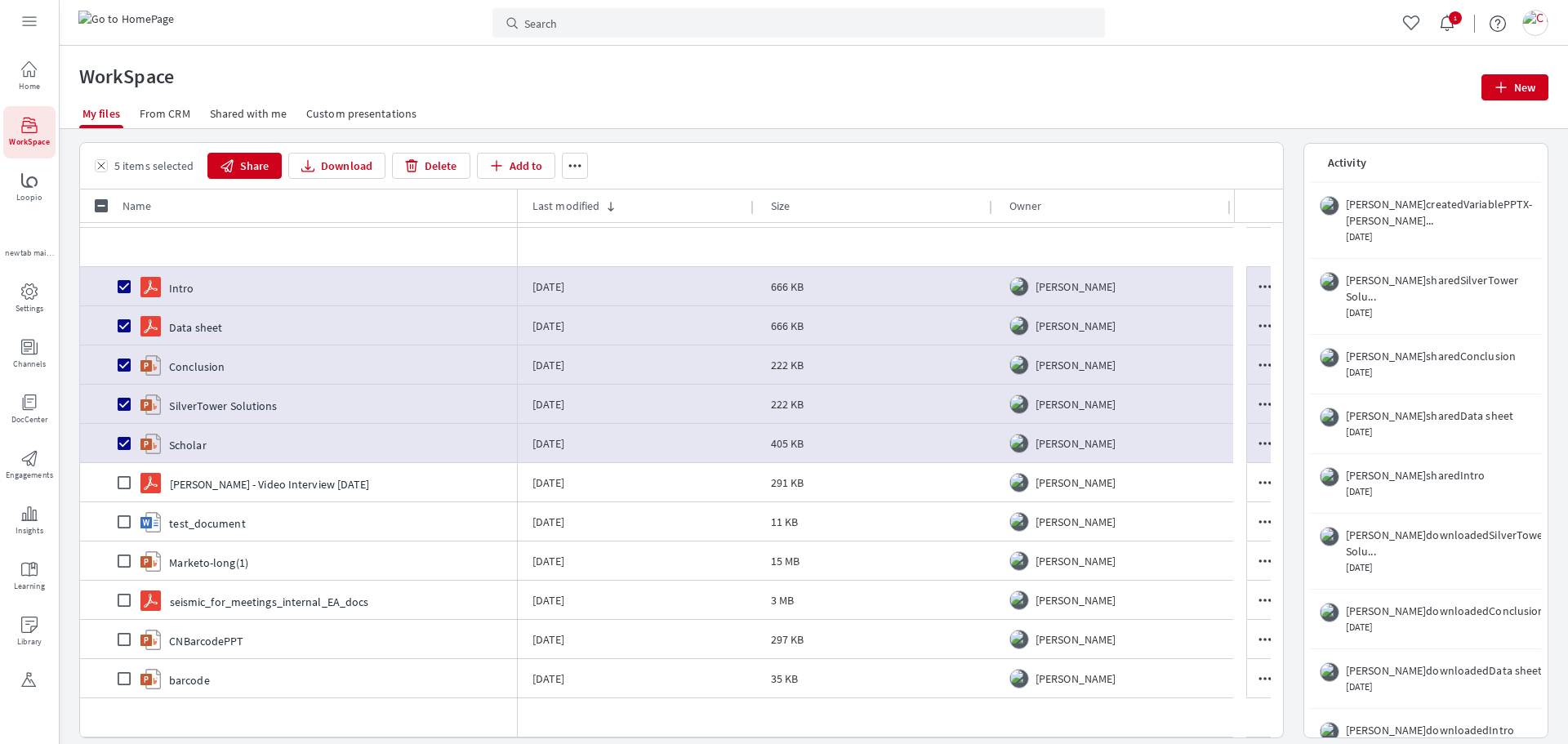 scroll, scrollTop: 113, scrollLeft: 0, axis: vertical 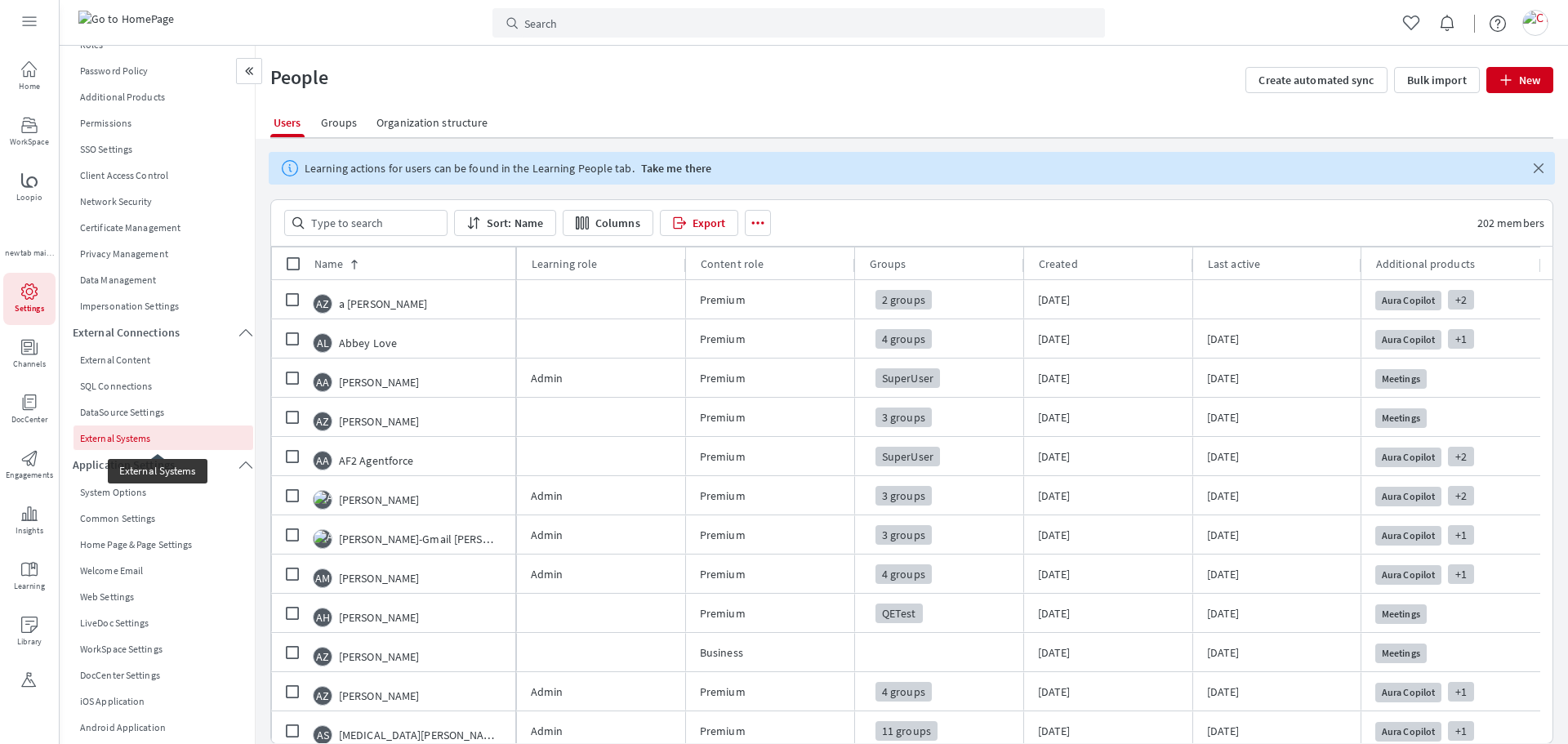 click on "External Systems" at bounding box center (163, 439) 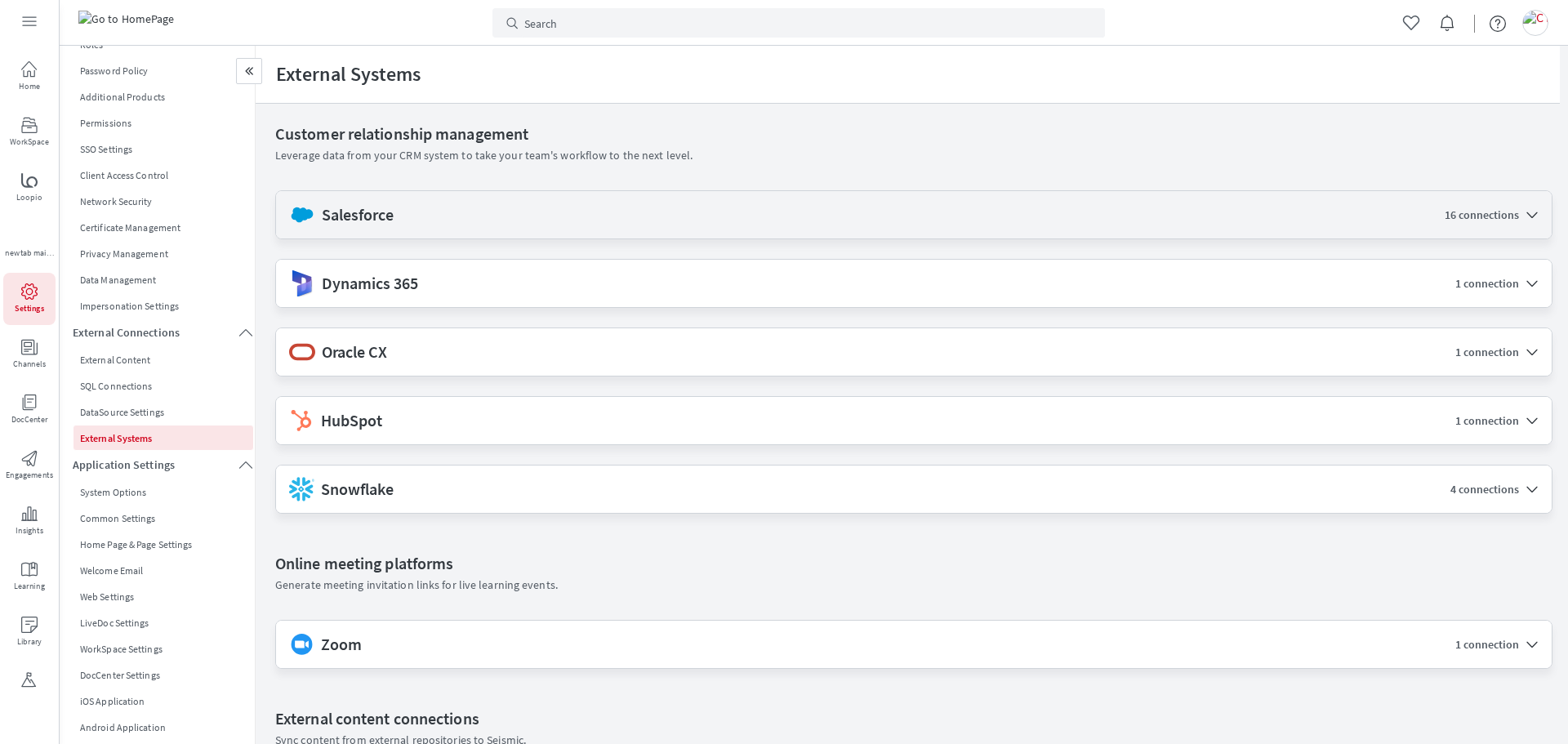 click on "Salesforce 16 connections" at bounding box center (920, 215) 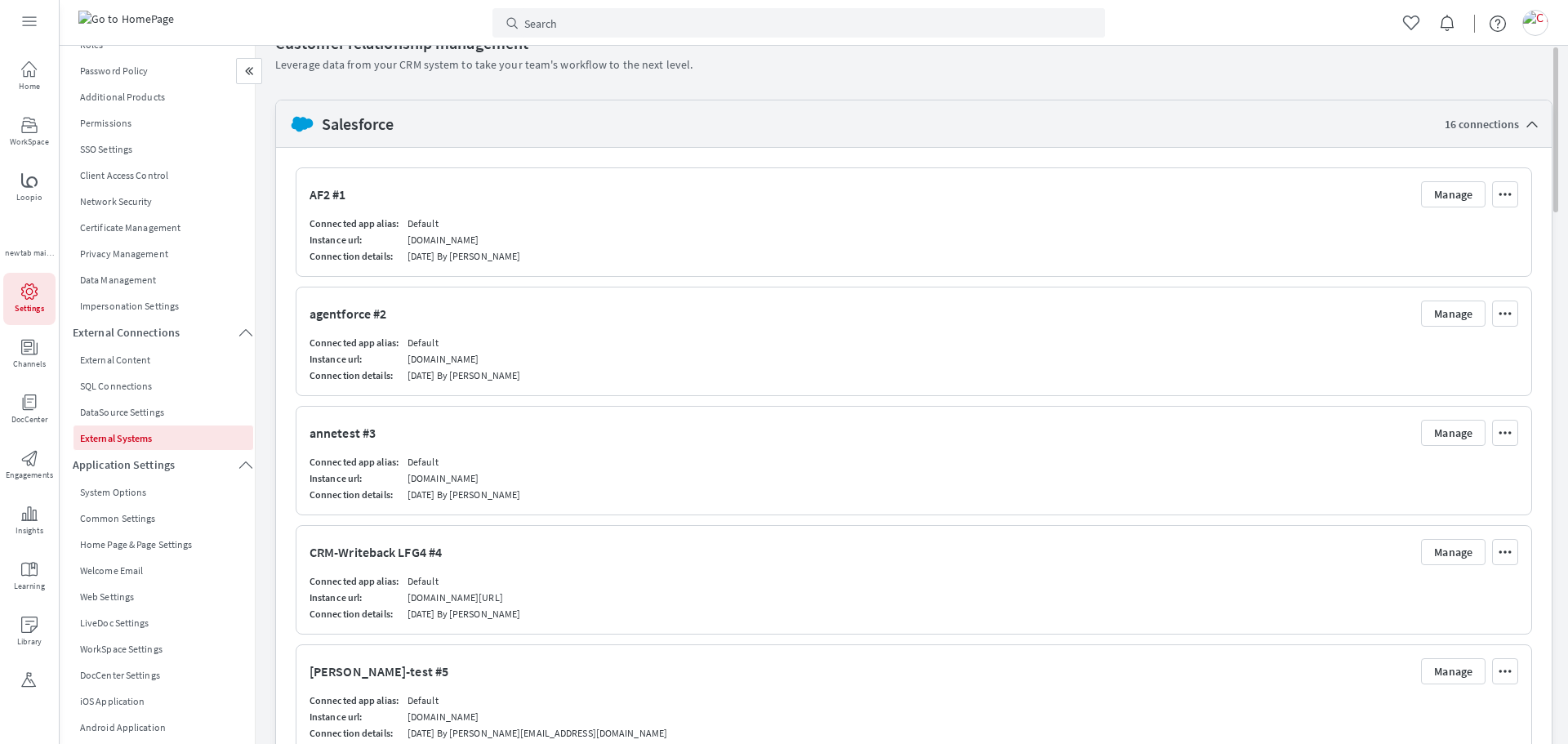 scroll, scrollTop: 0, scrollLeft: 0, axis: both 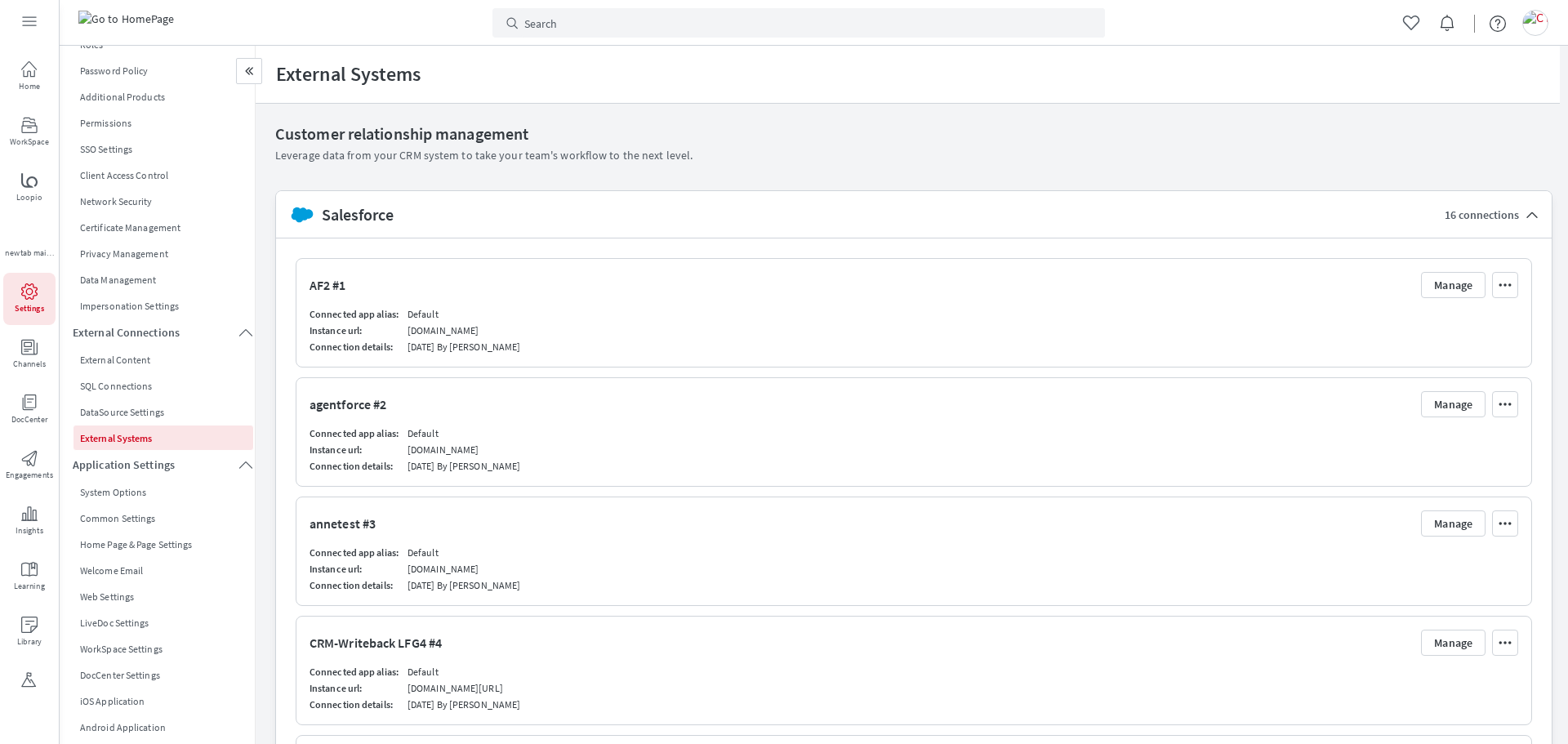 drag, startPoint x: 506, startPoint y: 331, endPoint x: 407, endPoint y: 331, distance: 99 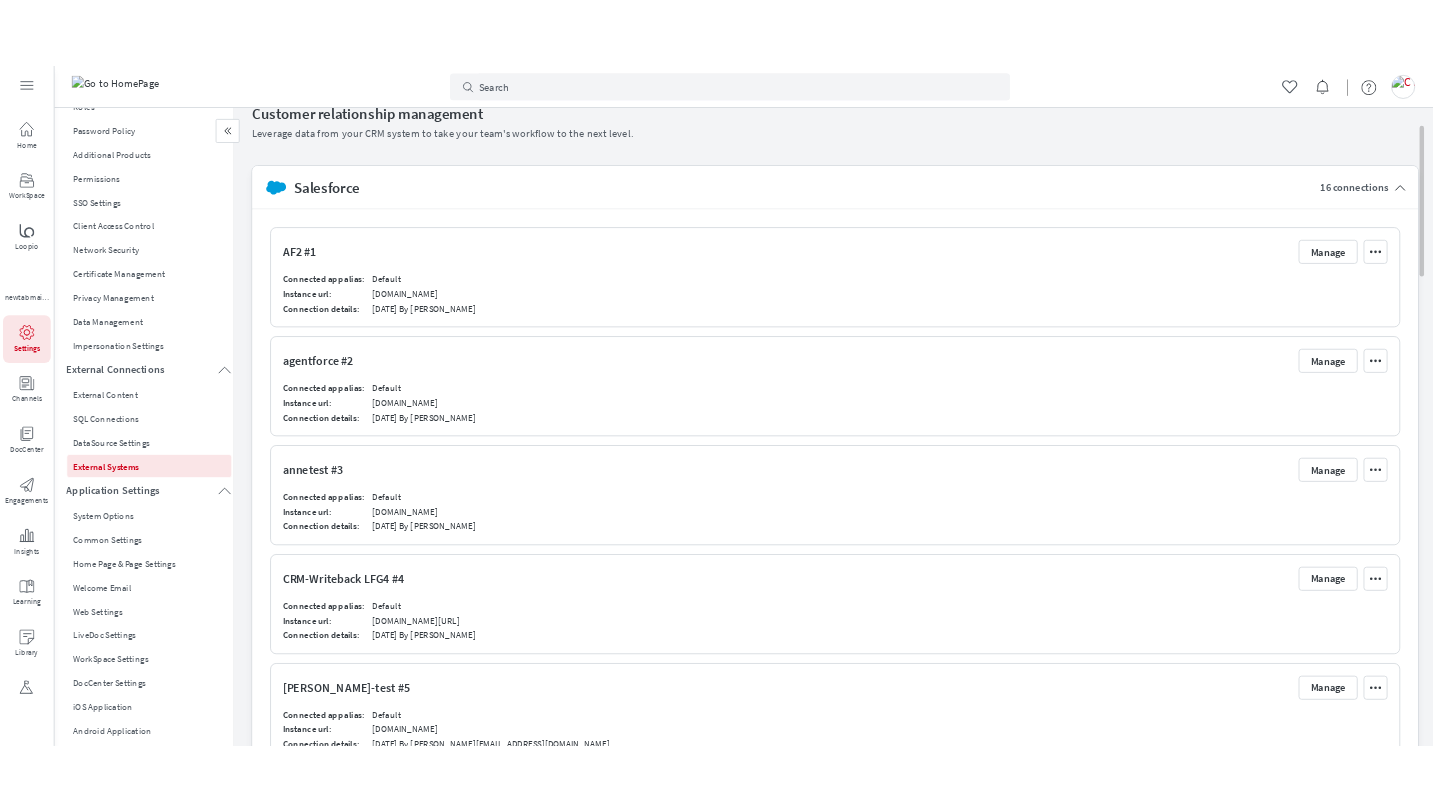 scroll, scrollTop: 0, scrollLeft: 0, axis: both 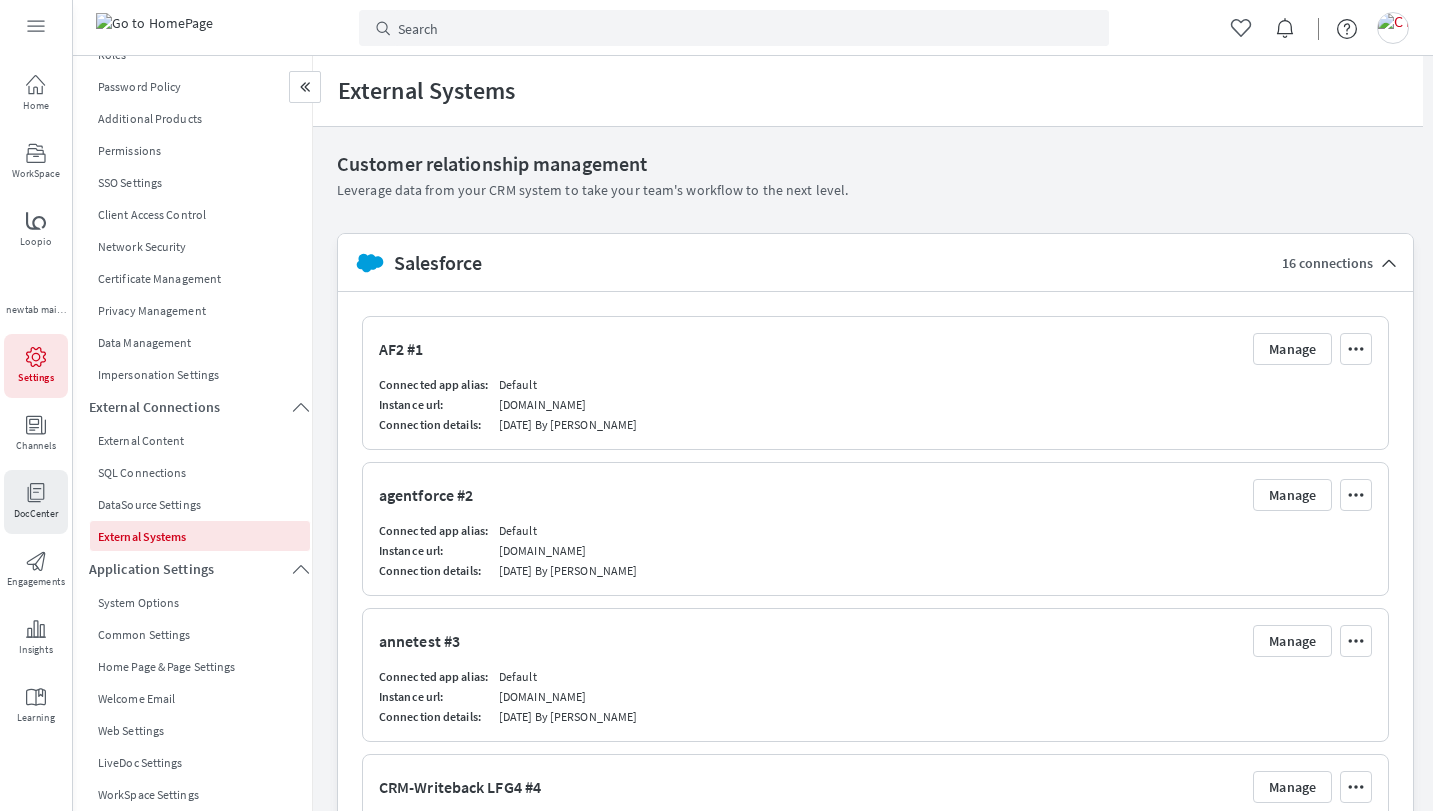 click on "DocCenter" at bounding box center [36, 514] 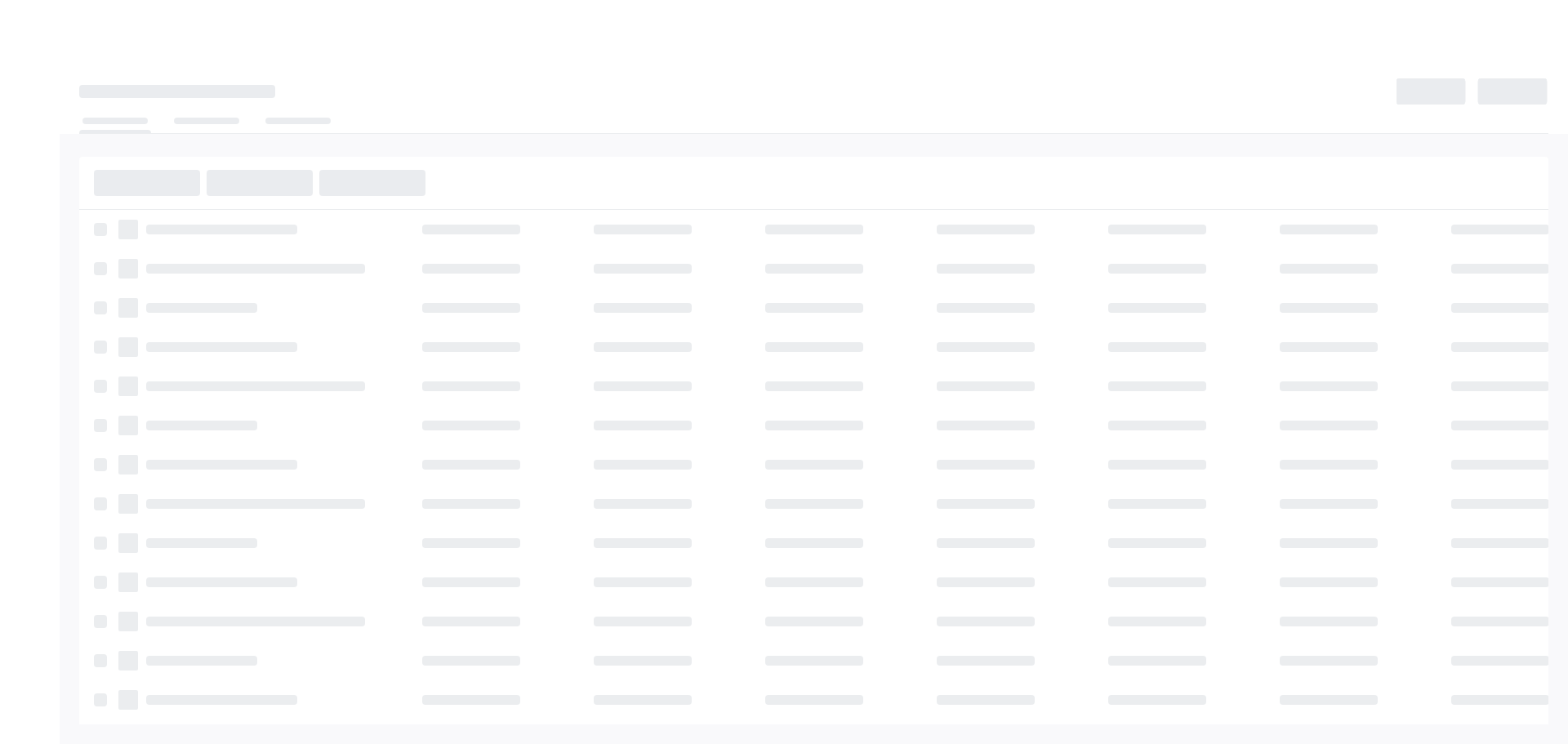 scroll, scrollTop: 0, scrollLeft: 0, axis: both 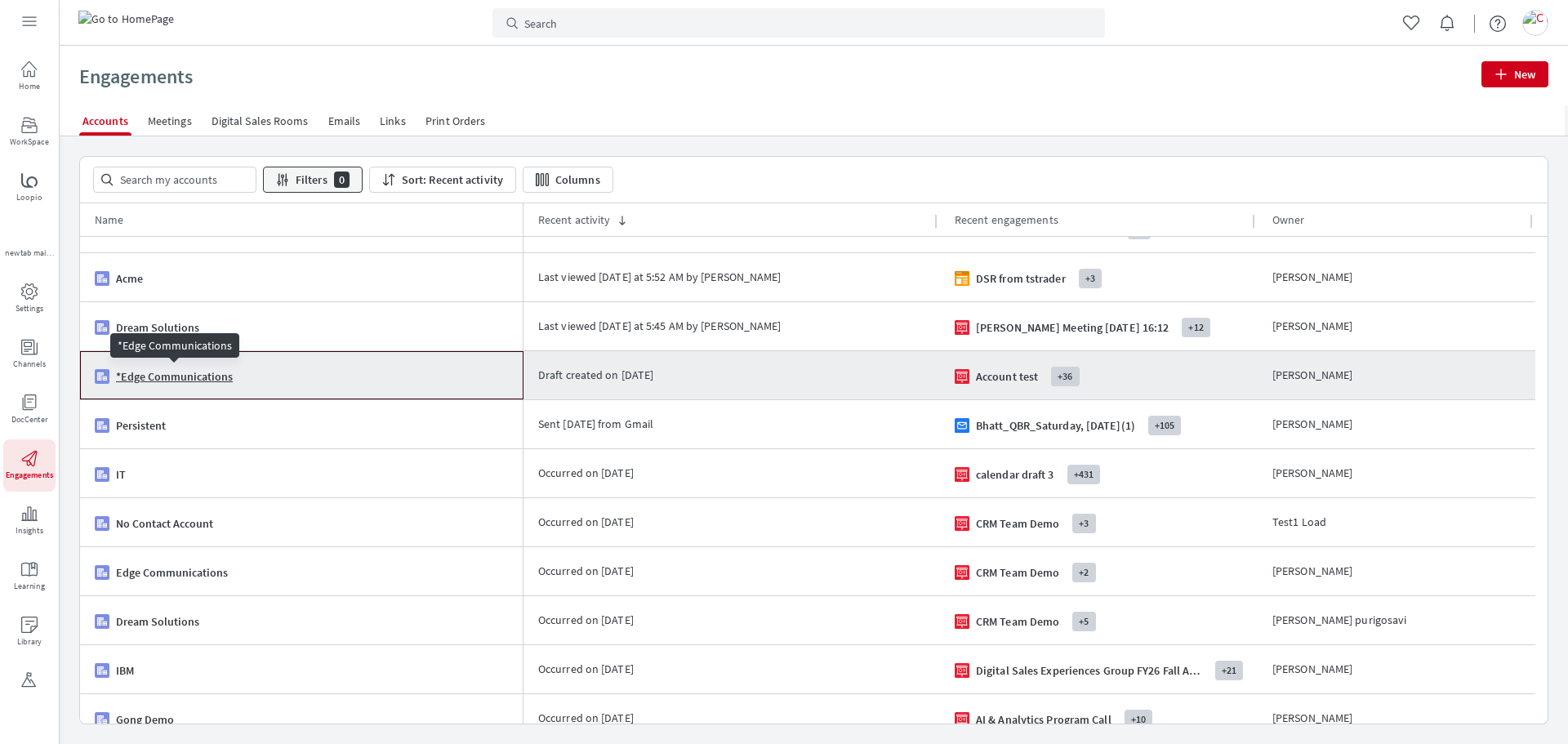 click on "*Edge Communications" at bounding box center [174, 376] 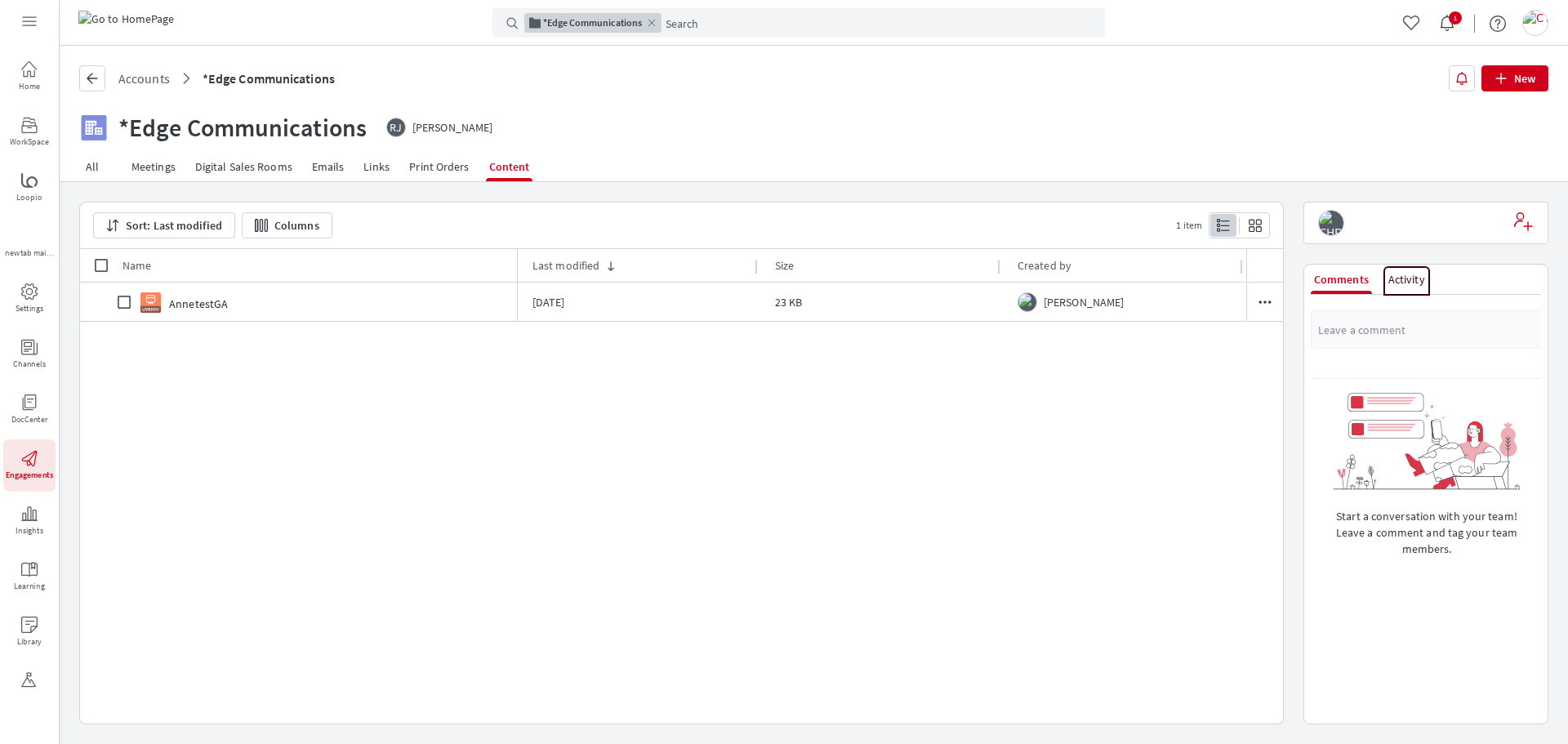 click on "Activity" at bounding box center [1406, 279] 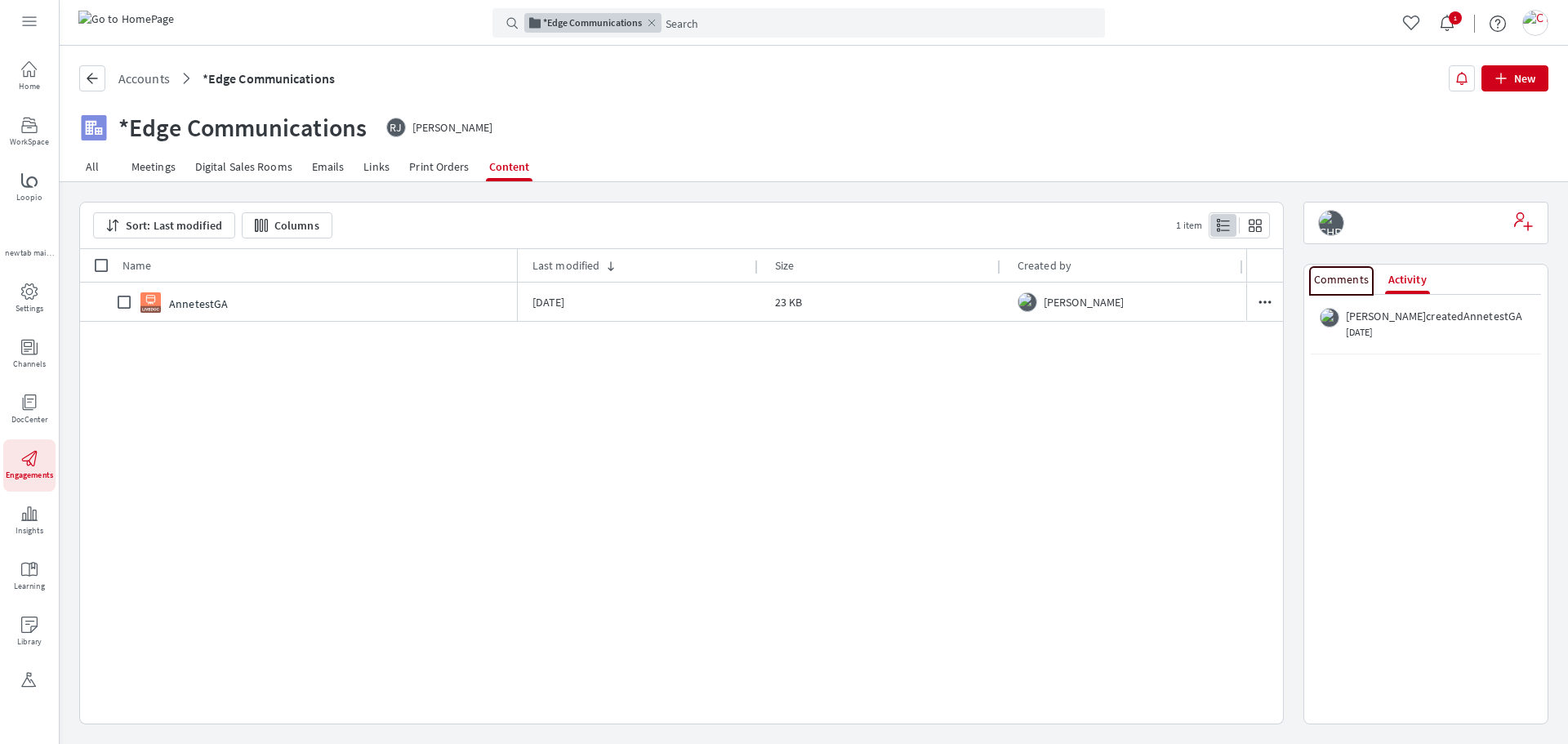 click on "Comments" at bounding box center (1341, 279) 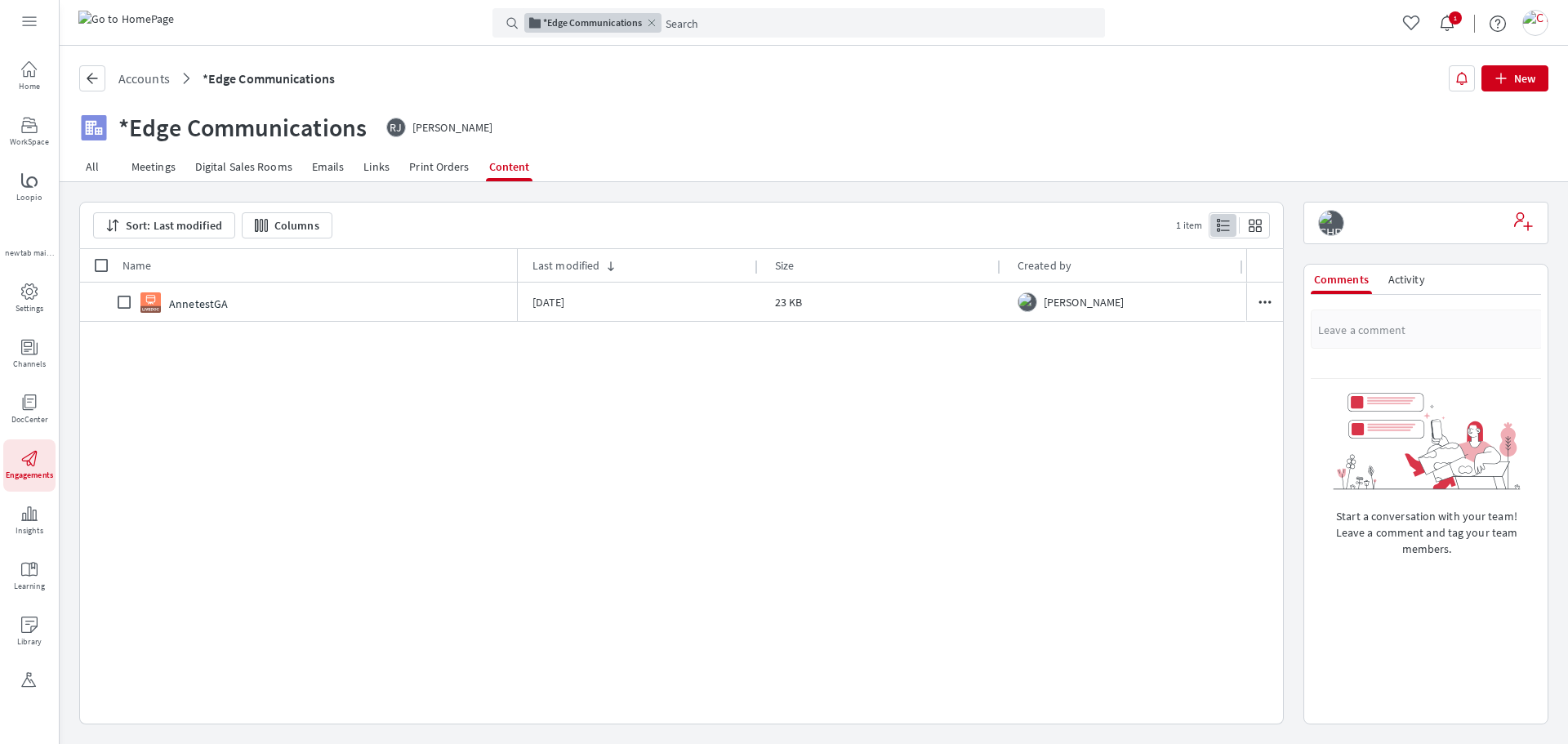 click on "*Edge Communications" at bounding box center [237, 127] 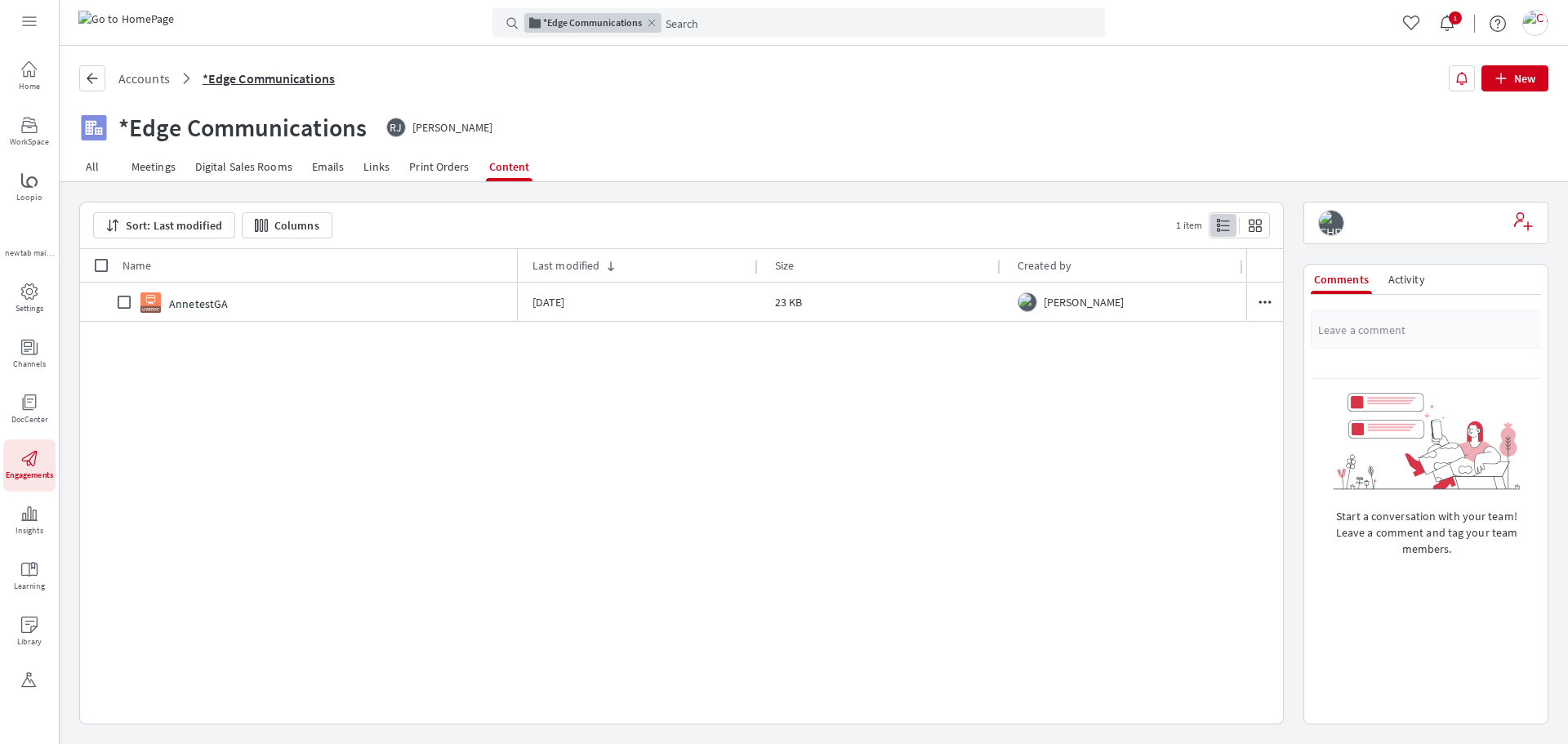 click on "*Edge Communications" at bounding box center [269, 78] 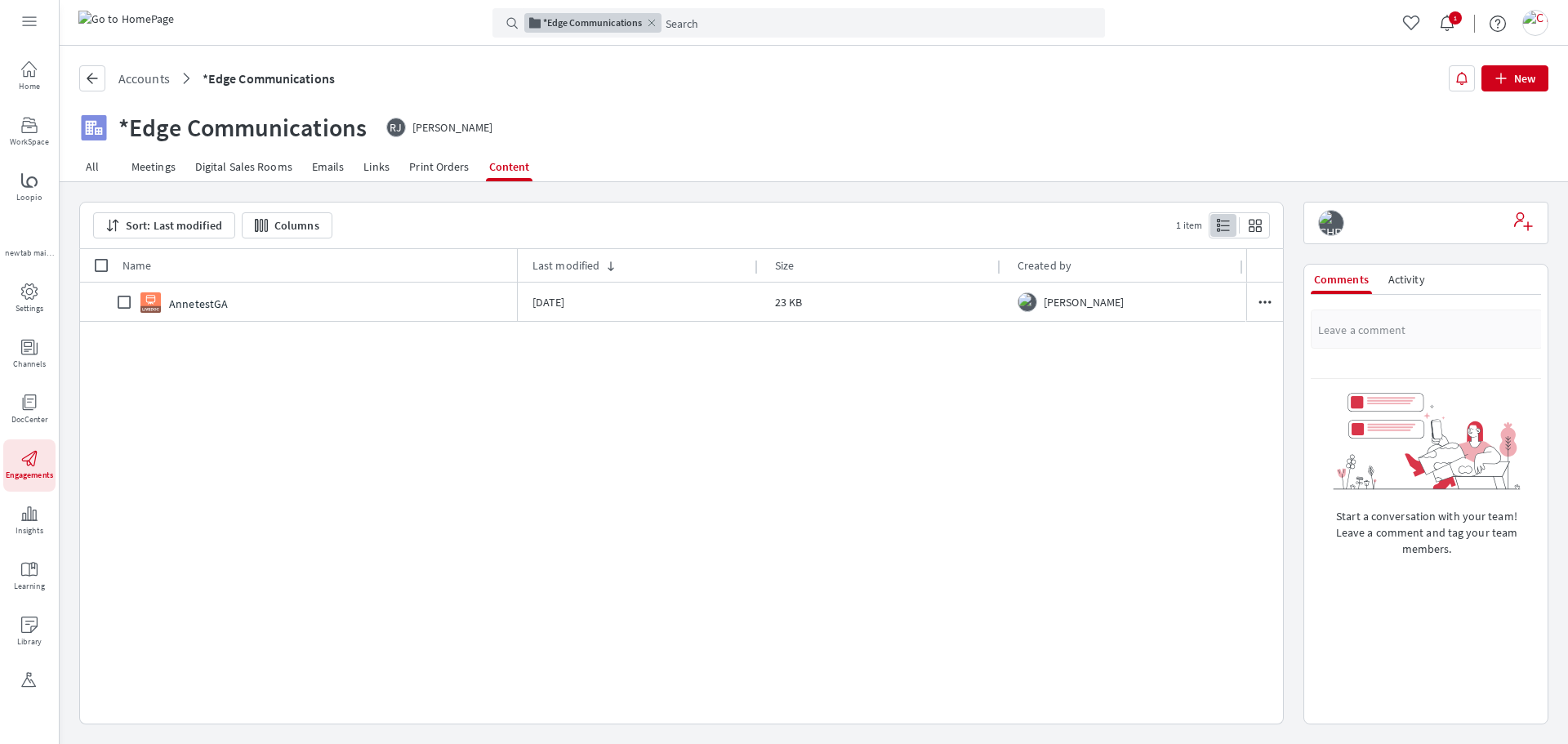 click on "AnnetestGA Jul 1, 2025 23 KB Chris Nevlin Share externally More actions" at bounding box center (681, 503) 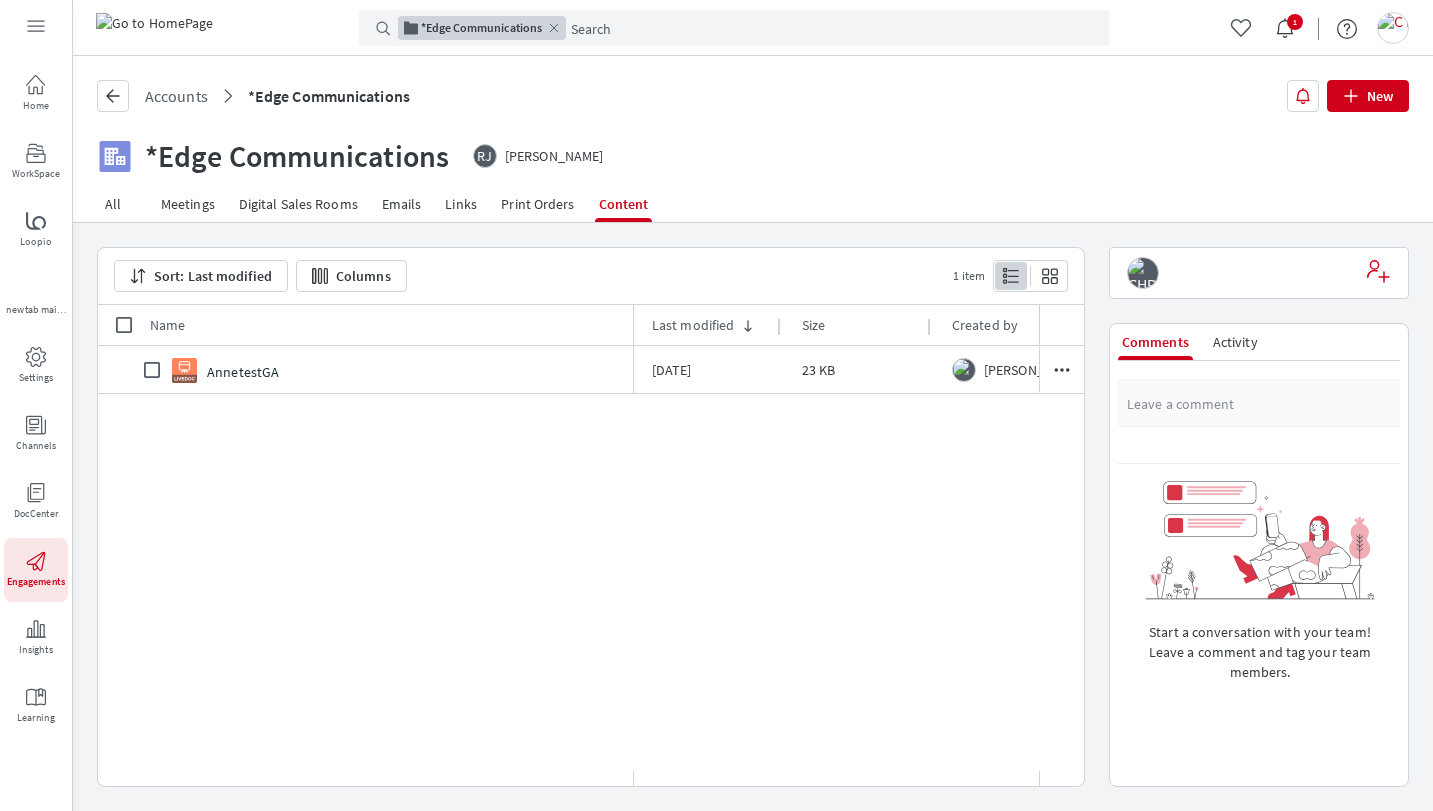 scroll, scrollTop: 0, scrollLeft: 45, axis: horizontal 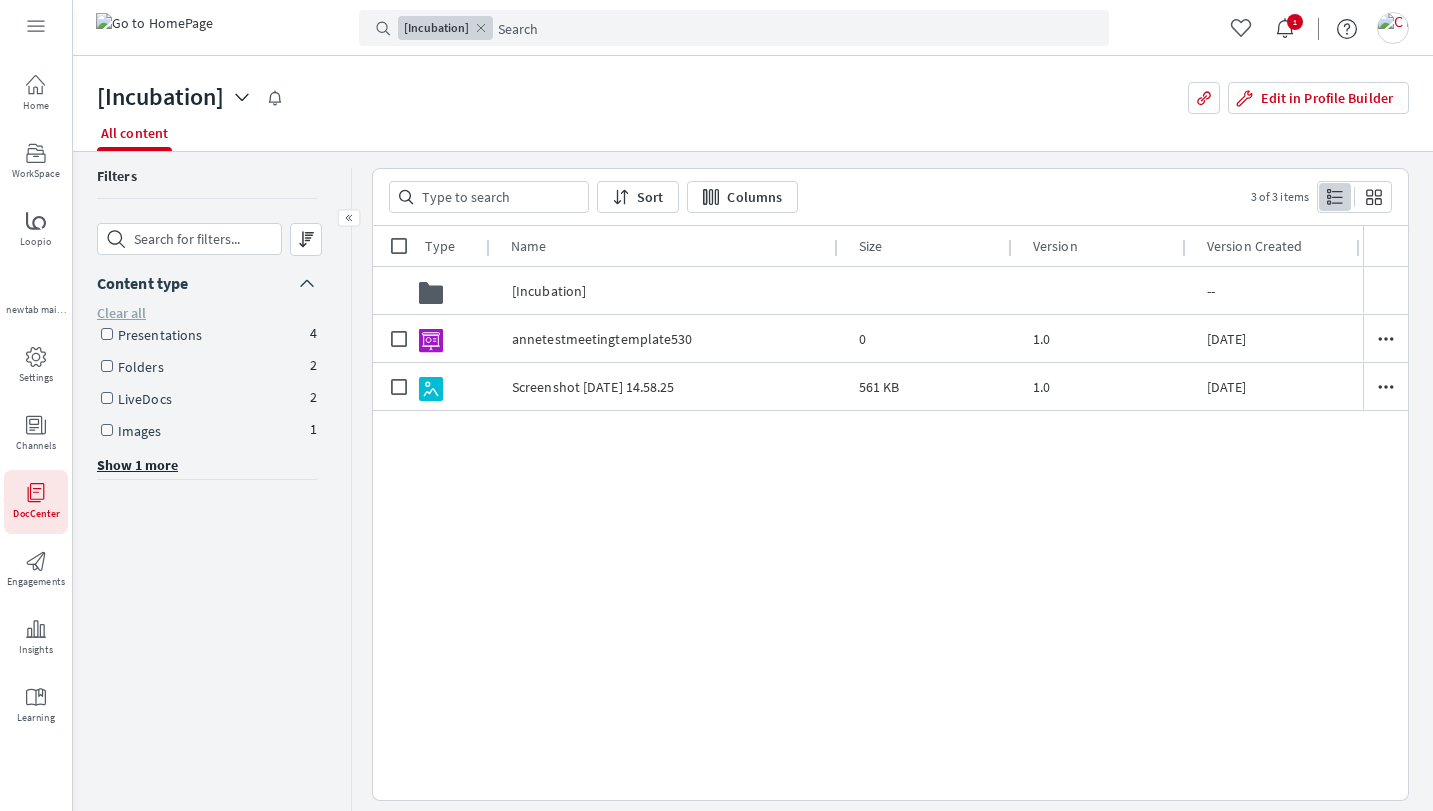 click on "[Incubation]" at bounding box center (160, 97) 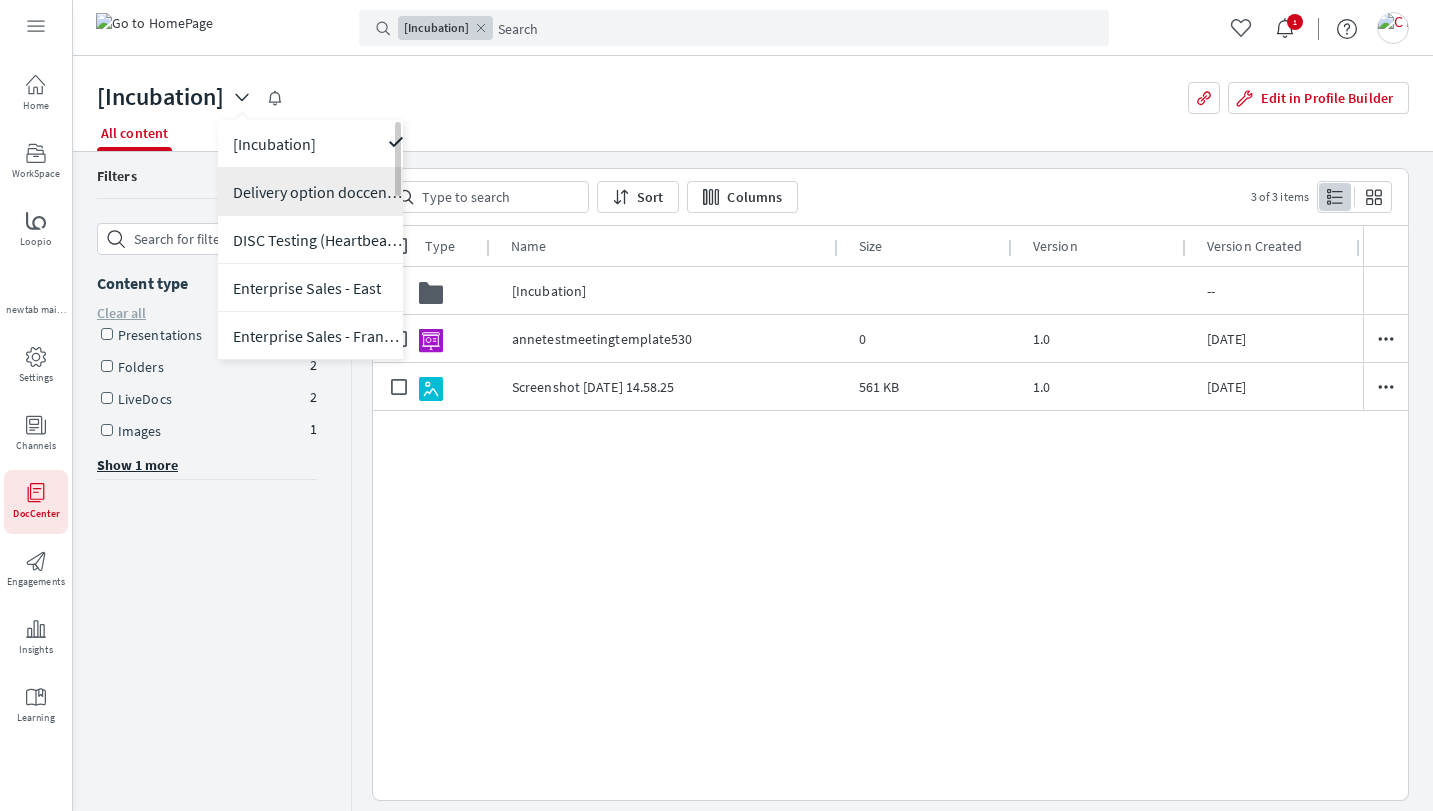 click on "Delivery option doccenter" at bounding box center (318, 192) 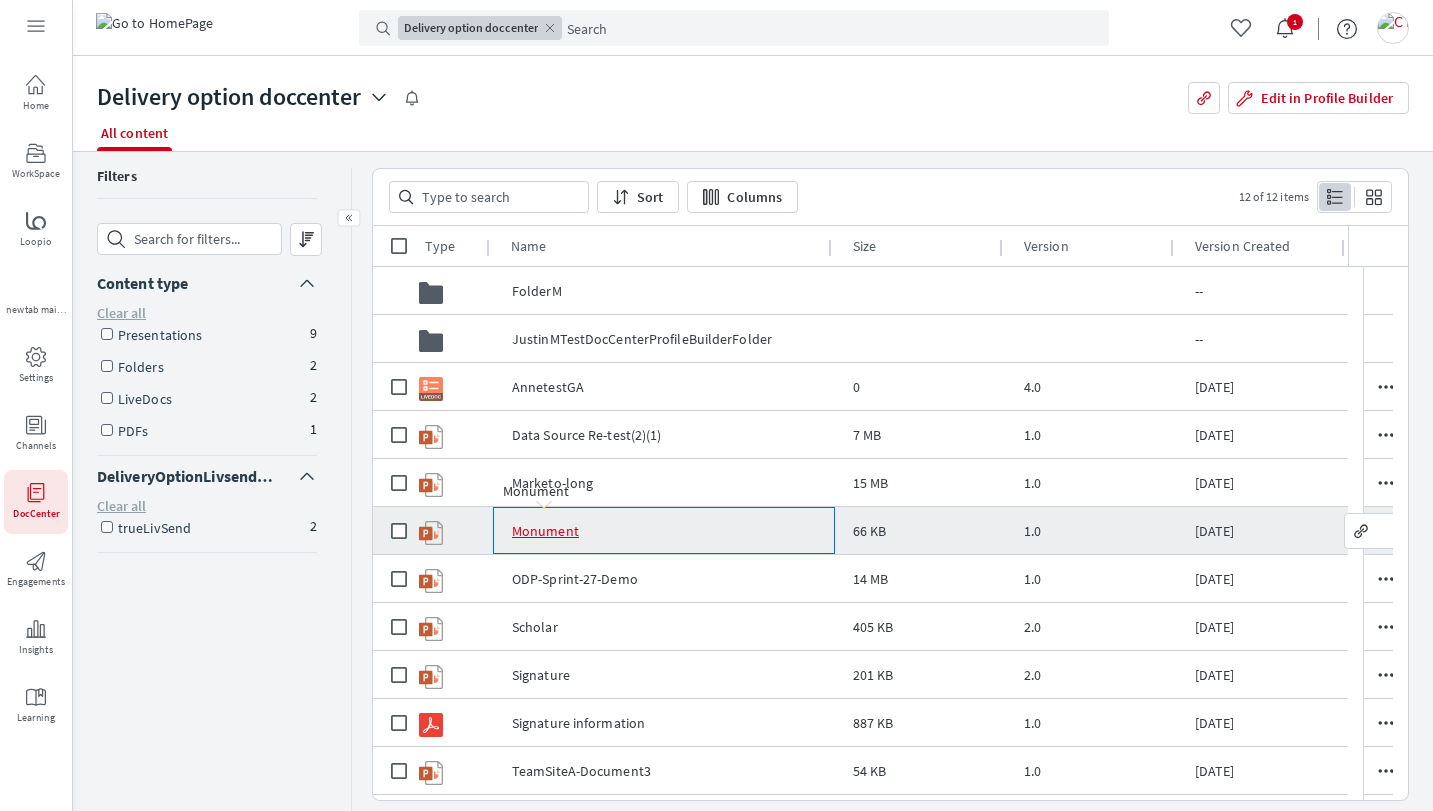 click on "Monument" at bounding box center (545, 531) 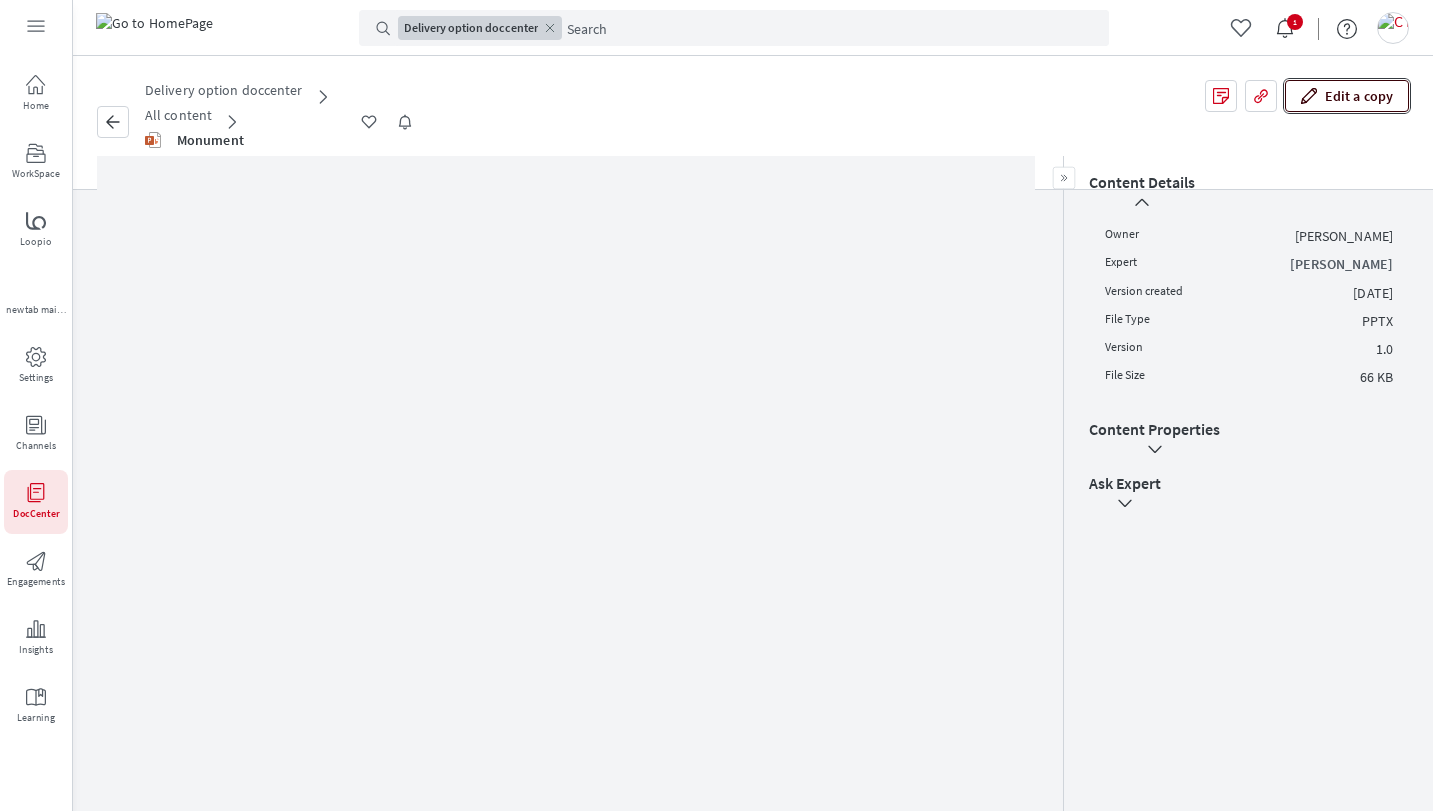 click on "Edit a copy" at bounding box center [1347, 96] 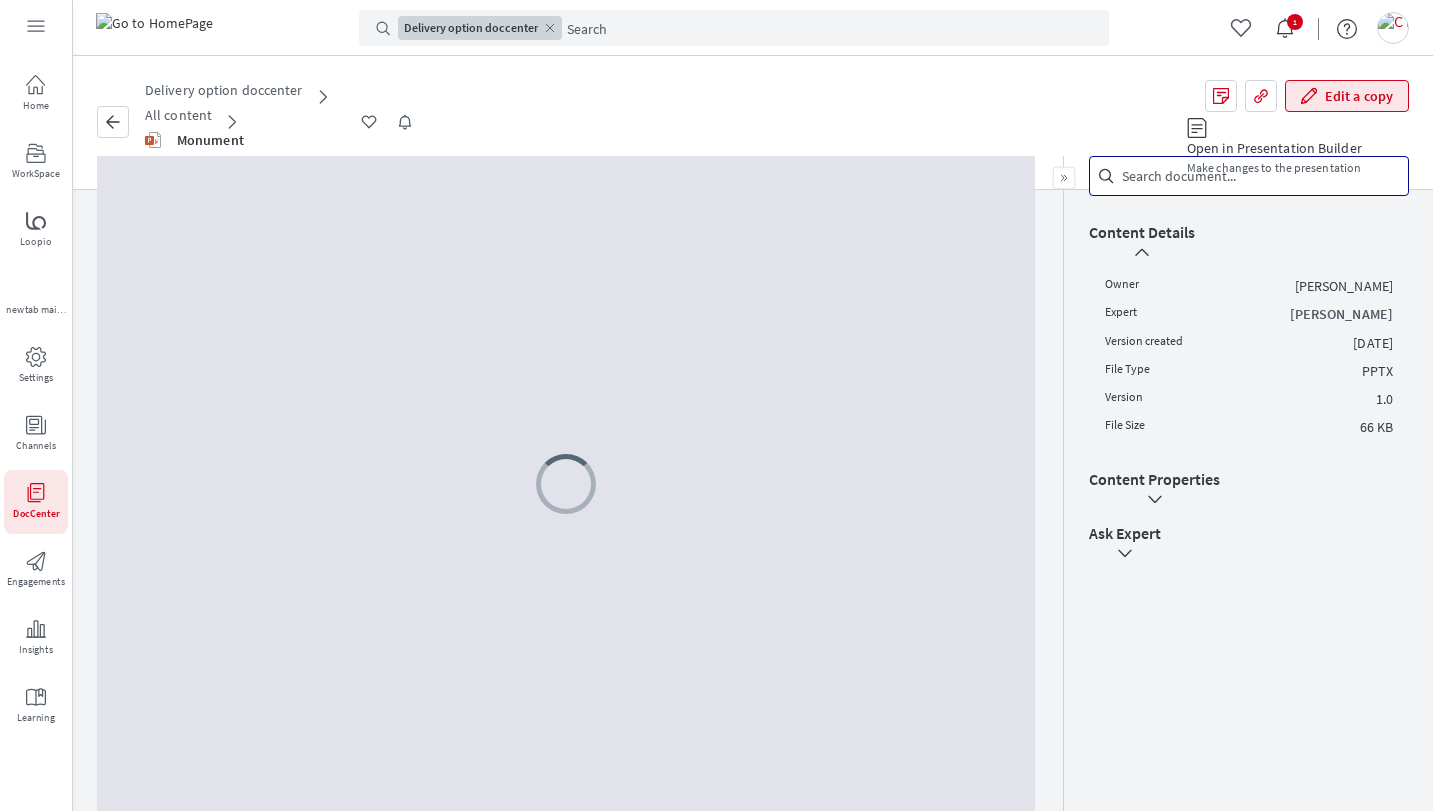 click on "Open in Presentation Builder" at bounding box center (1274, 148) 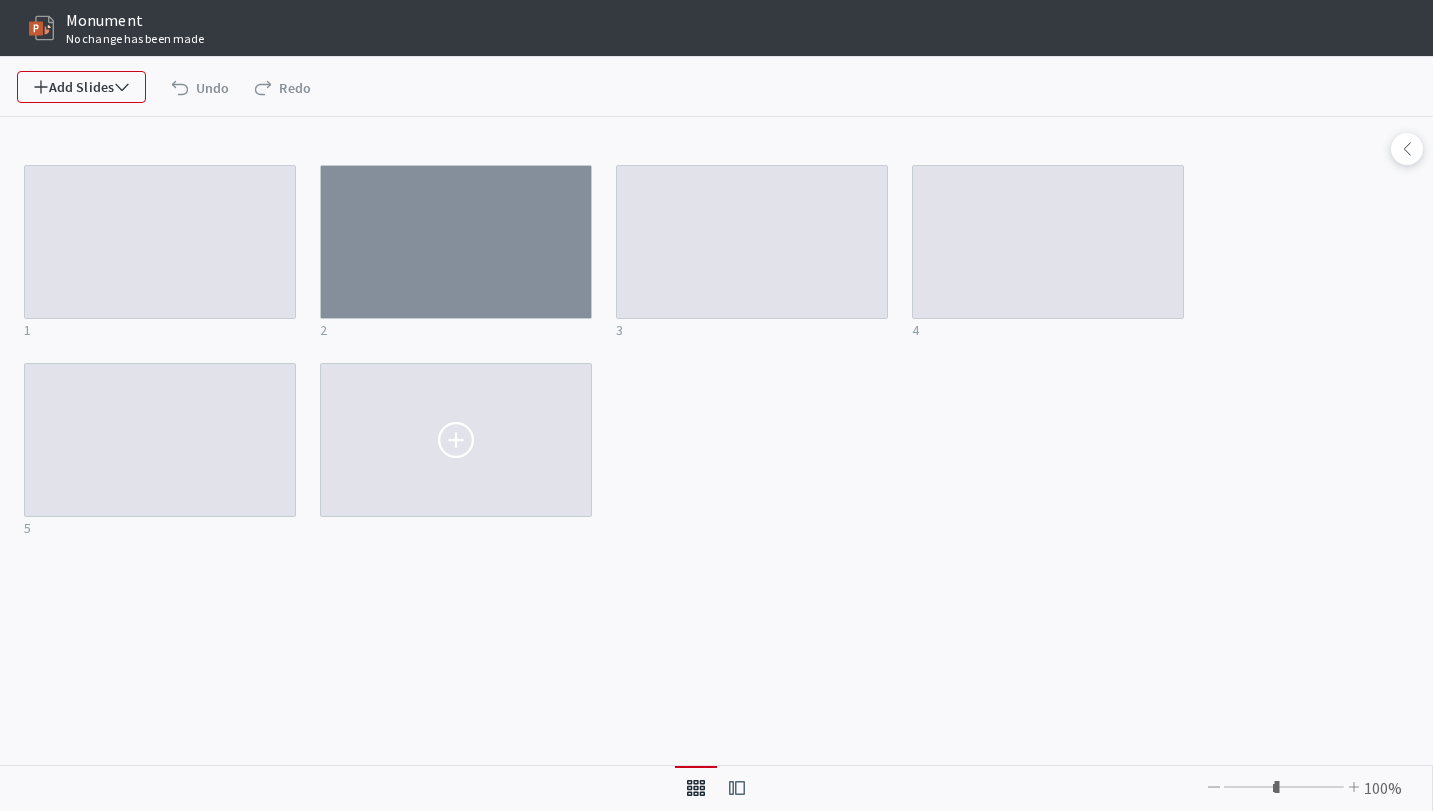 scroll, scrollTop: 0, scrollLeft: 0, axis: both 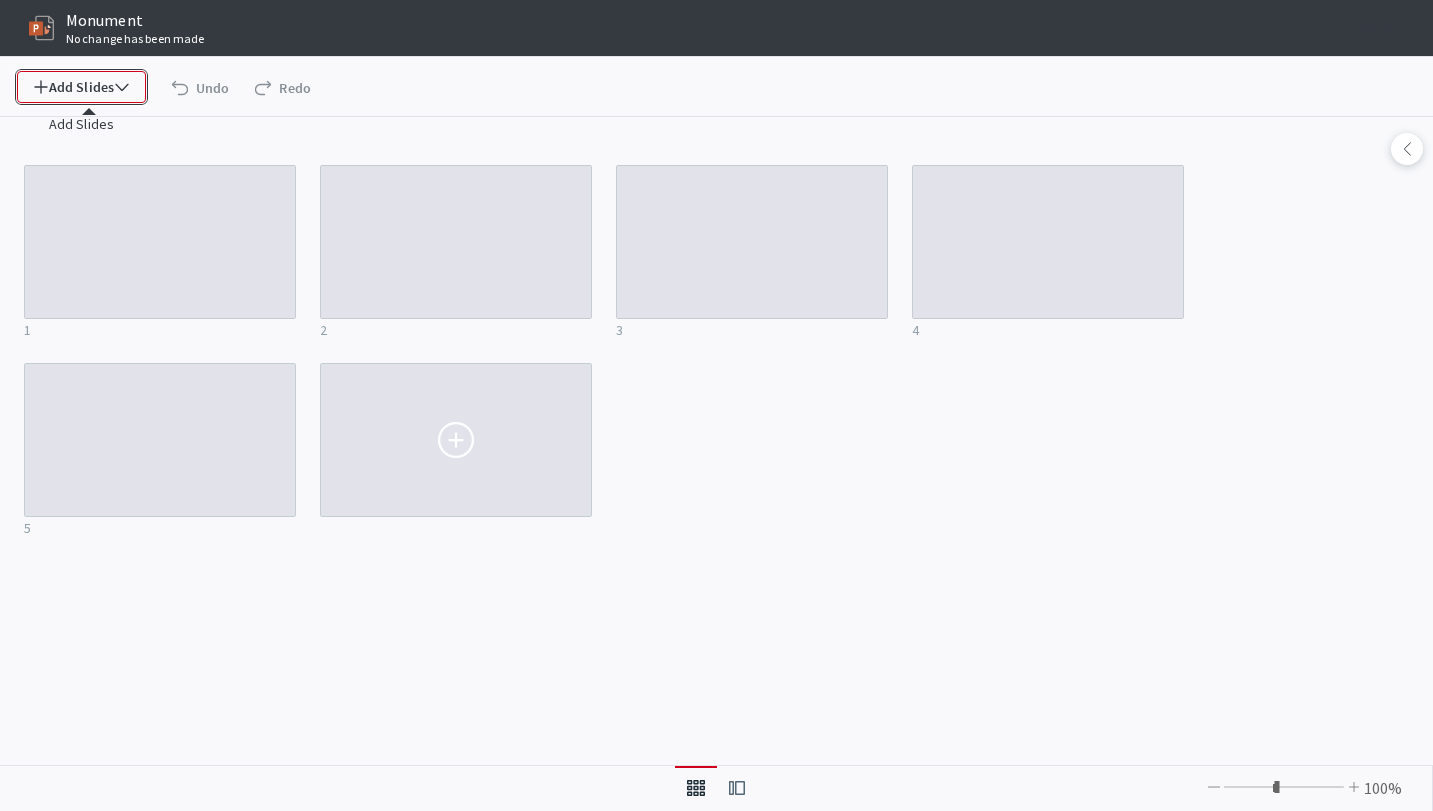 click on "Add Slides" at bounding box center [81, 87] 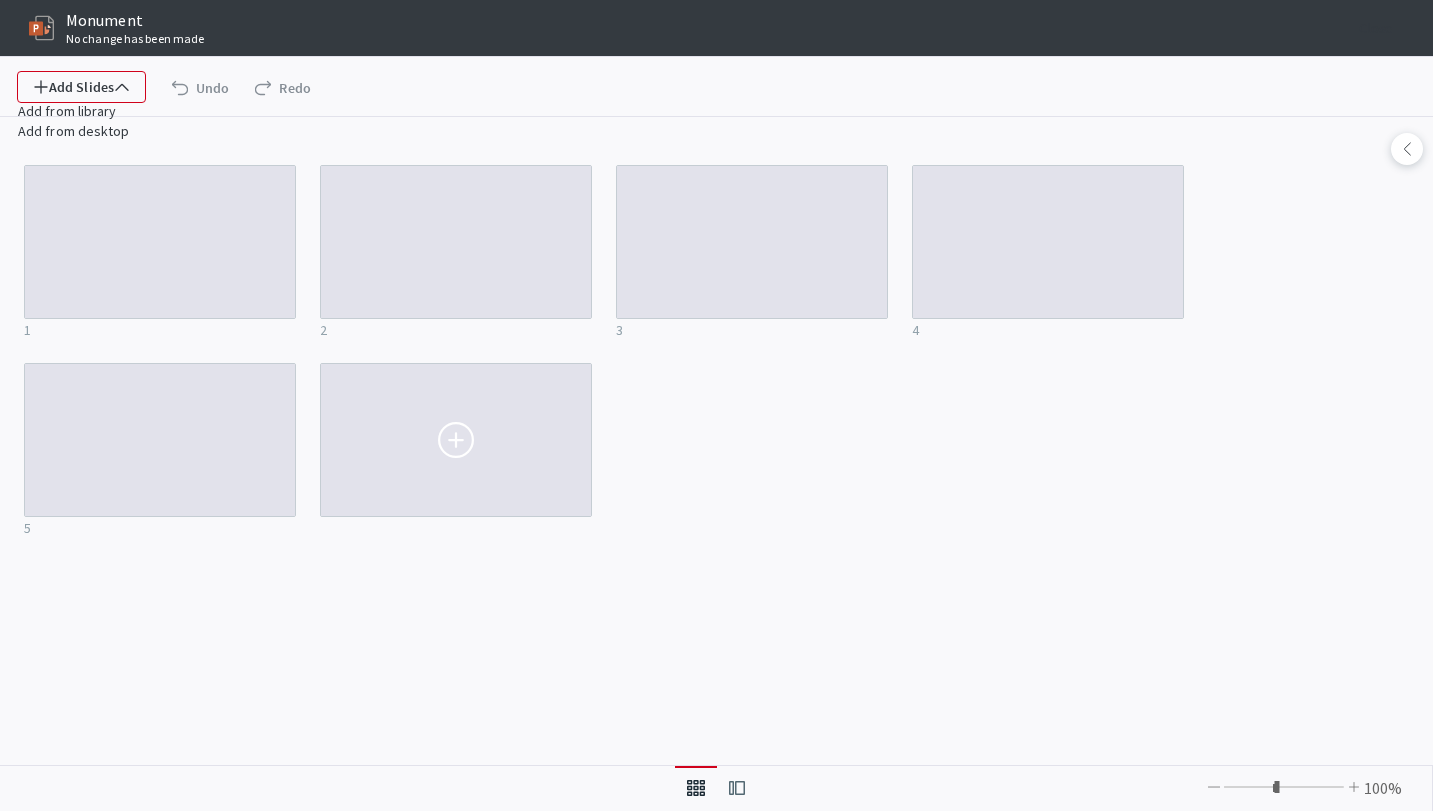 click on "Add from library" at bounding box center (90, 111) 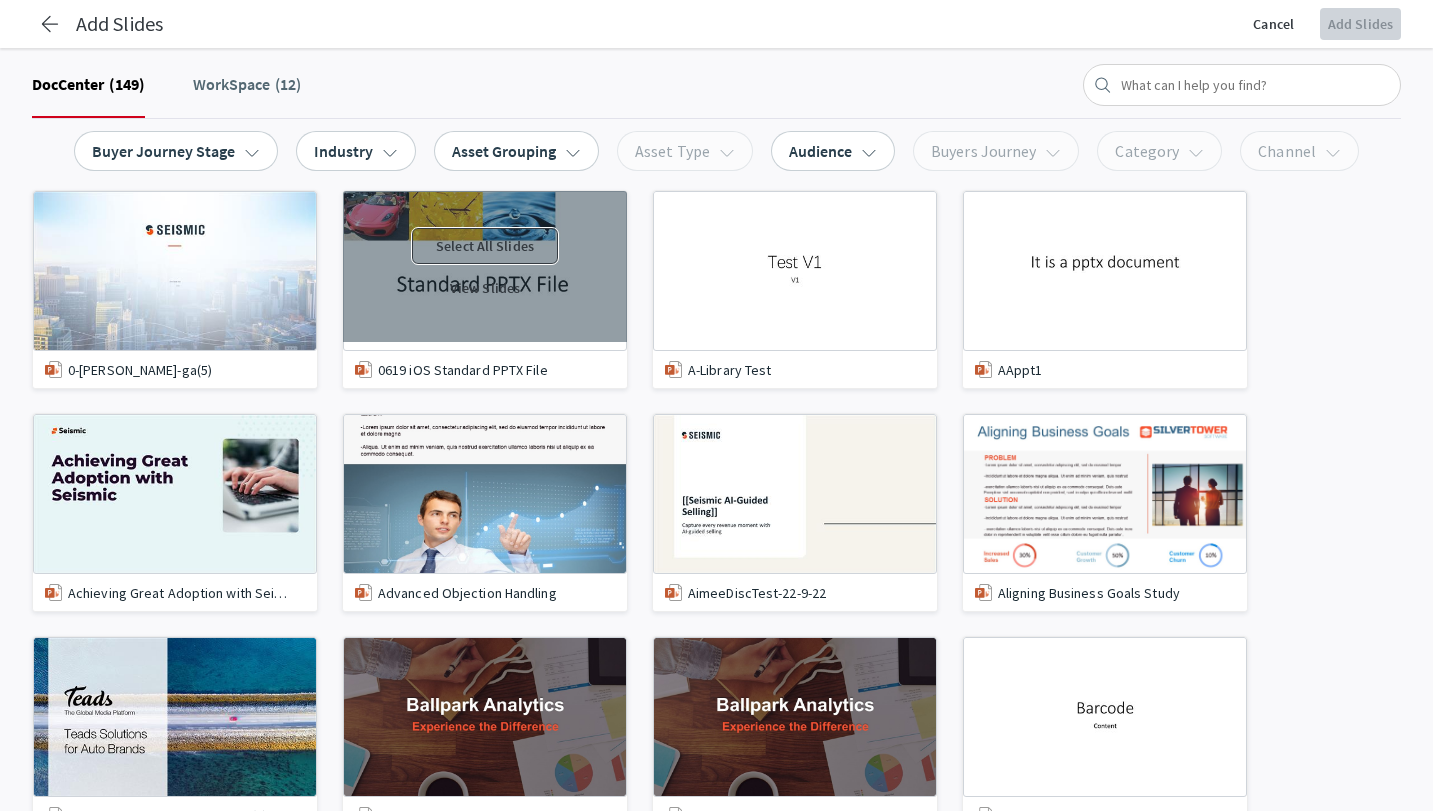 click on "Select All Slides" at bounding box center (485, 246) 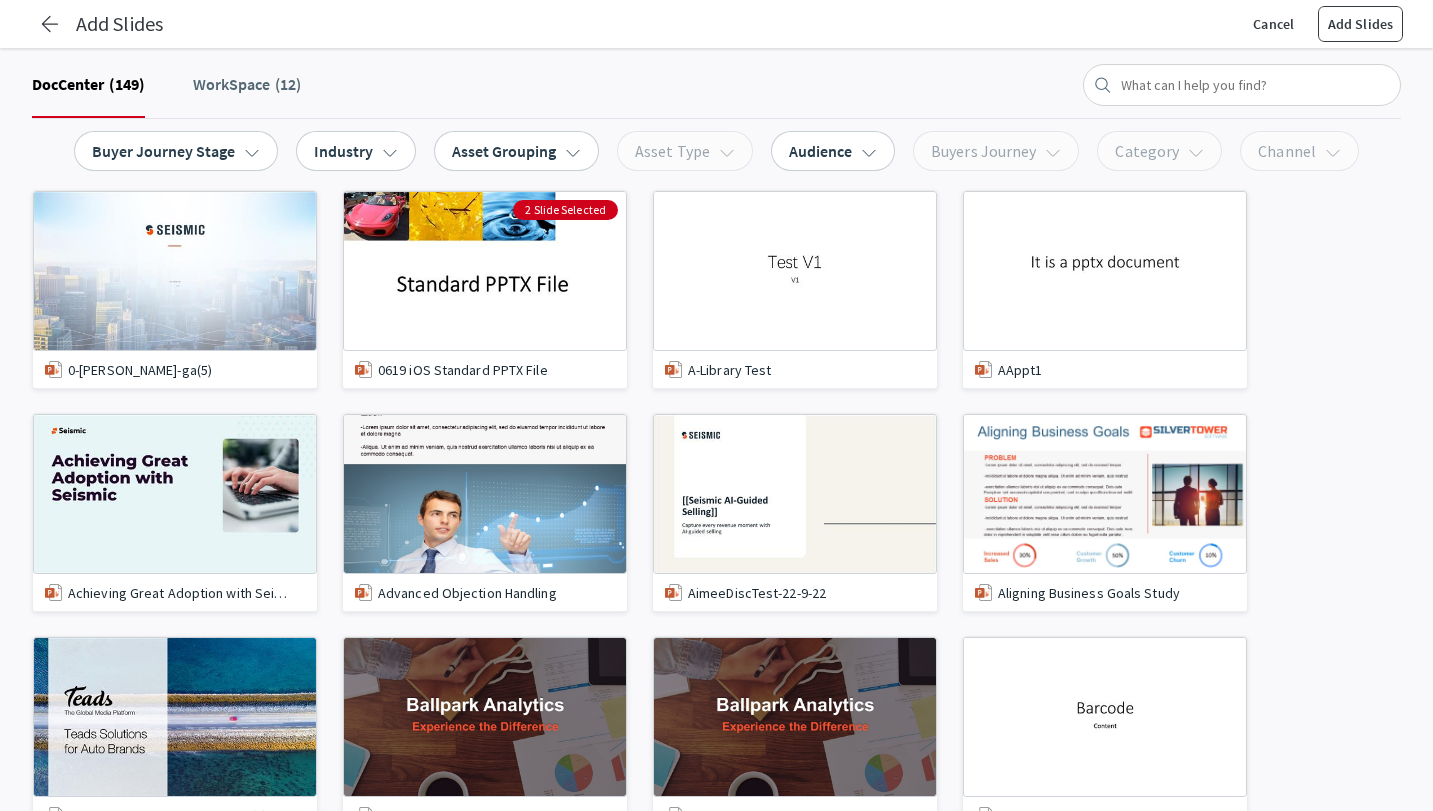 click on "Add Slides" at bounding box center [1360, 24] 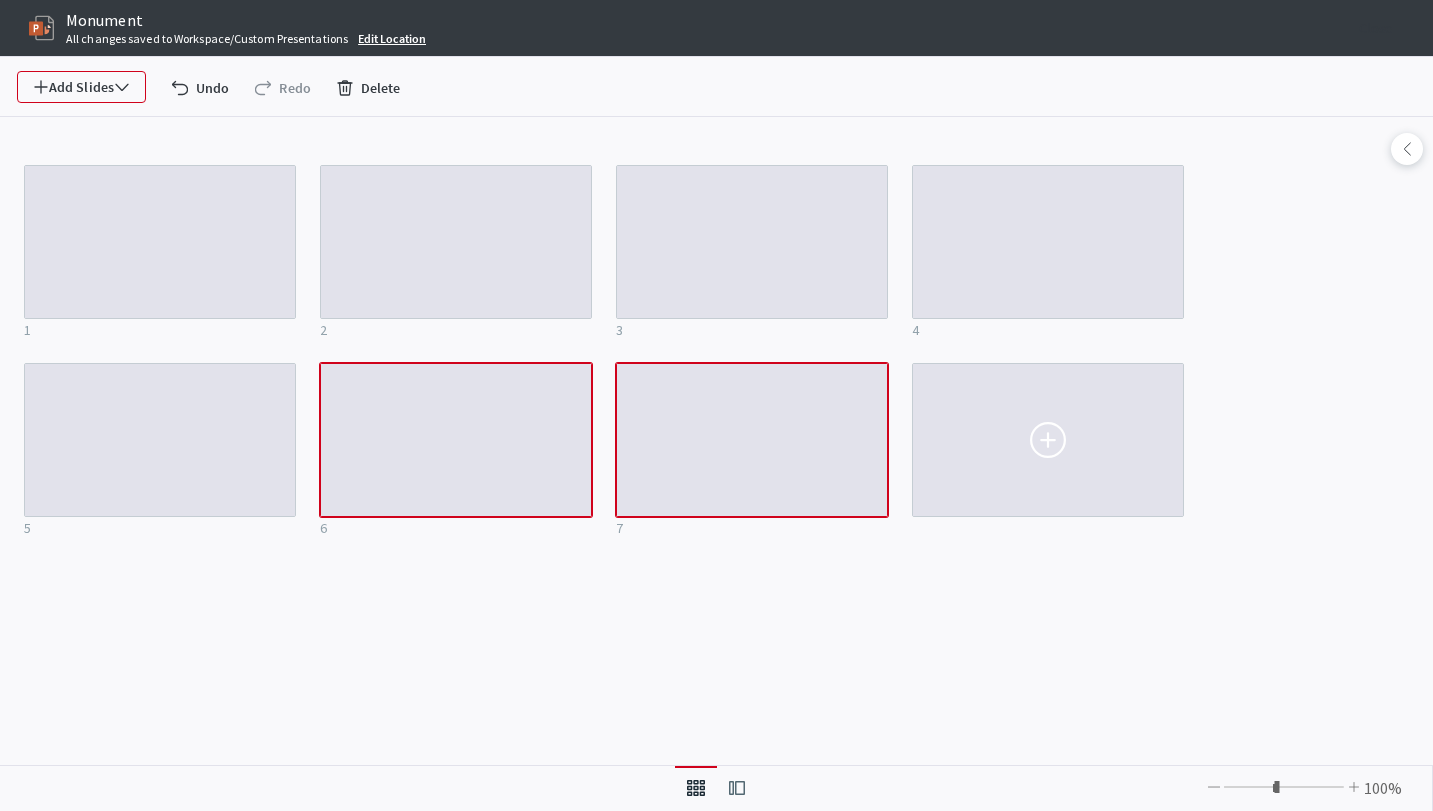 click on "Edit Location" at bounding box center (392, 39) 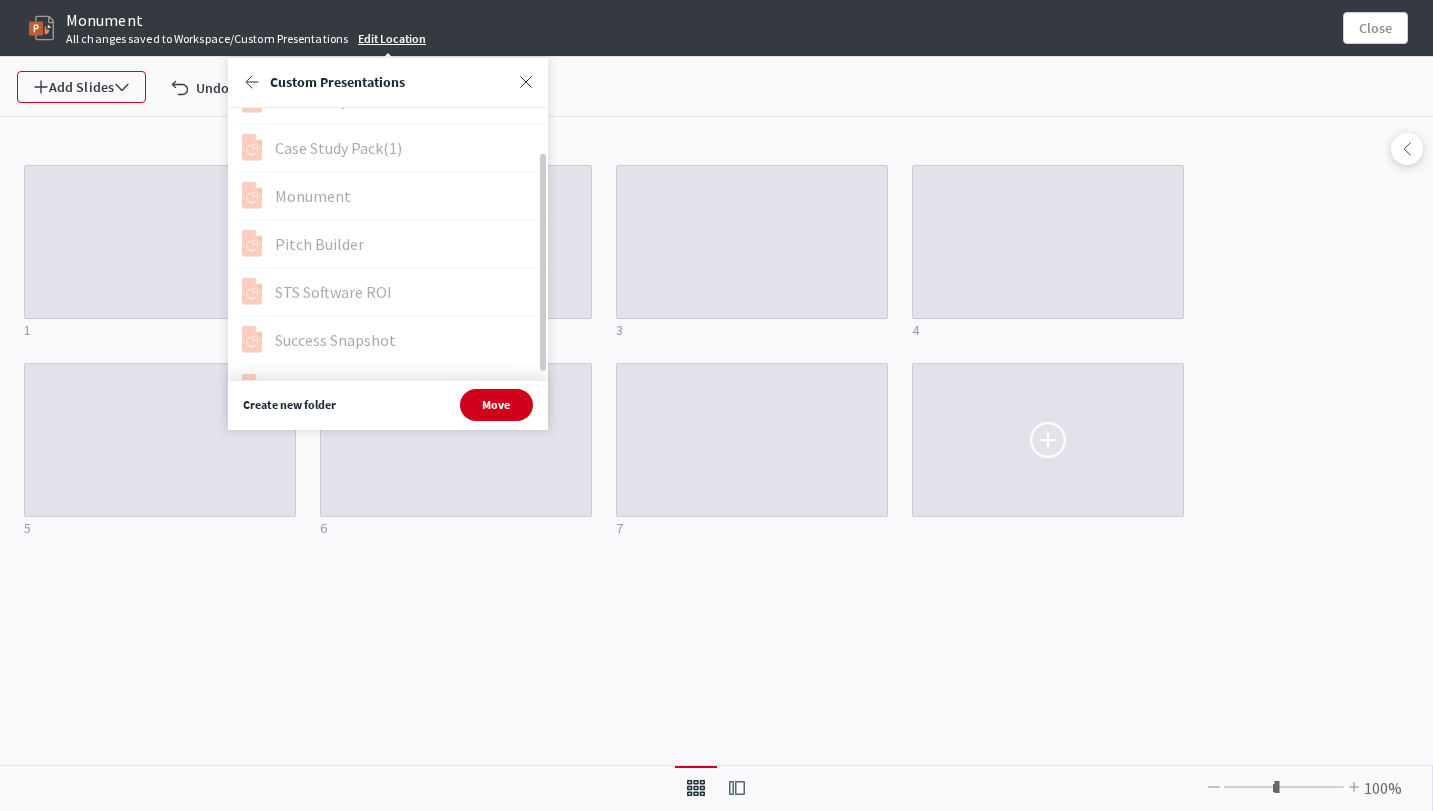 scroll, scrollTop: 0, scrollLeft: 0, axis: both 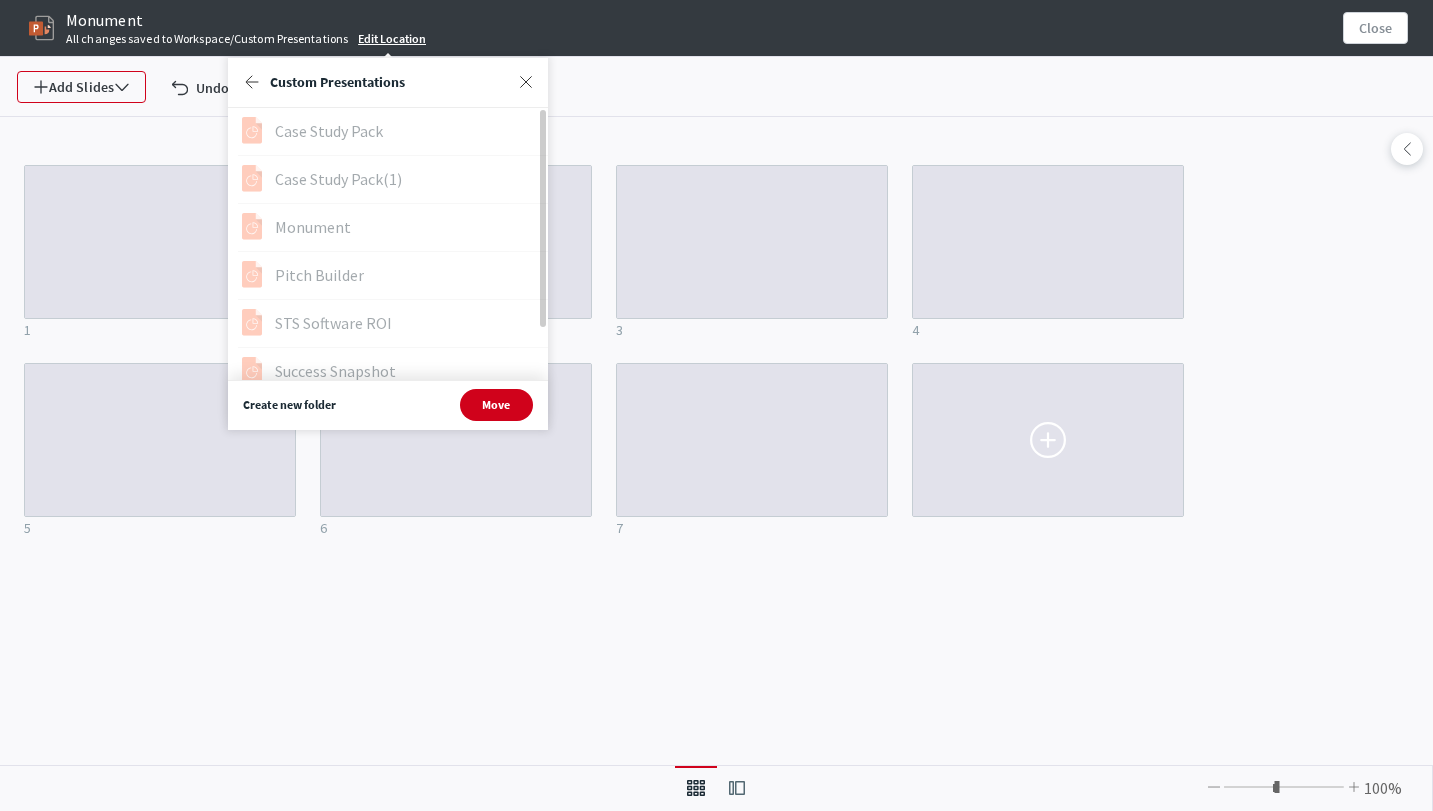 click at bounding box center [526, 82] 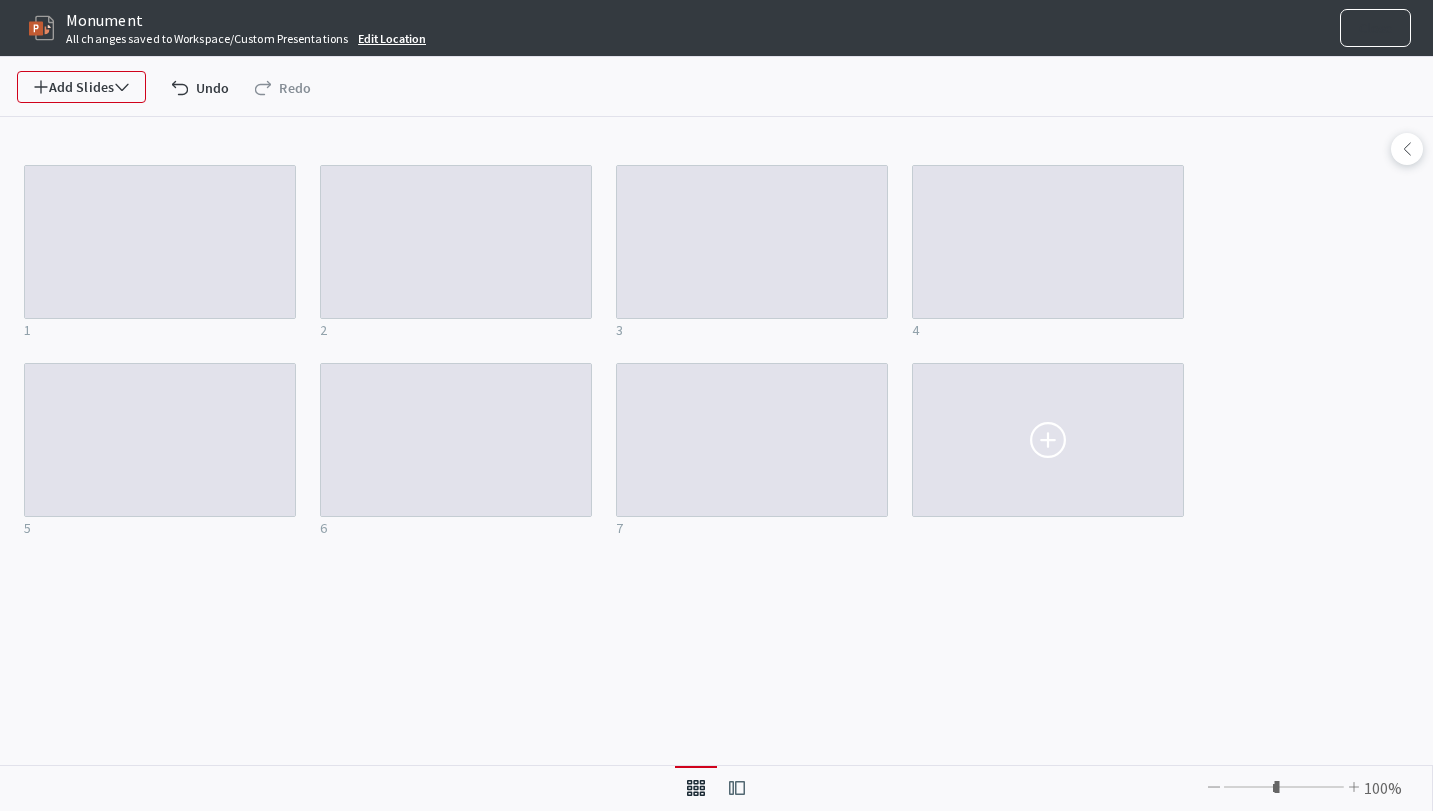 click on "Close" at bounding box center [1375, 28] 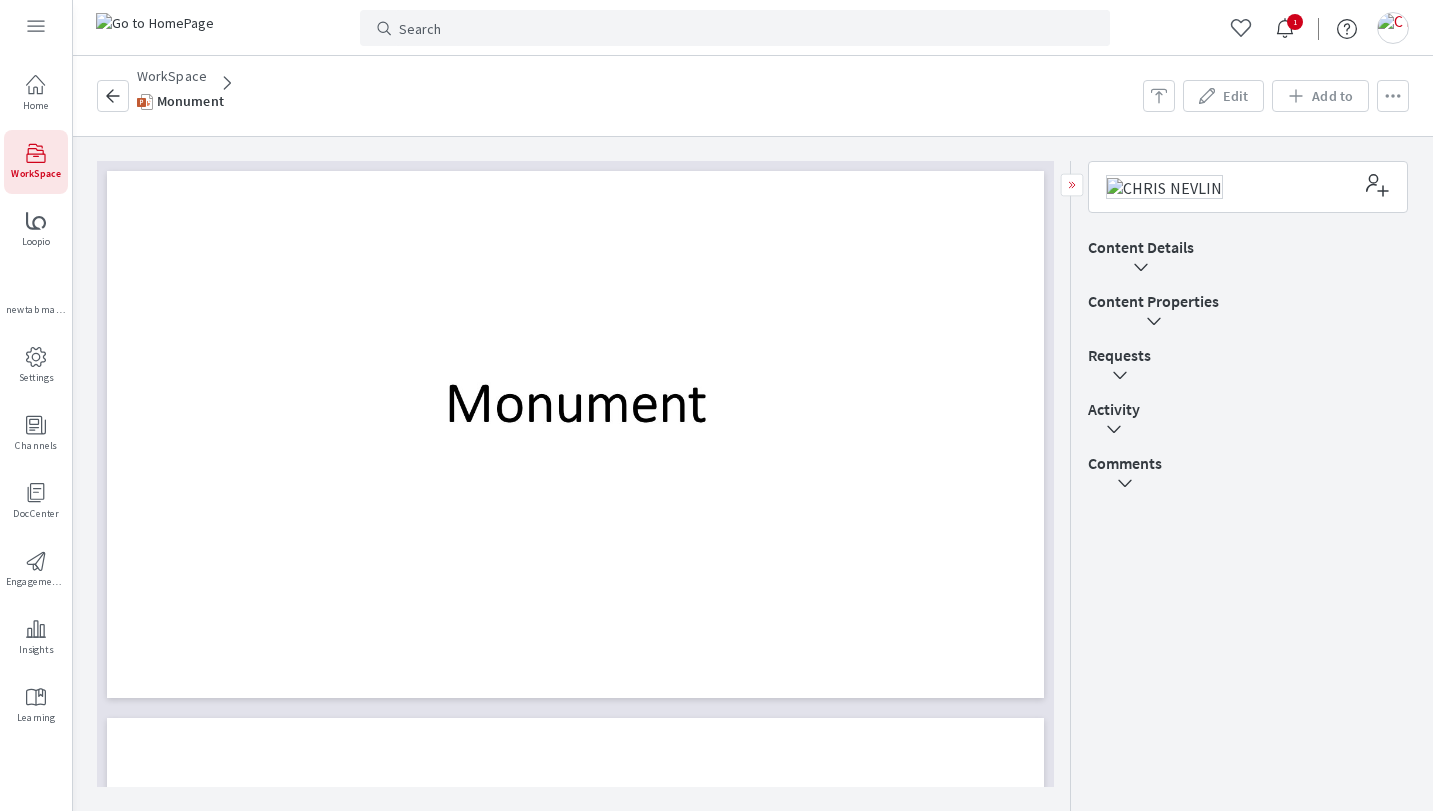click on "back WorkSpace Monument Upload new revision Edit Add to More 1 / 7 Collapsible button Manage Collaborators Content Details Content Properties Requests Activity Comments" at bounding box center (753, 433) 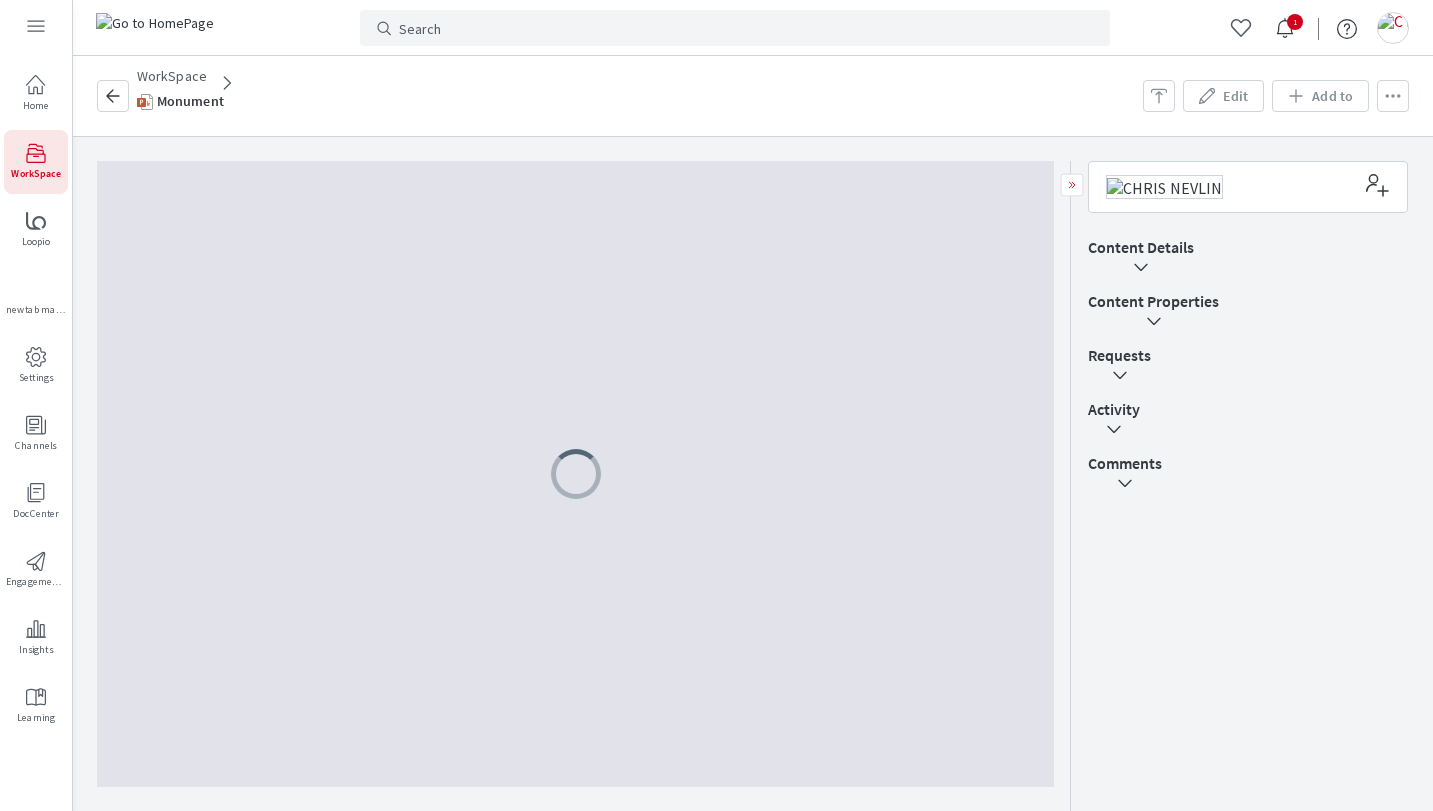 scroll, scrollTop: 0, scrollLeft: 0, axis: both 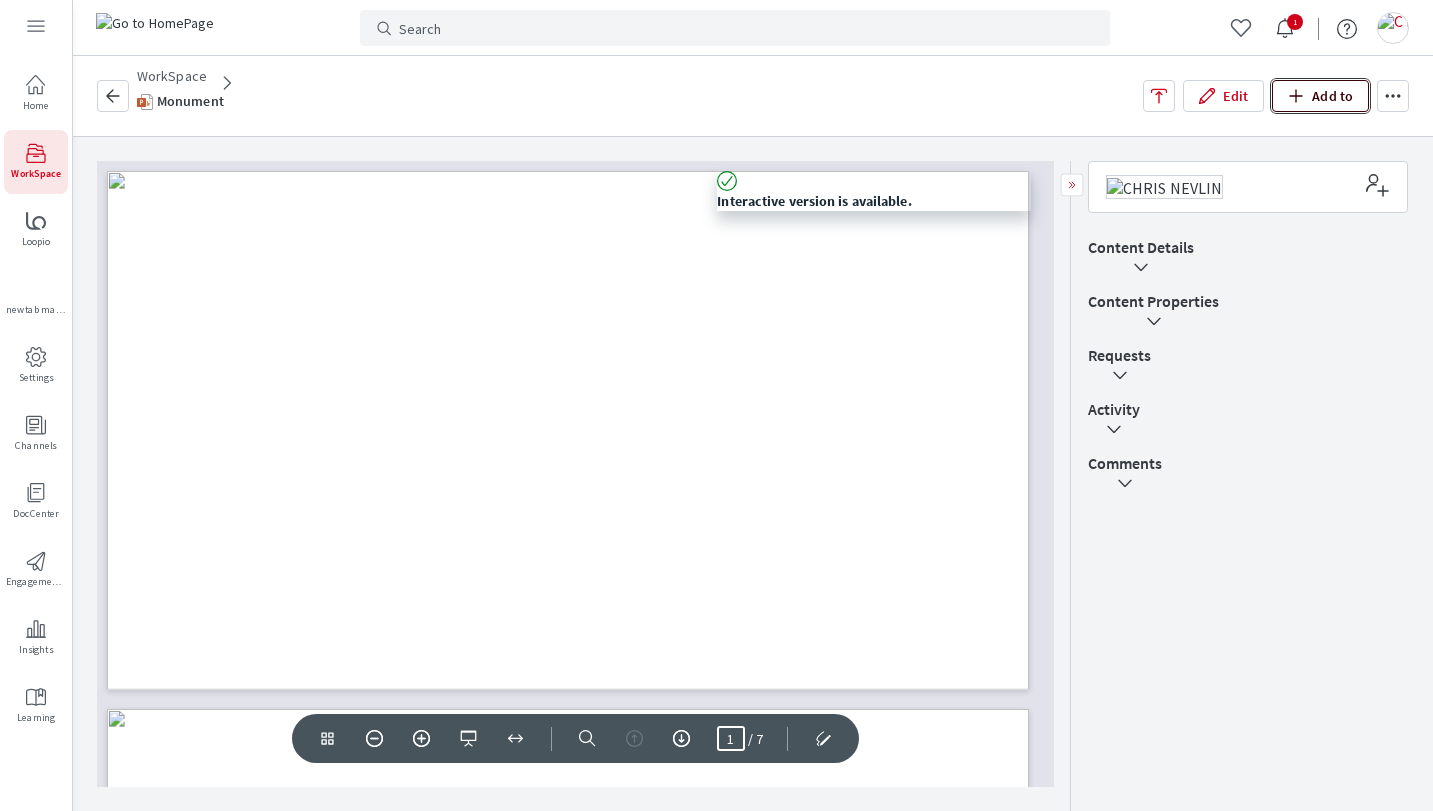 click on "Add to" at bounding box center (1320, 96) 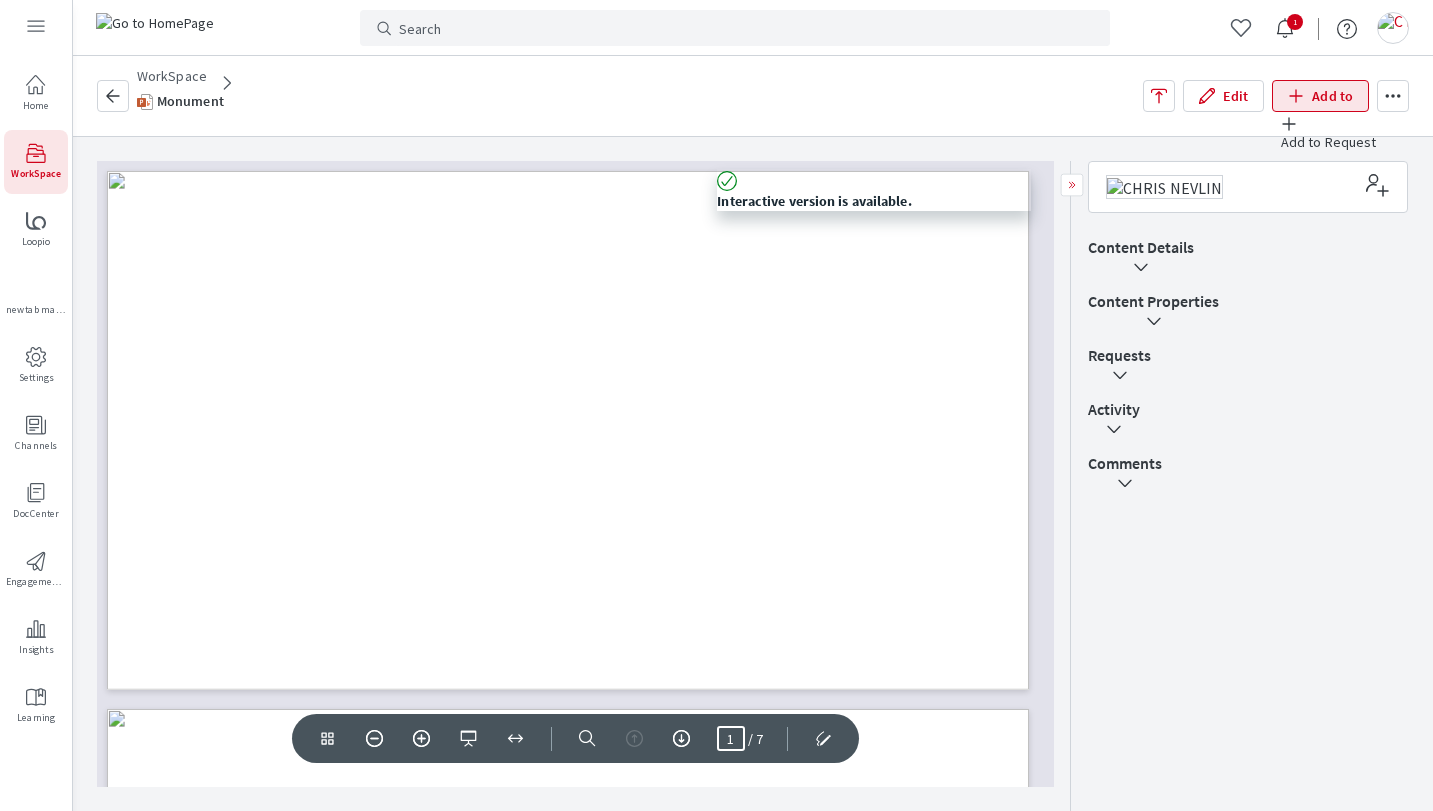 click on "back WorkSpace Monument Upload new revision Edit Add to Add to Request More 1 / 7 Close Interactive version is available. Collapsible button Manage Collaborators Content Details Content Properties Requests Activity Comments" at bounding box center [753, 433] 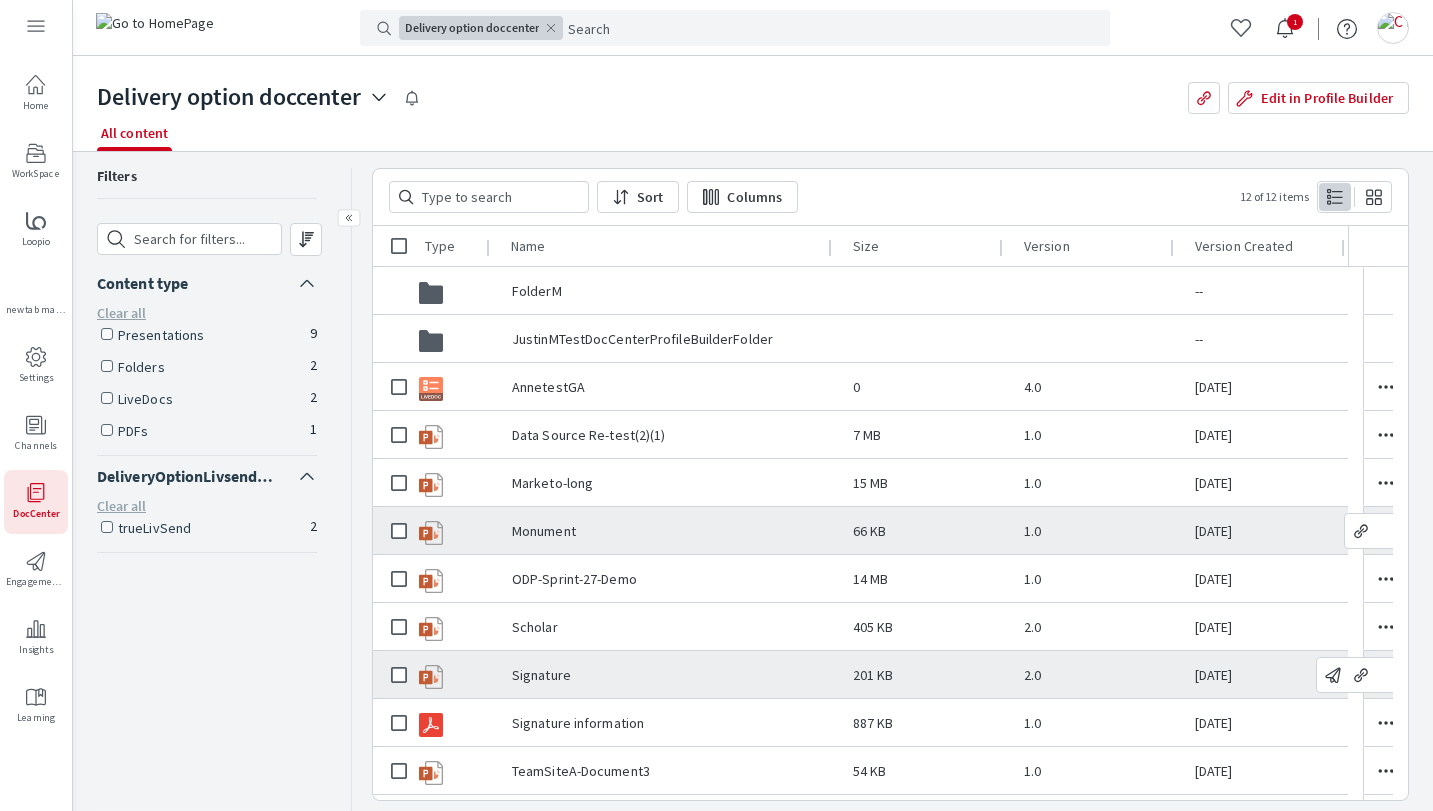 scroll, scrollTop: 43, scrollLeft: 0, axis: vertical 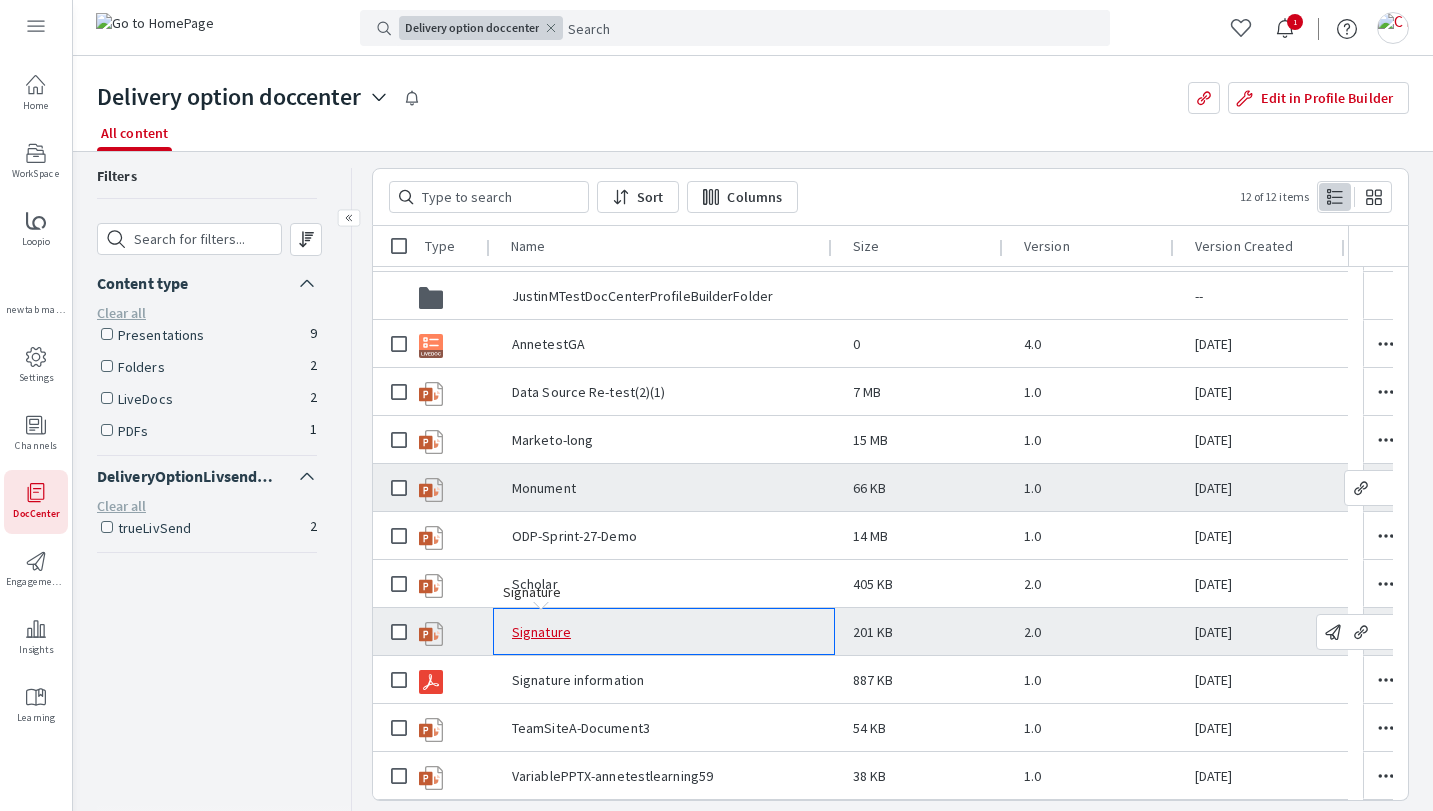 click on "Signature" at bounding box center [541, 632] 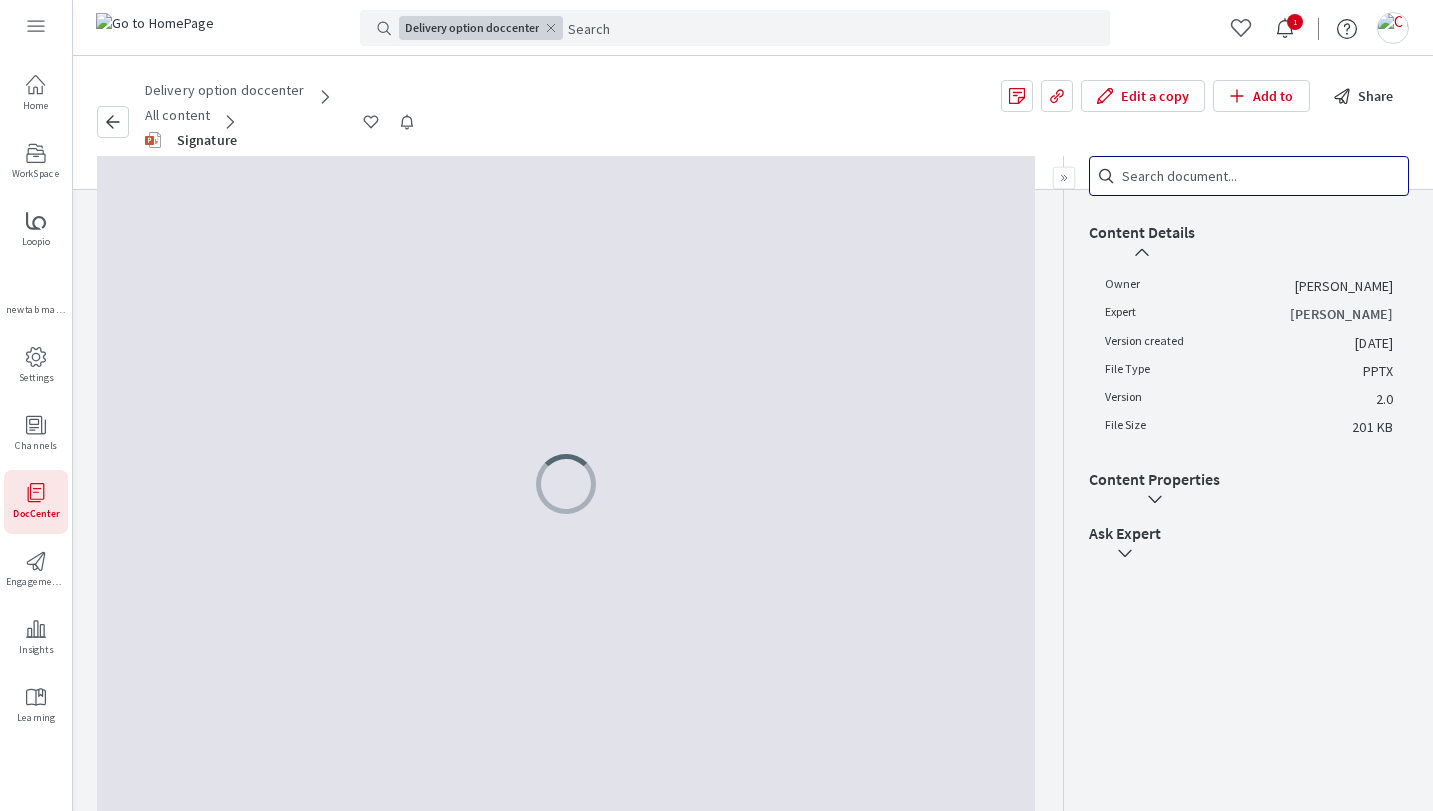 scroll, scrollTop: 0, scrollLeft: 0, axis: both 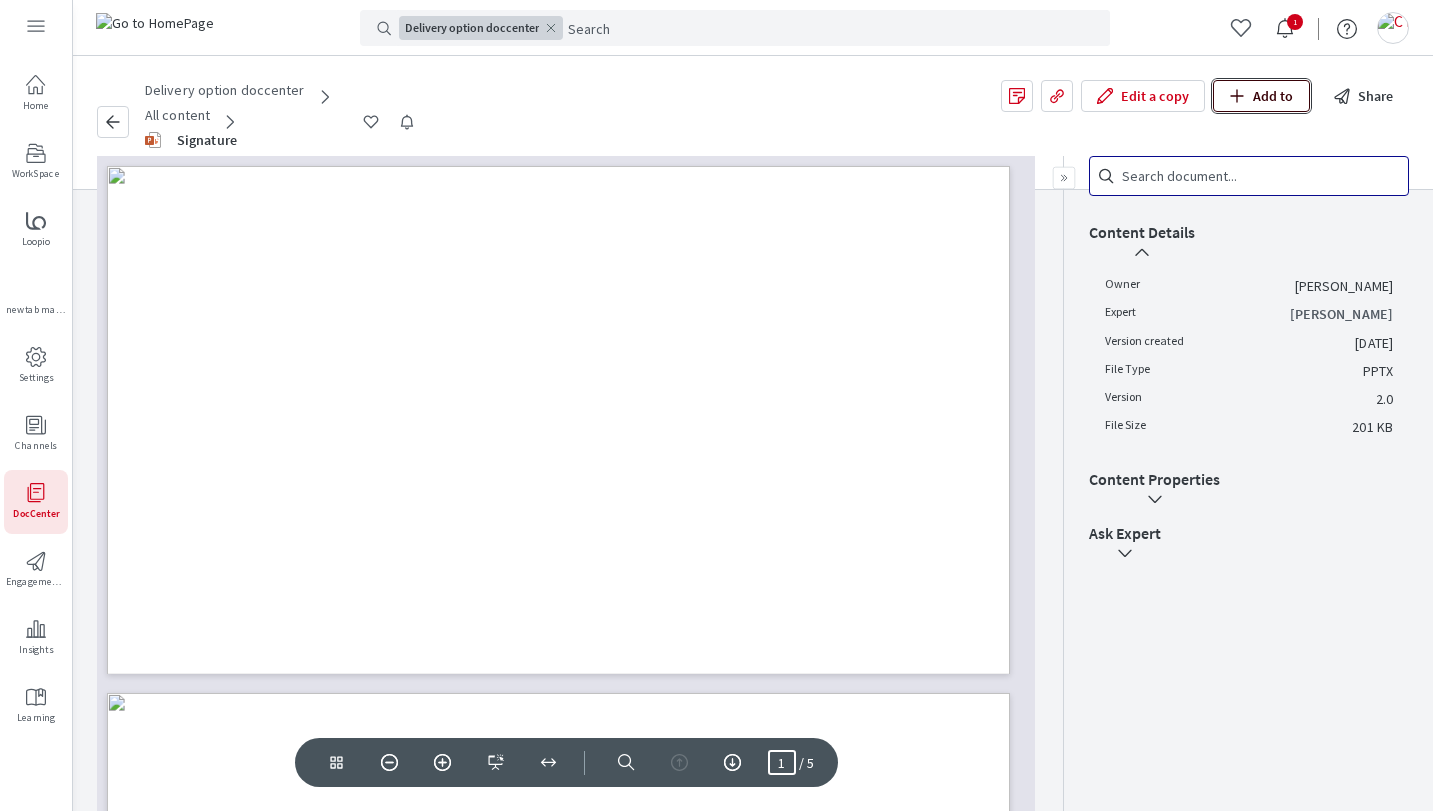 click on "Add to" at bounding box center [1261, 96] 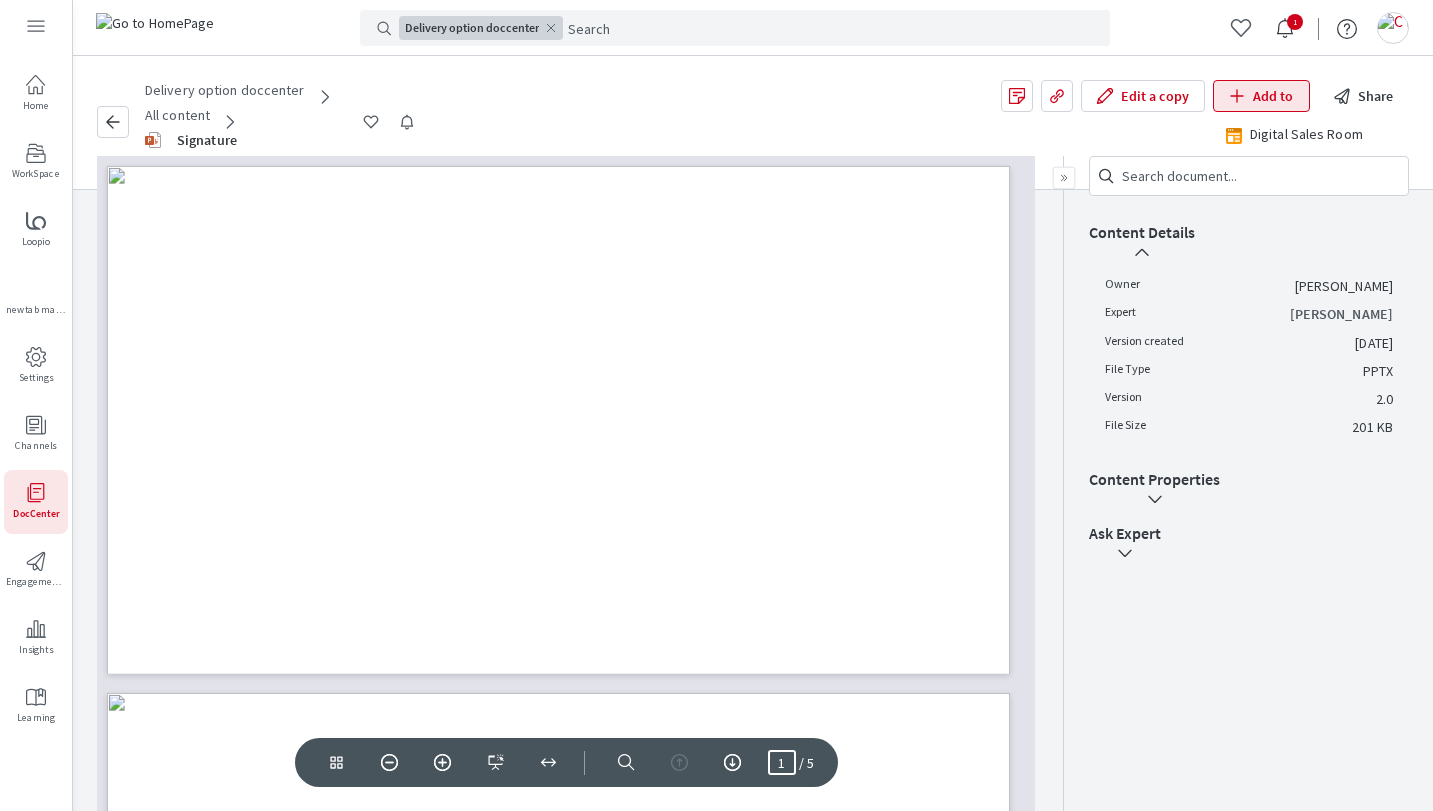 click on "back Delivery option doccenter All content PPTX File Type This is  PPTX File Type  content. Signature Share with colleagues Edit a copy Add to Digital Sales Room Share" at bounding box center (753, 123) 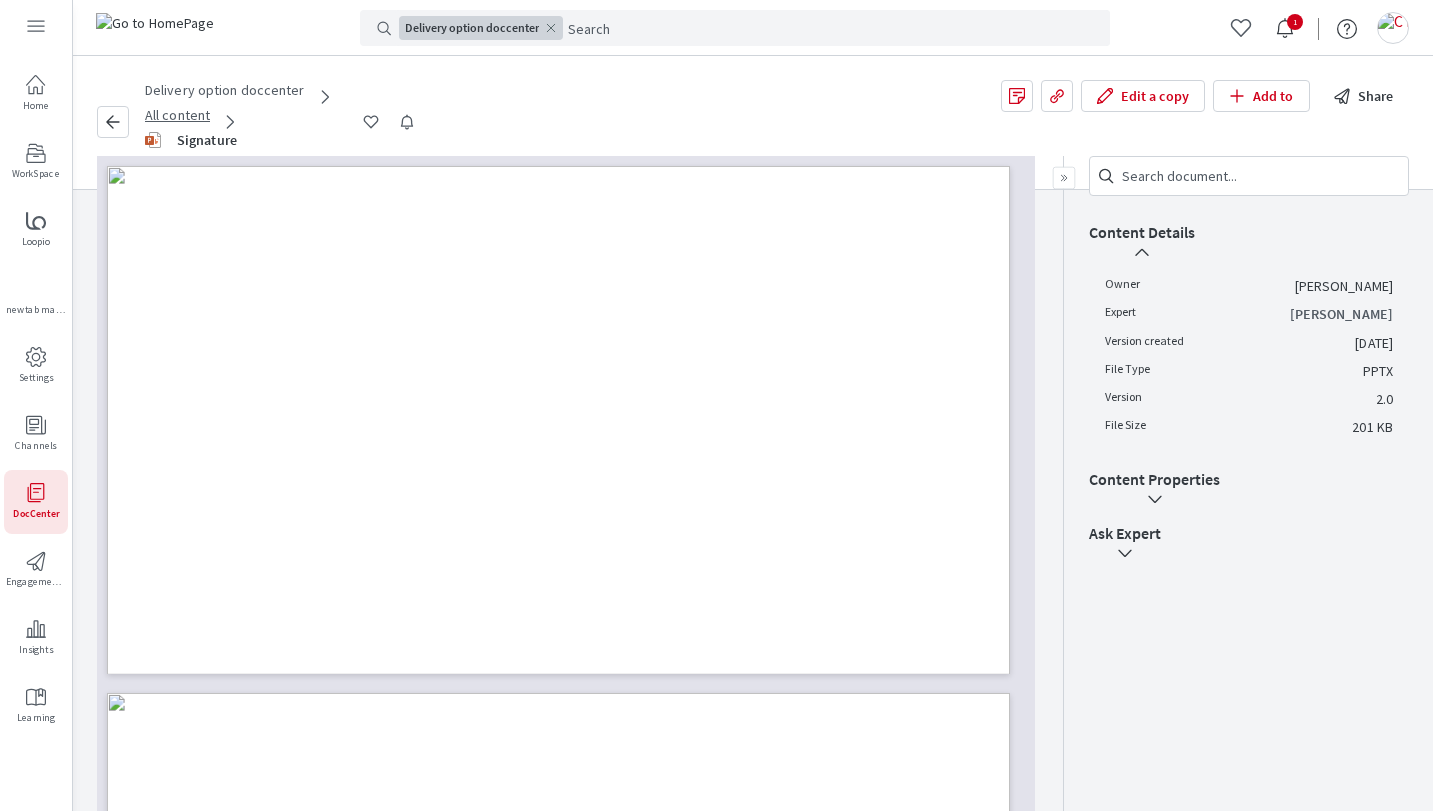 click on "All content" at bounding box center [177, 115] 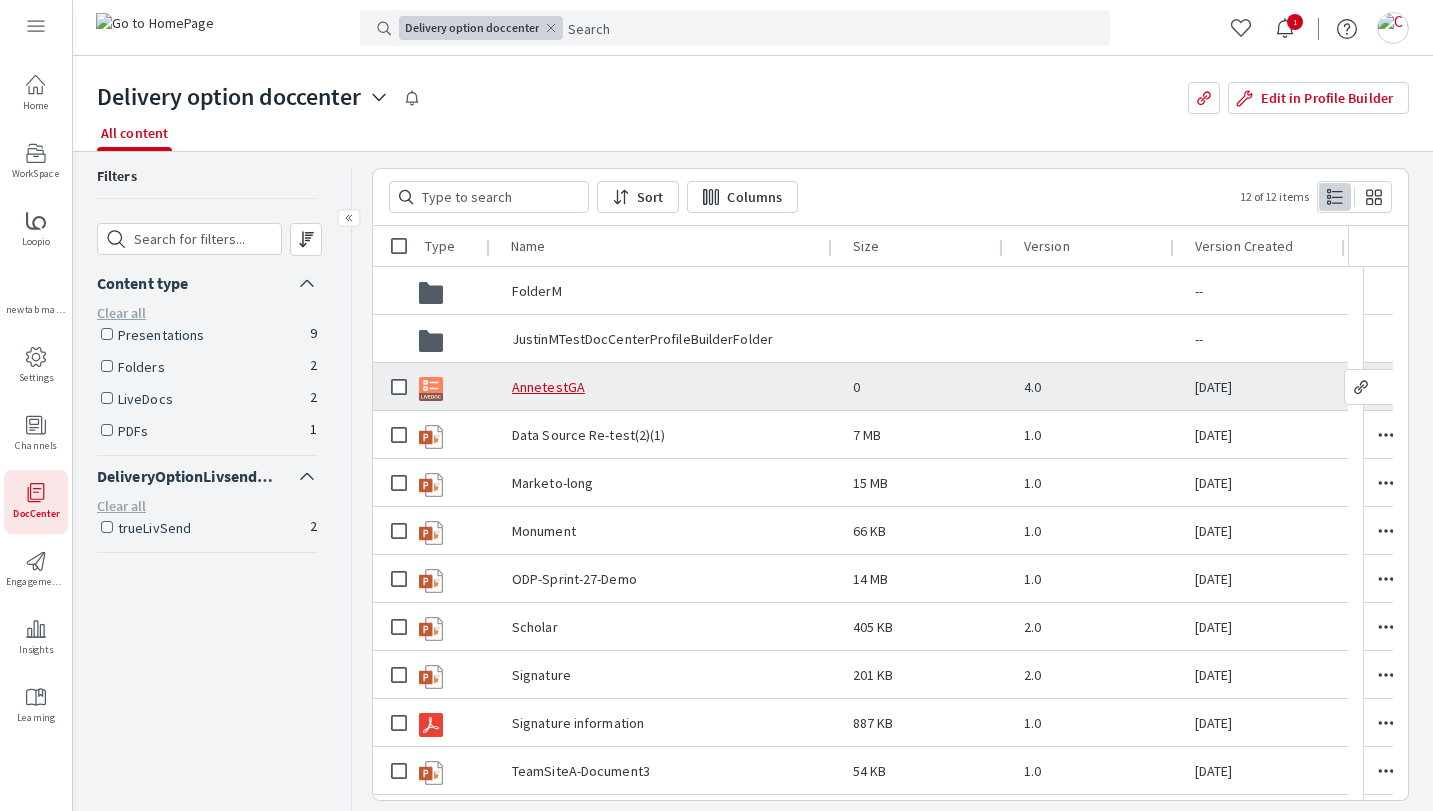 scroll, scrollTop: 30, scrollLeft: 0, axis: vertical 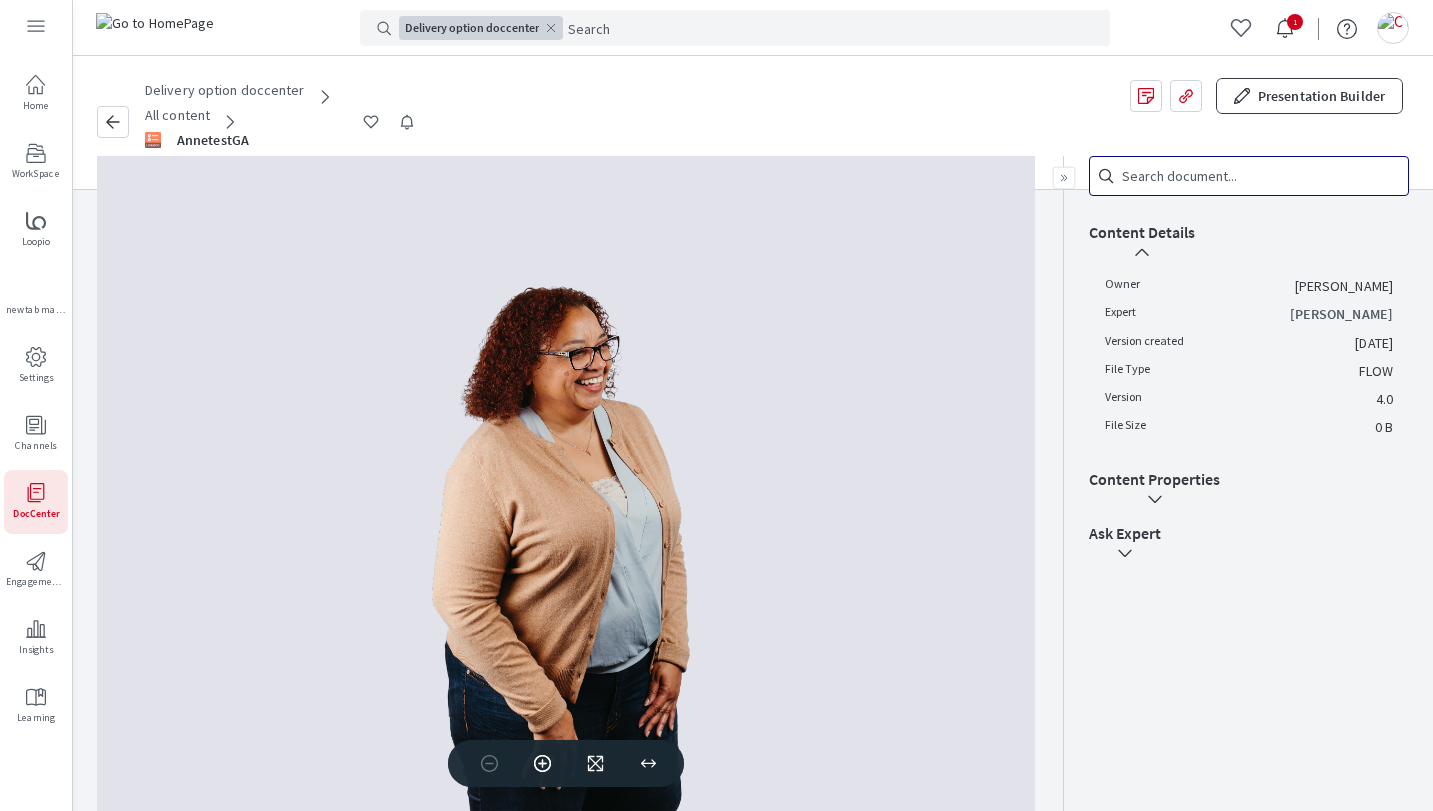 click on "Presentation Builder" at bounding box center [1309, 96] 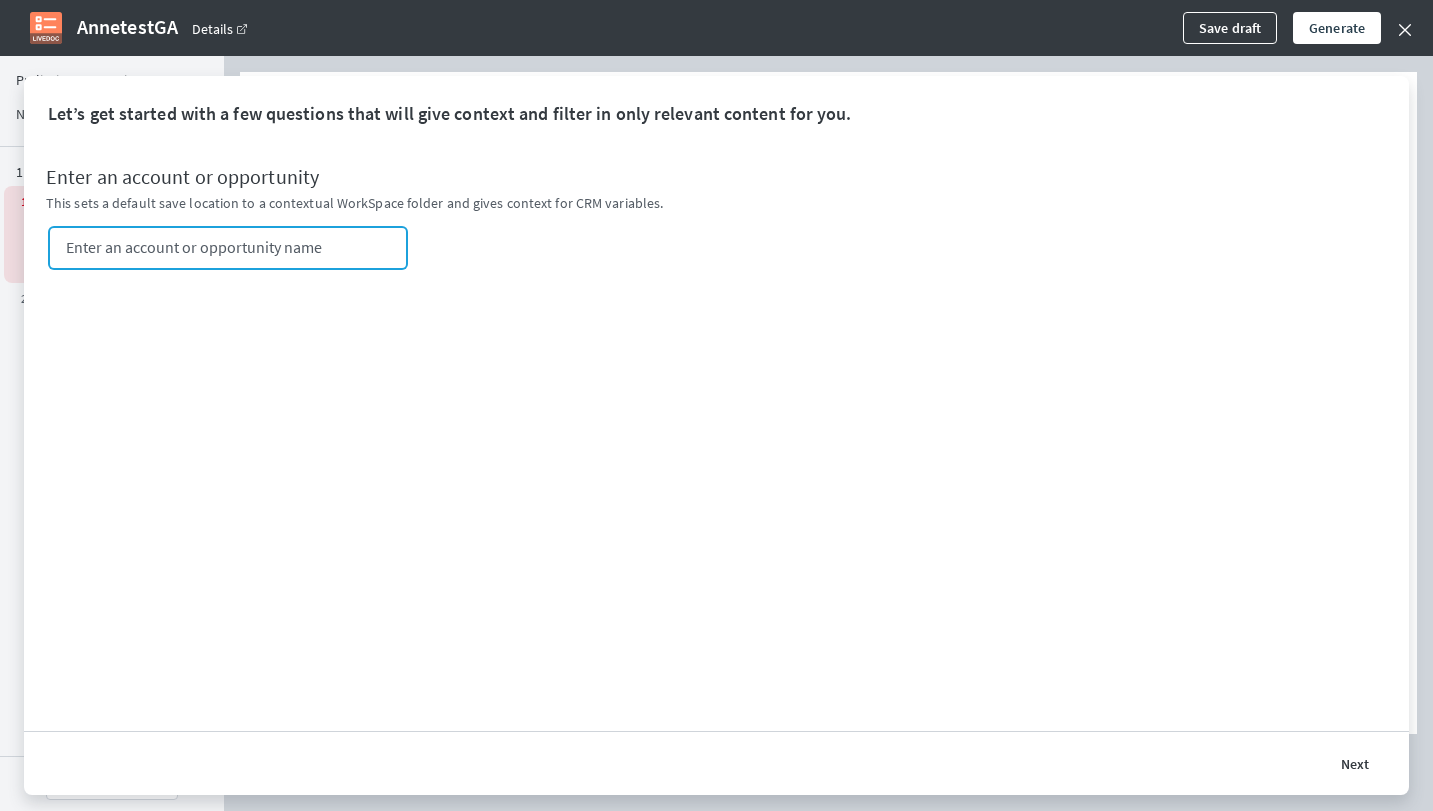 click at bounding box center (235, 247) 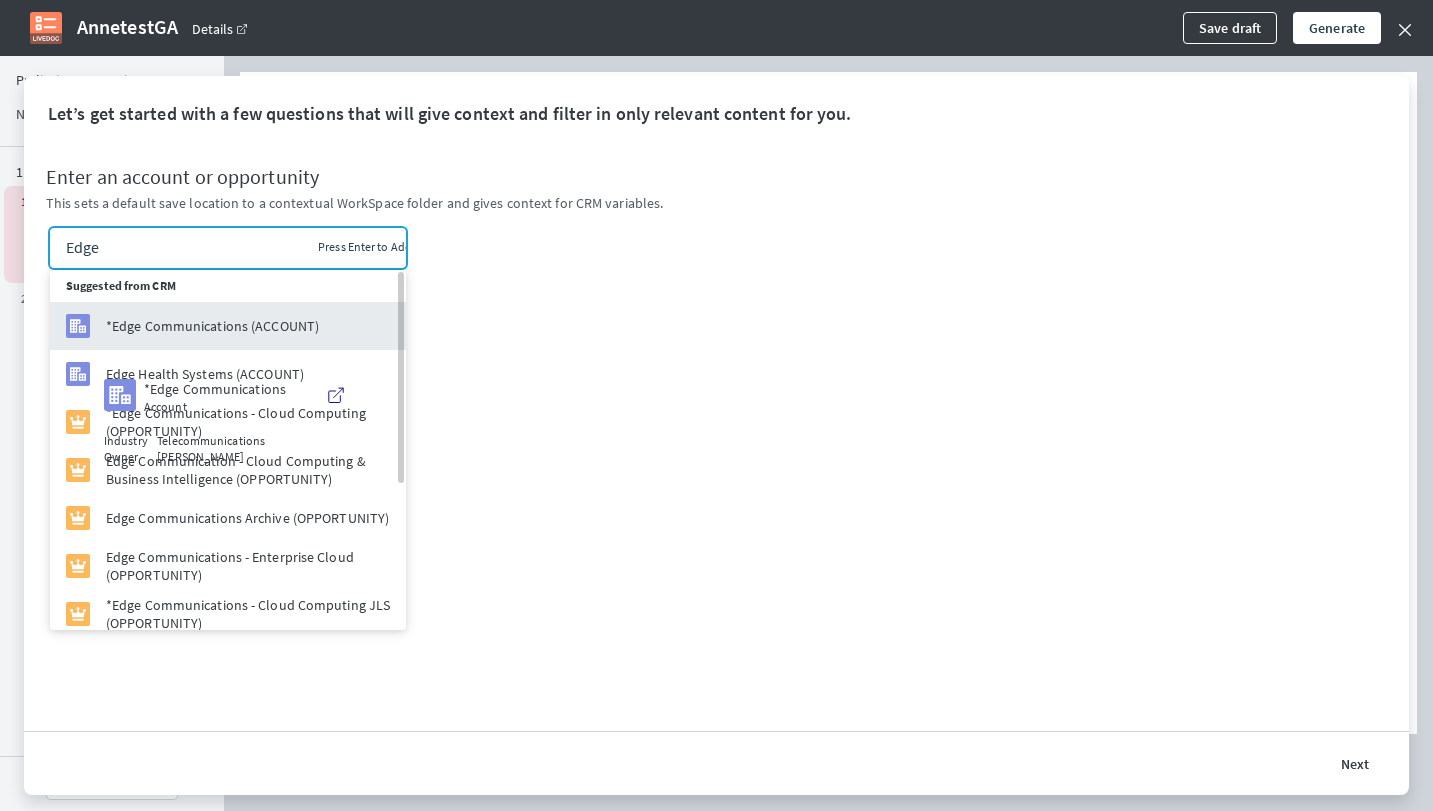 type on "Edge" 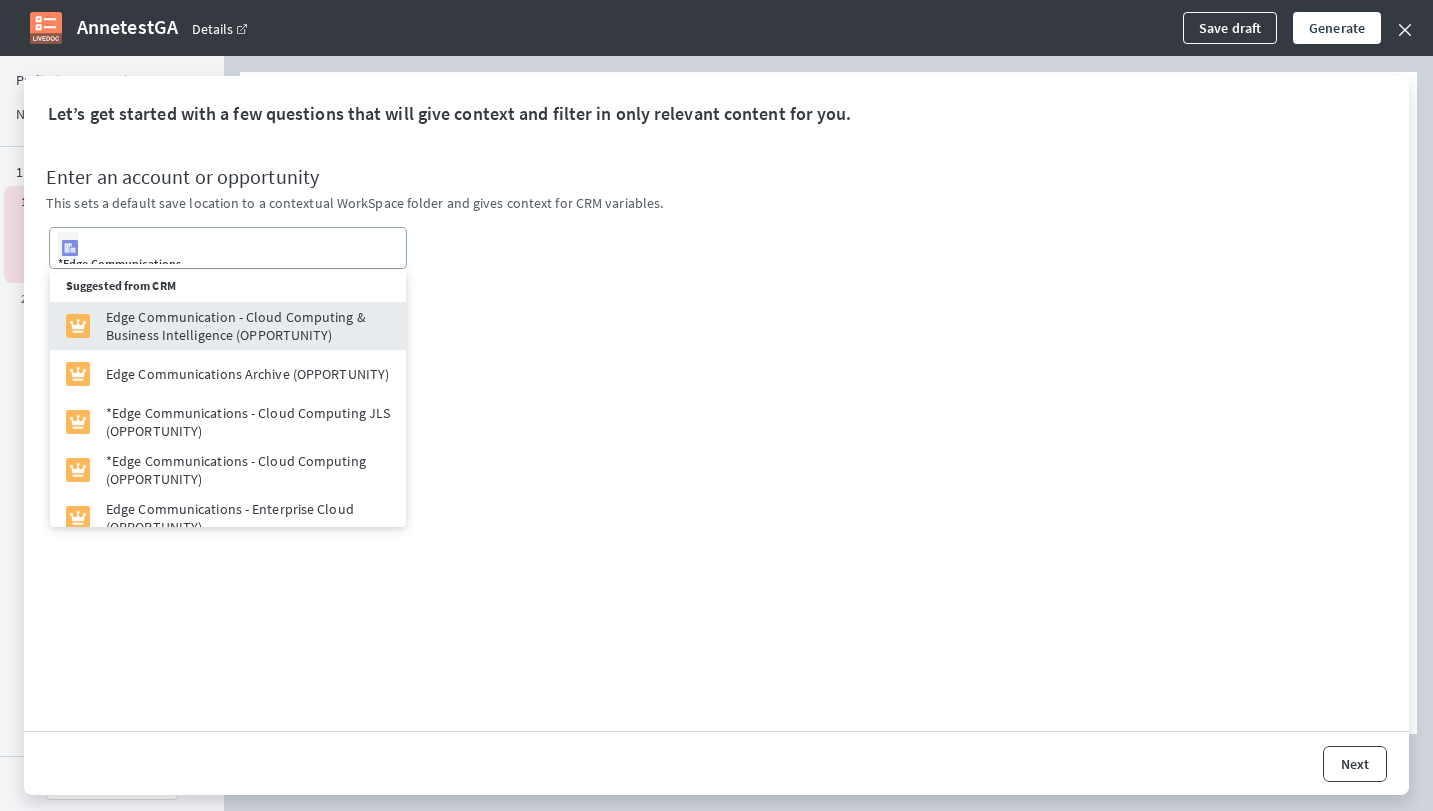 click on "Next" at bounding box center [1355, 764] 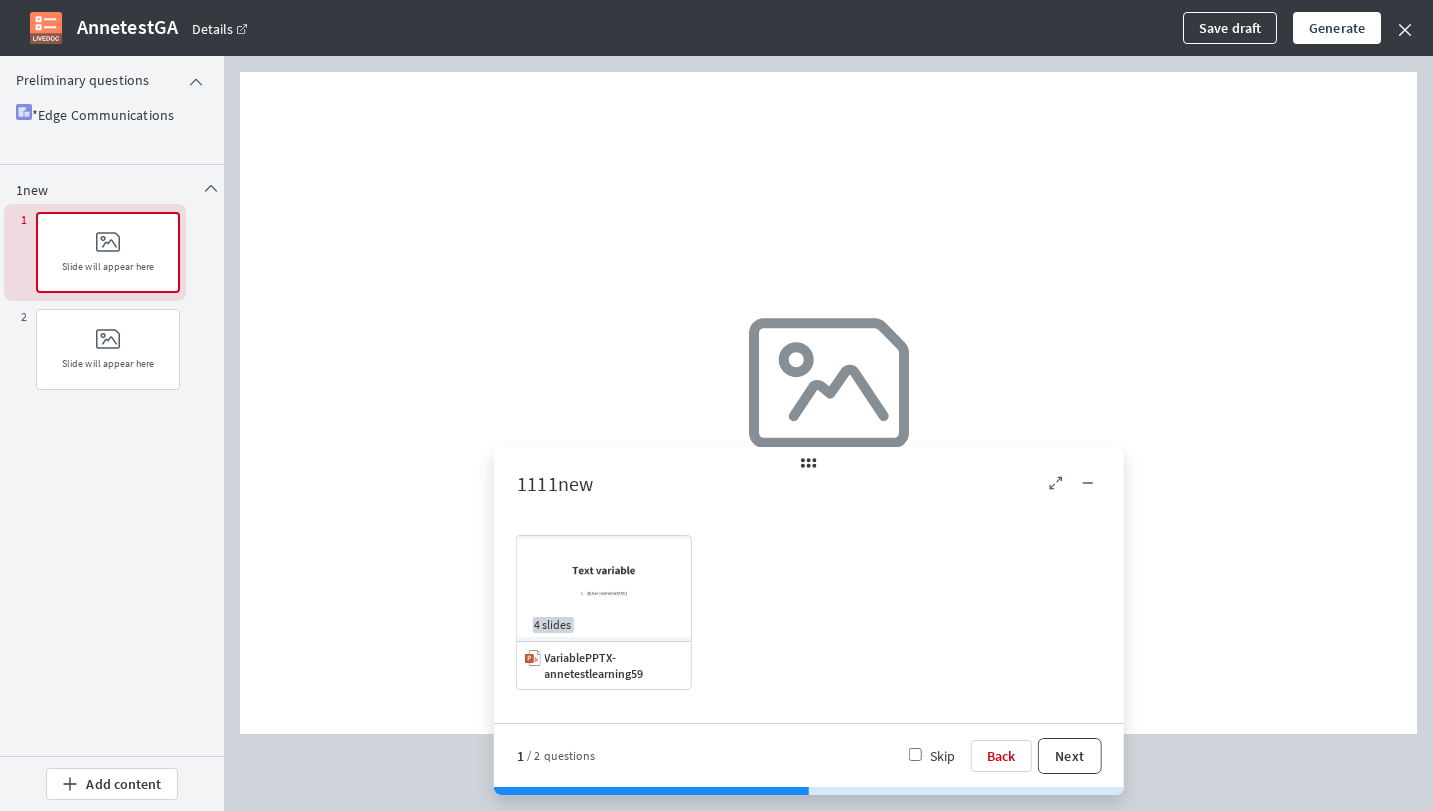 click on "Next" at bounding box center [1069, 756] 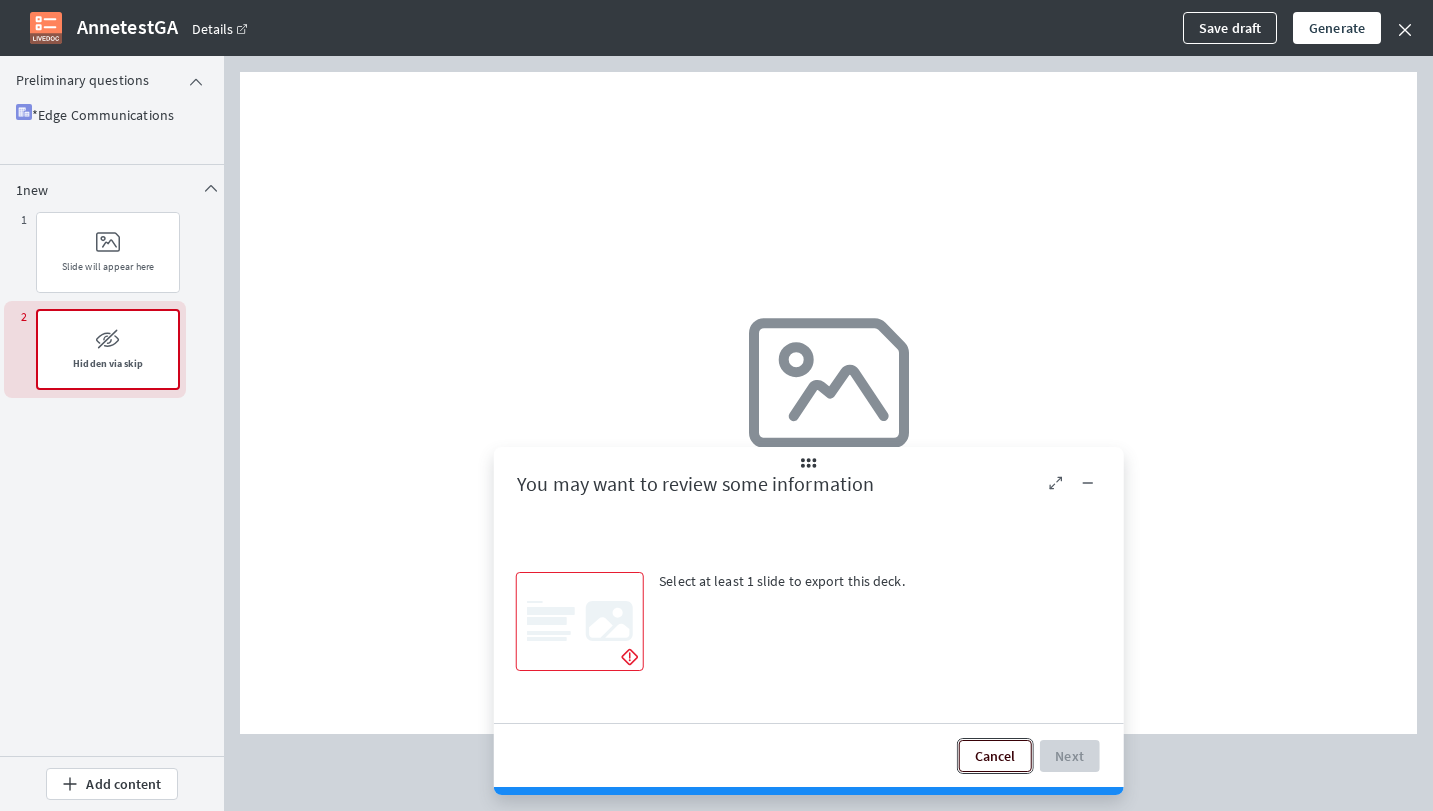 click on "Cancel" at bounding box center [995, 756] 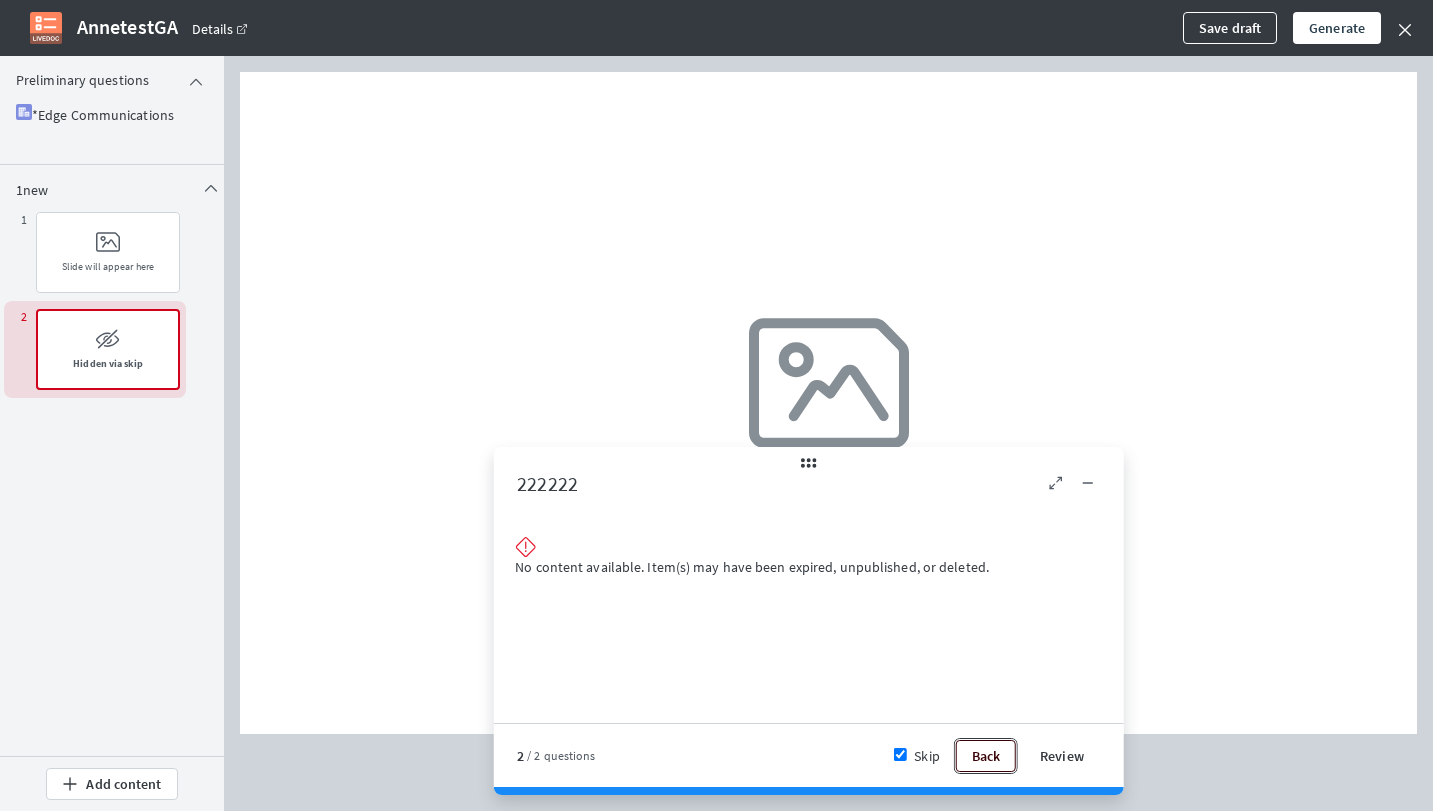 click on "Back" at bounding box center [986, 756] 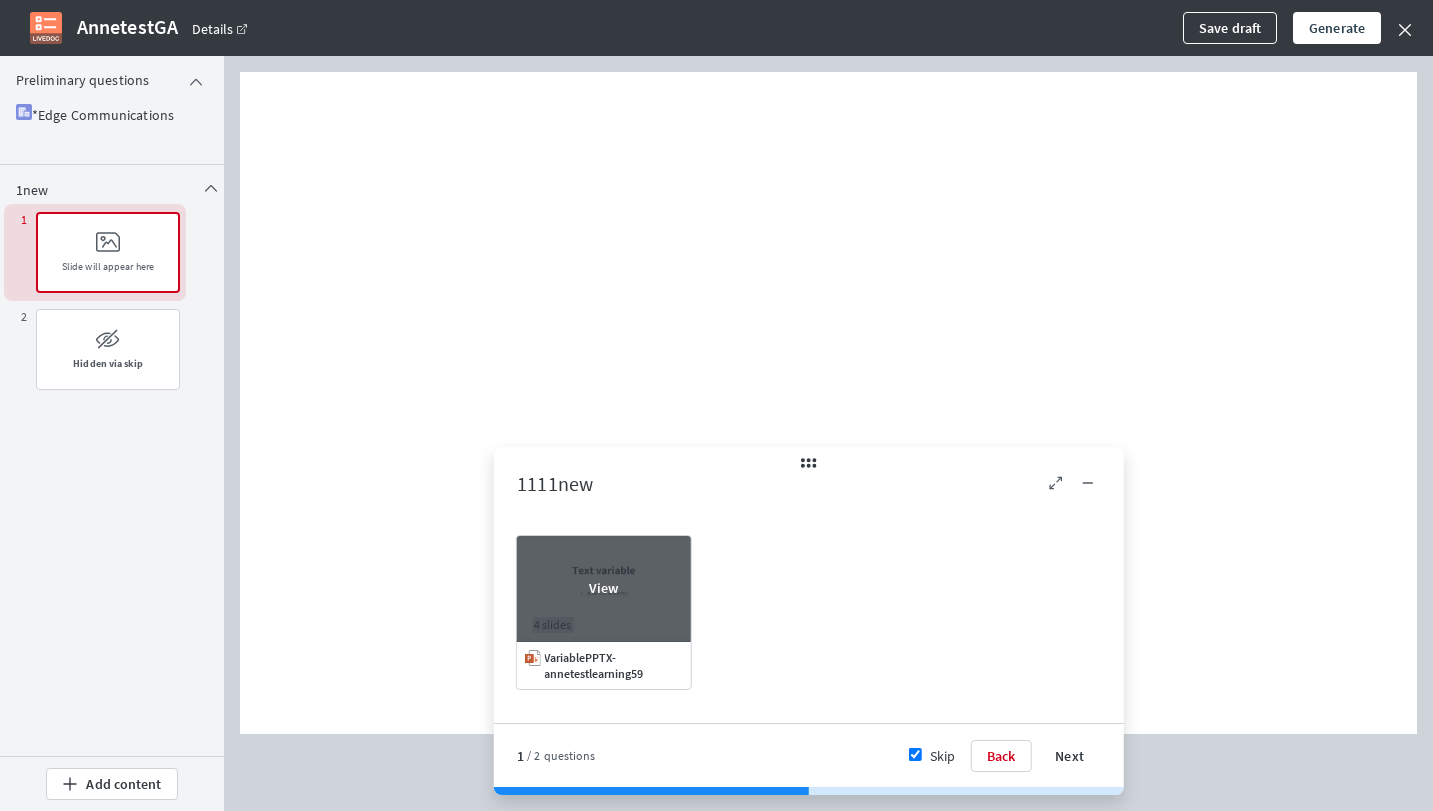 click at bounding box center (603, 588) 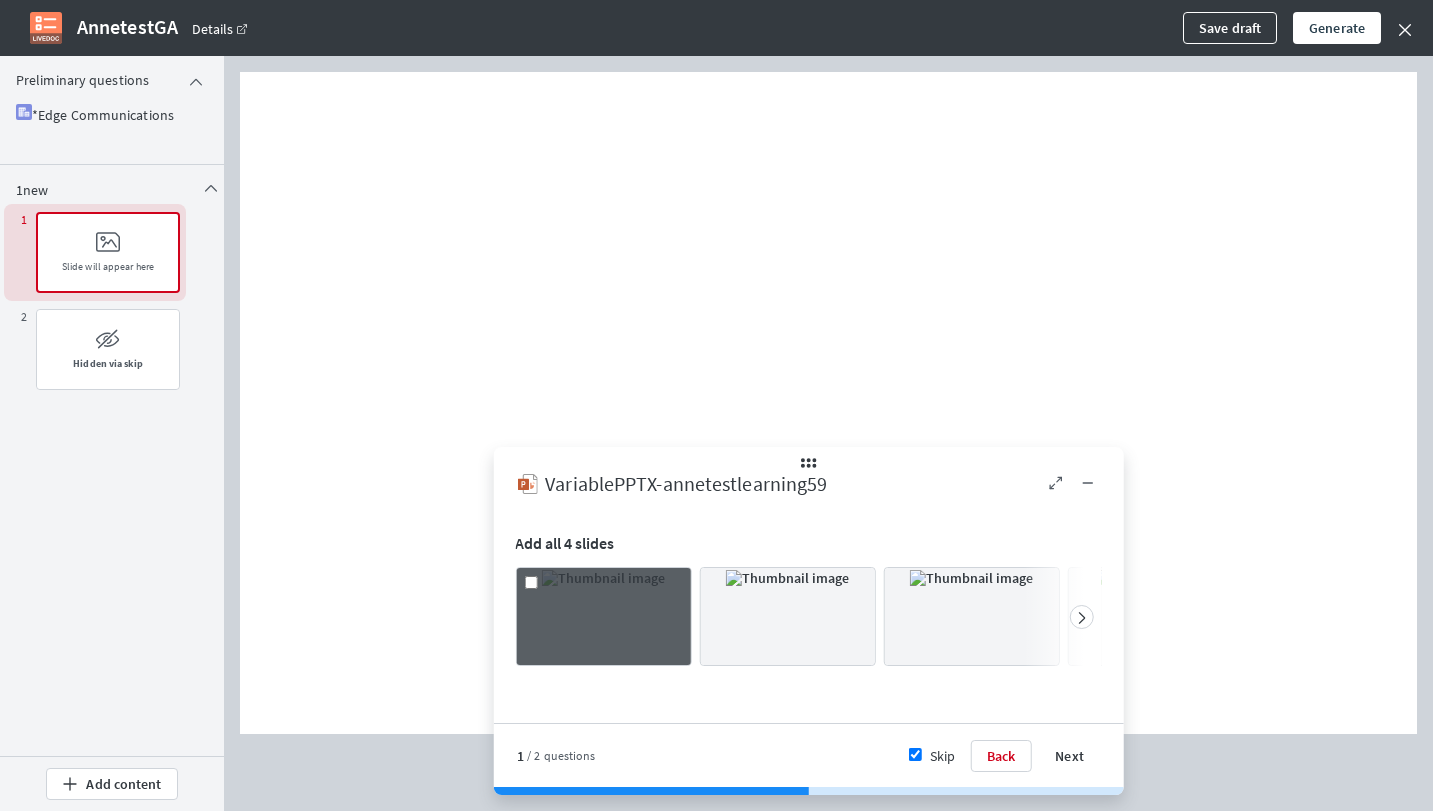 click at bounding box center [603, 578] 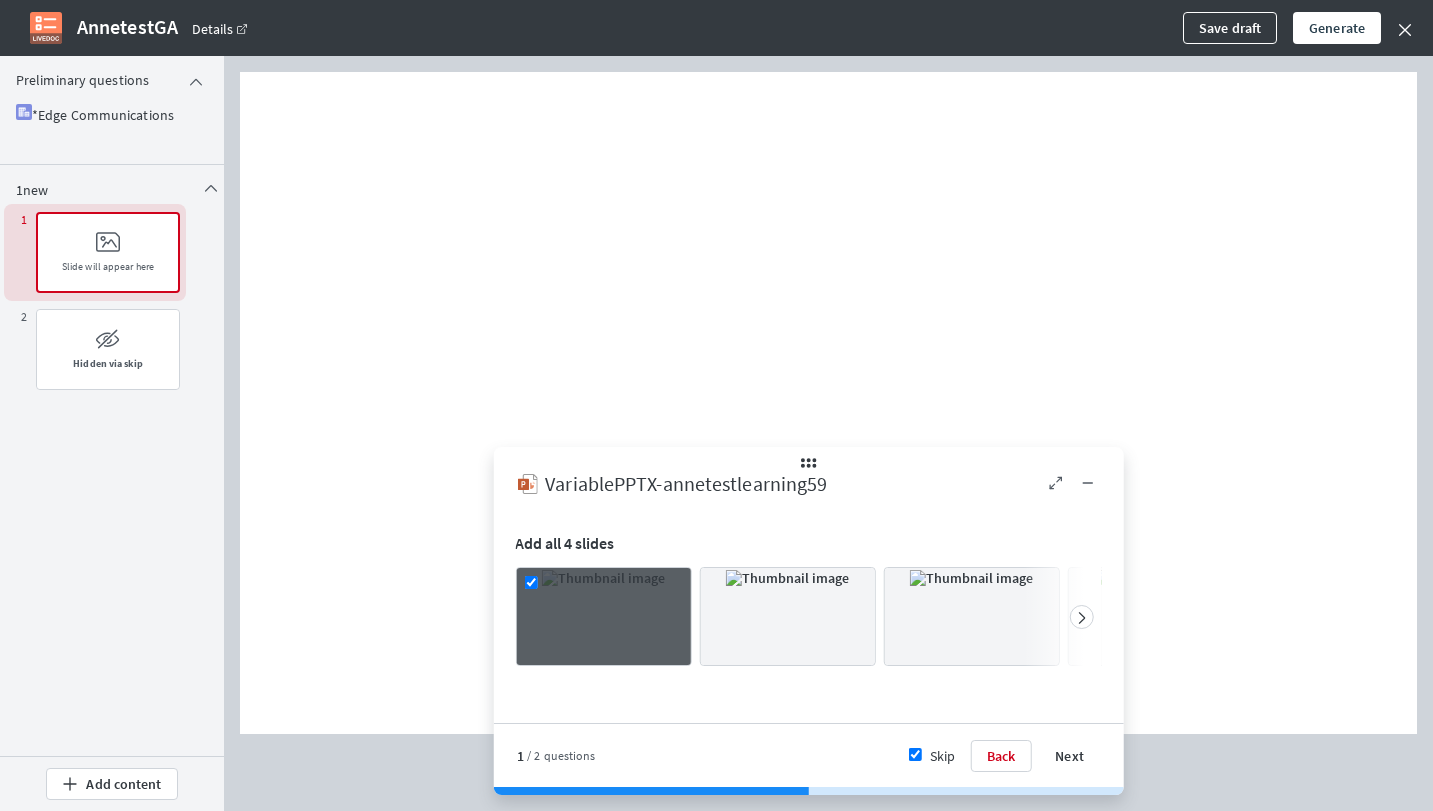 checkbox on "true" 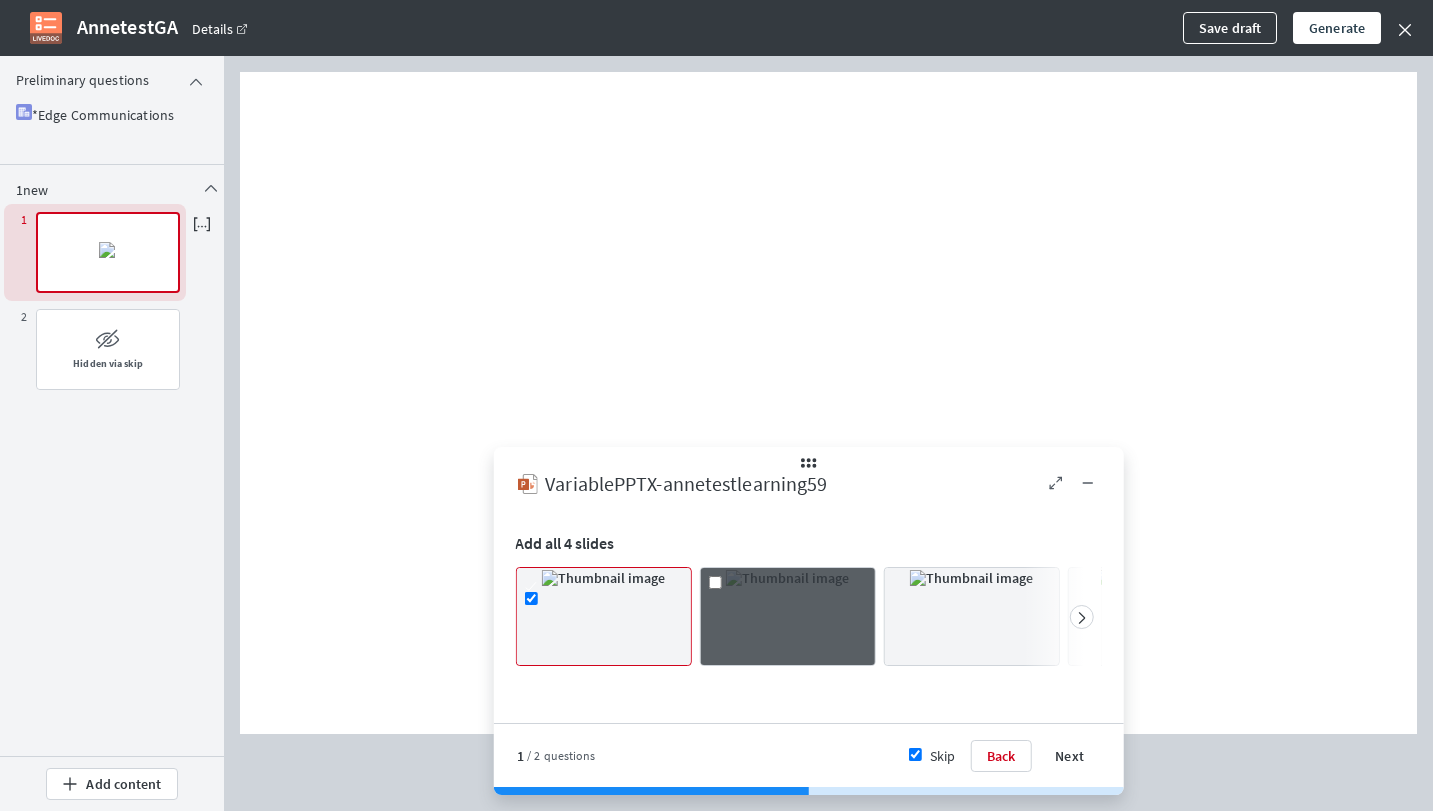 click at bounding box center (787, 578) 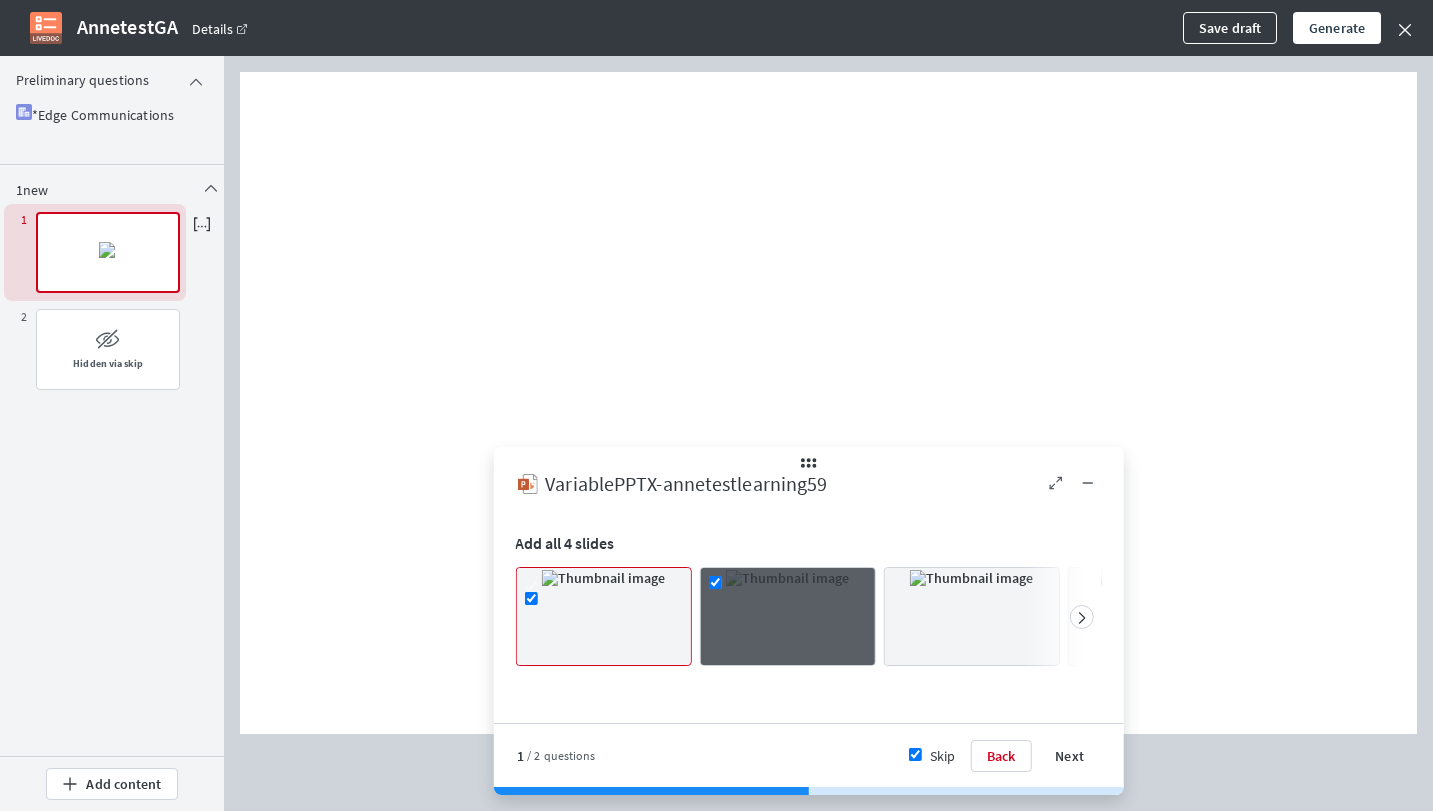 checkbox on "true" 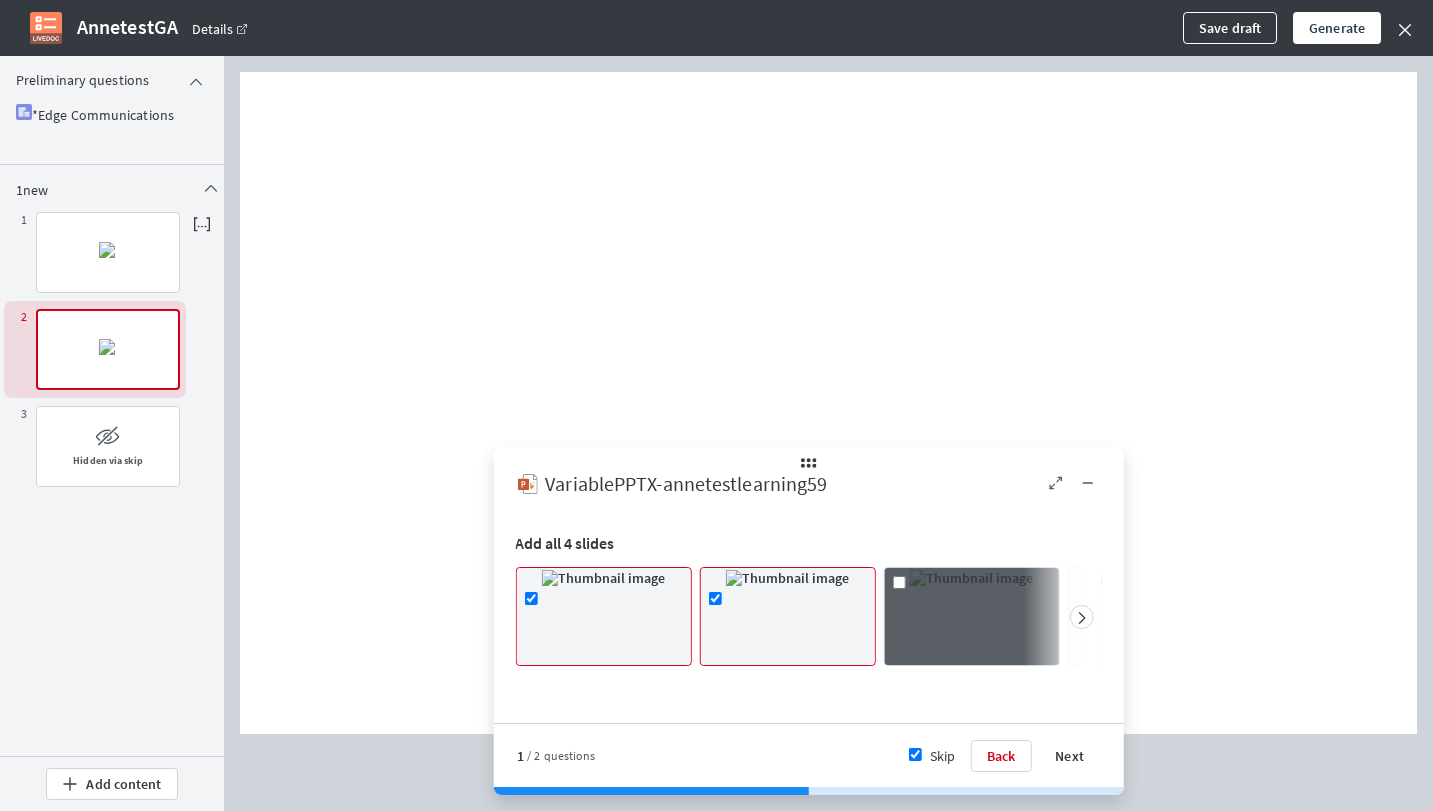 click at bounding box center [971, 578] 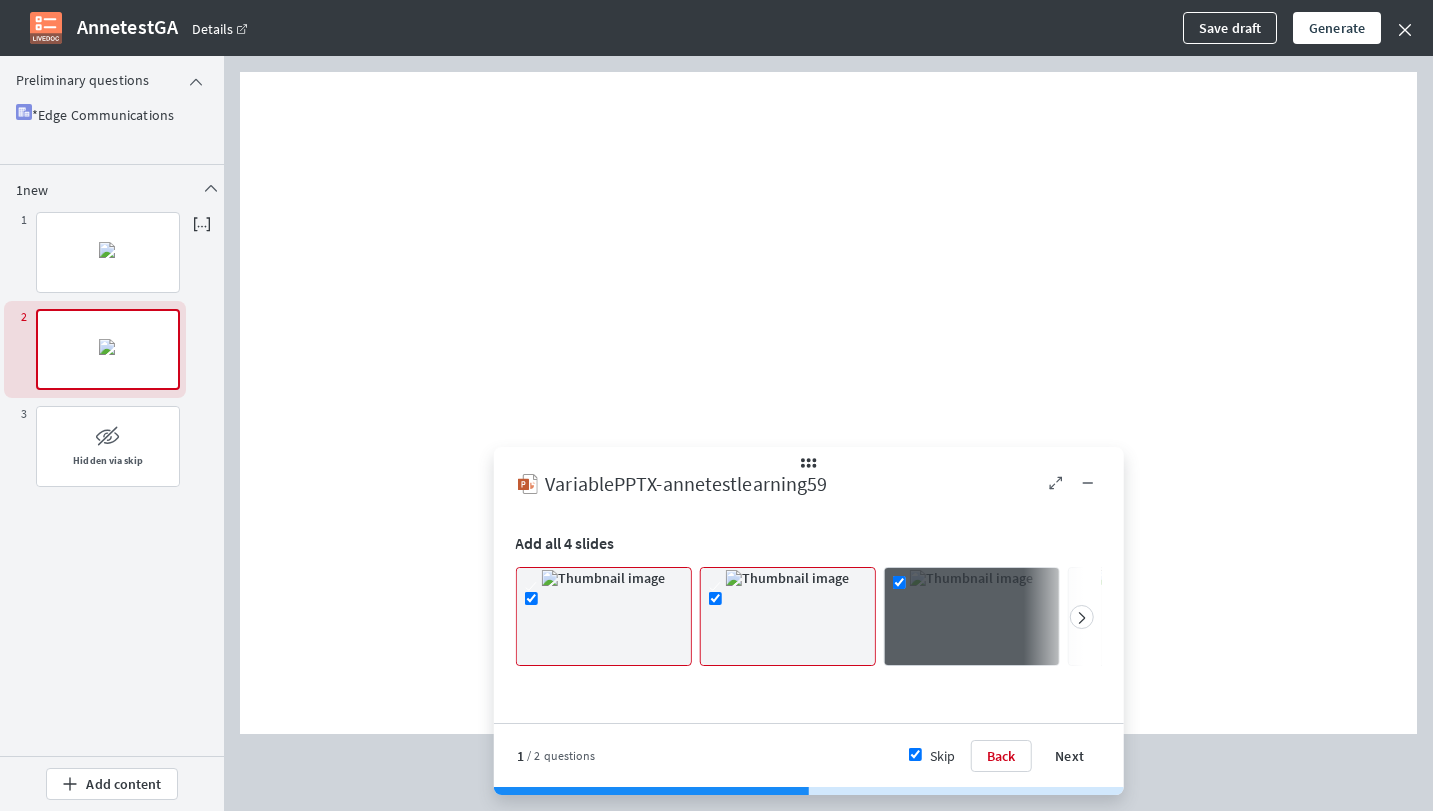 checkbox on "true" 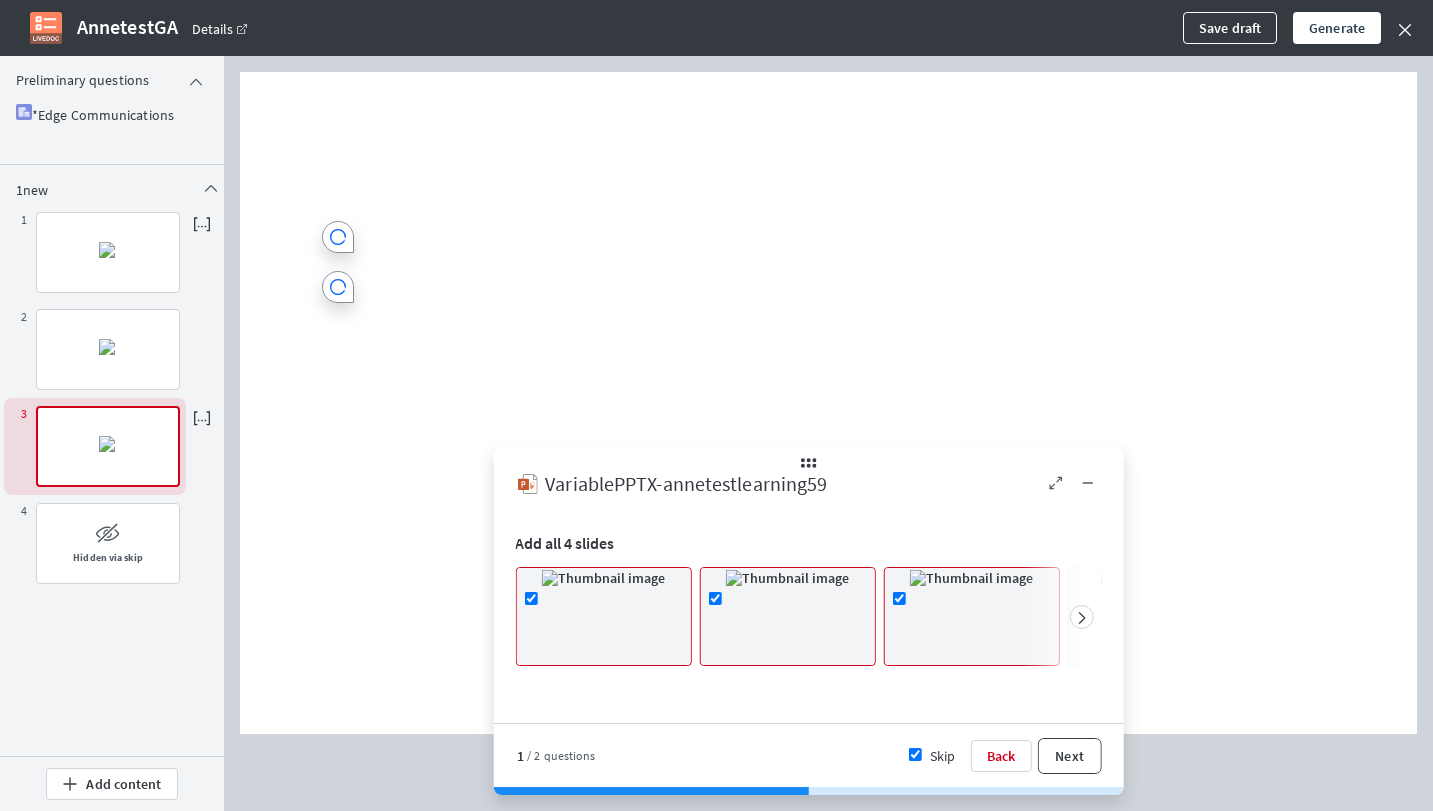 click on "Next" at bounding box center [1069, 756] 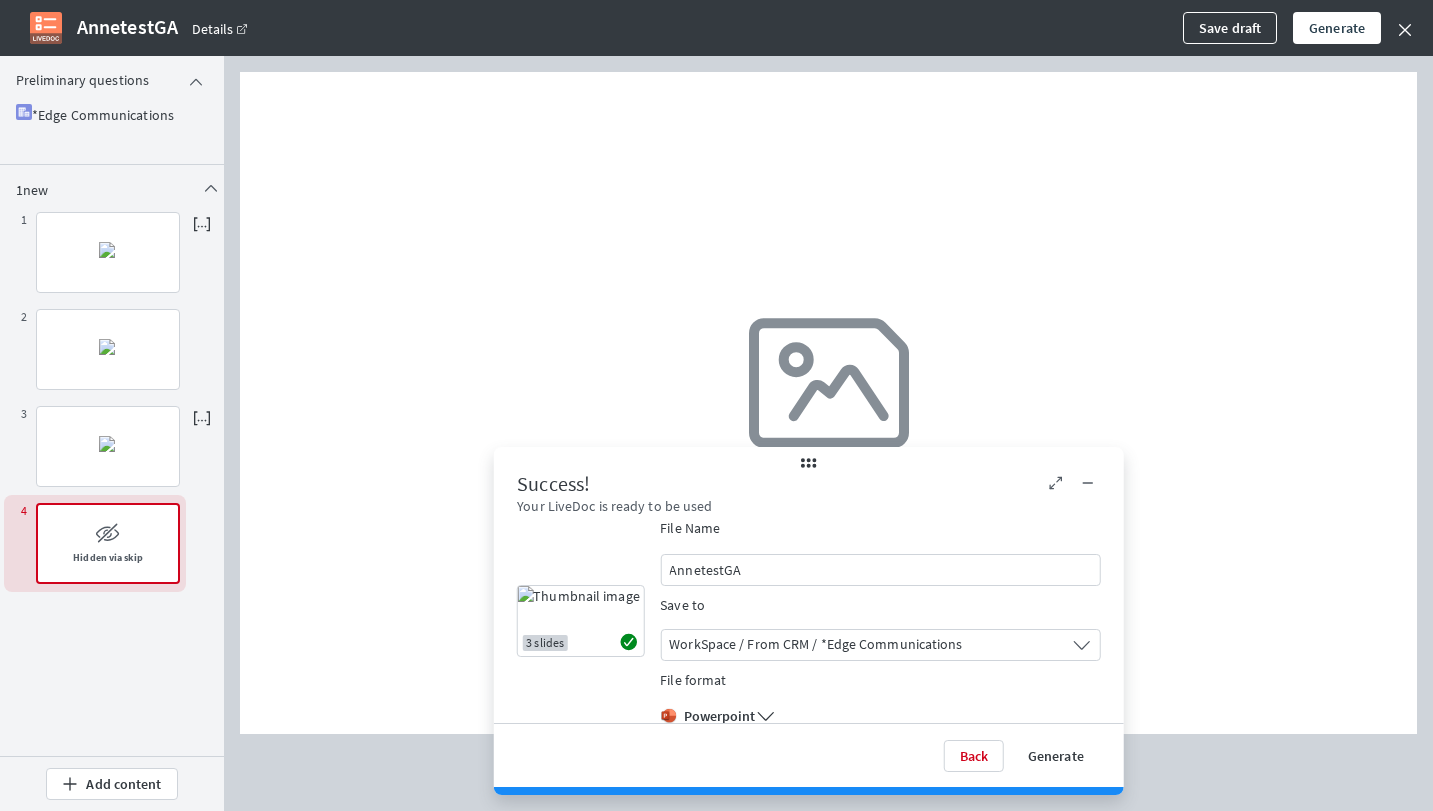 drag, startPoint x: 895, startPoint y: 581, endPoint x: 680, endPoint y: 577, distance: 215.0372 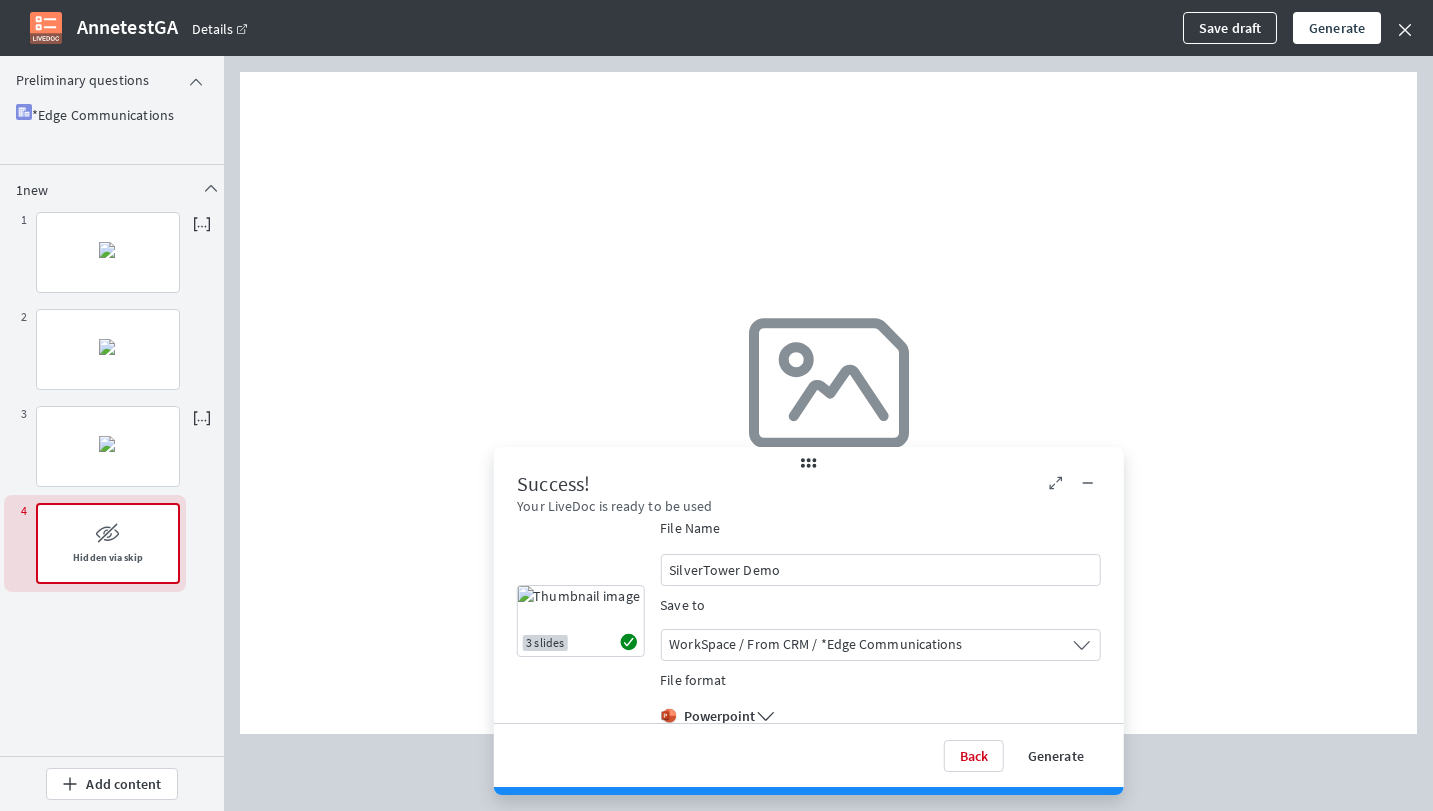 type on "SilverTower Demo" 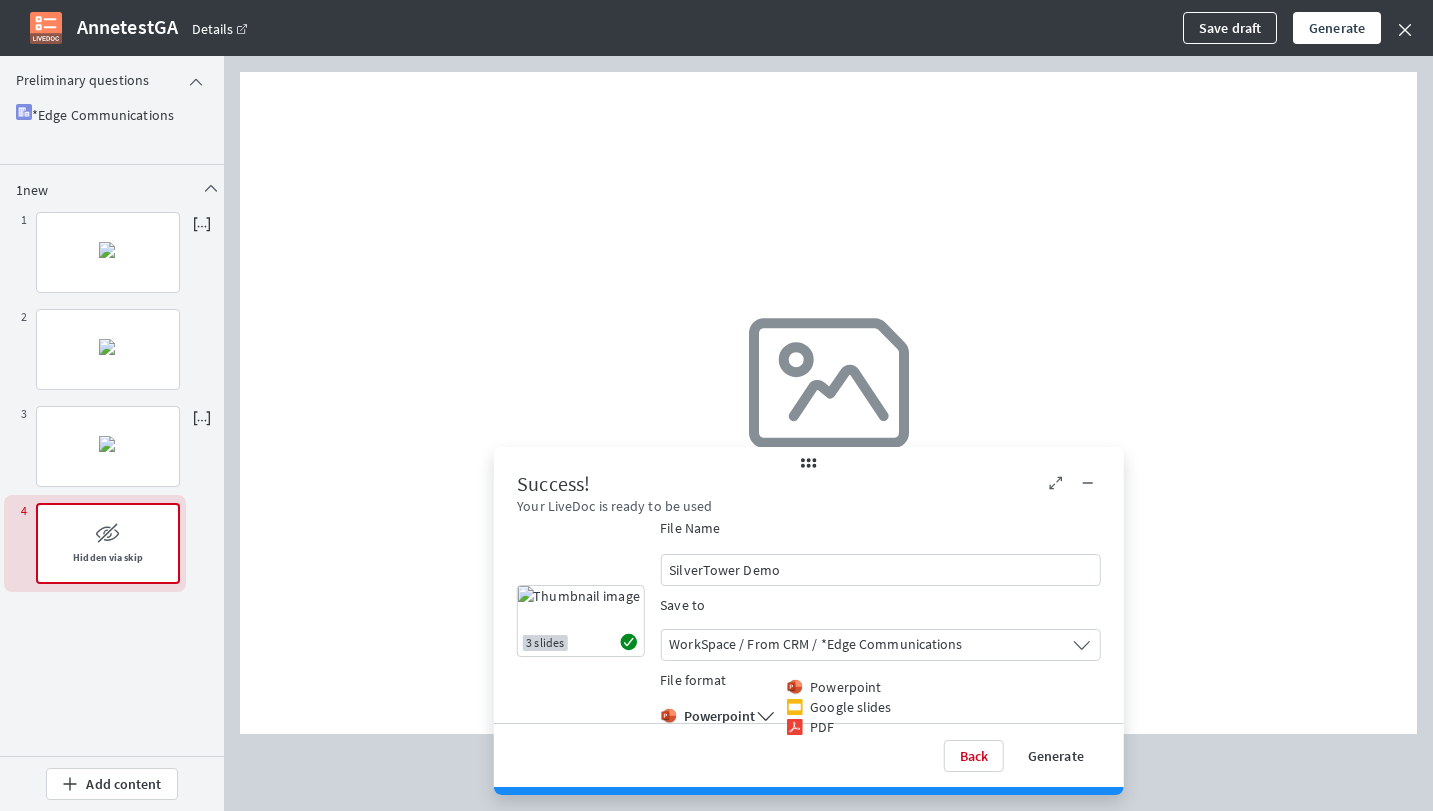 click on "Powerpoint" at bounding box center (707, 715) 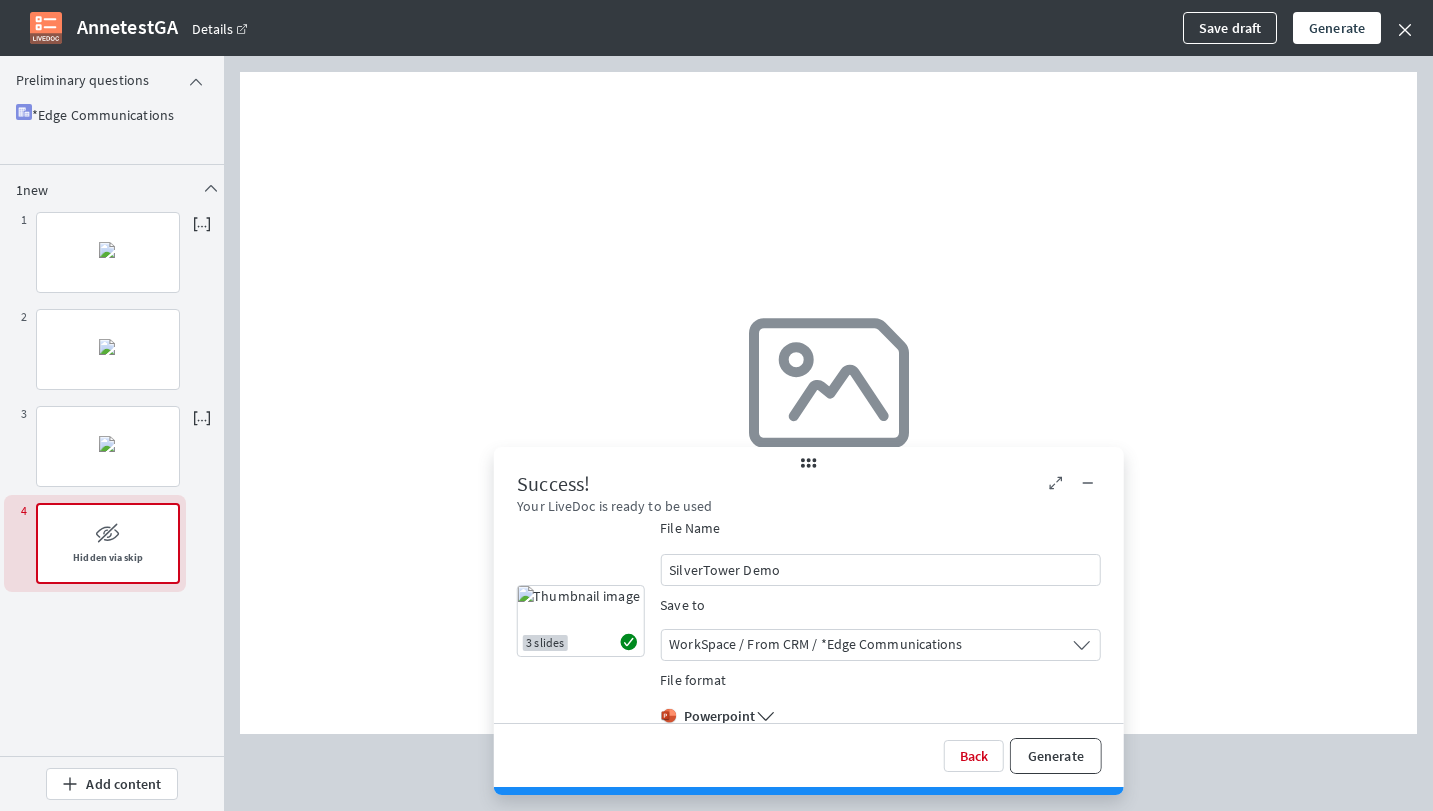 click on "Generate" at bounding box center (1056, 756) 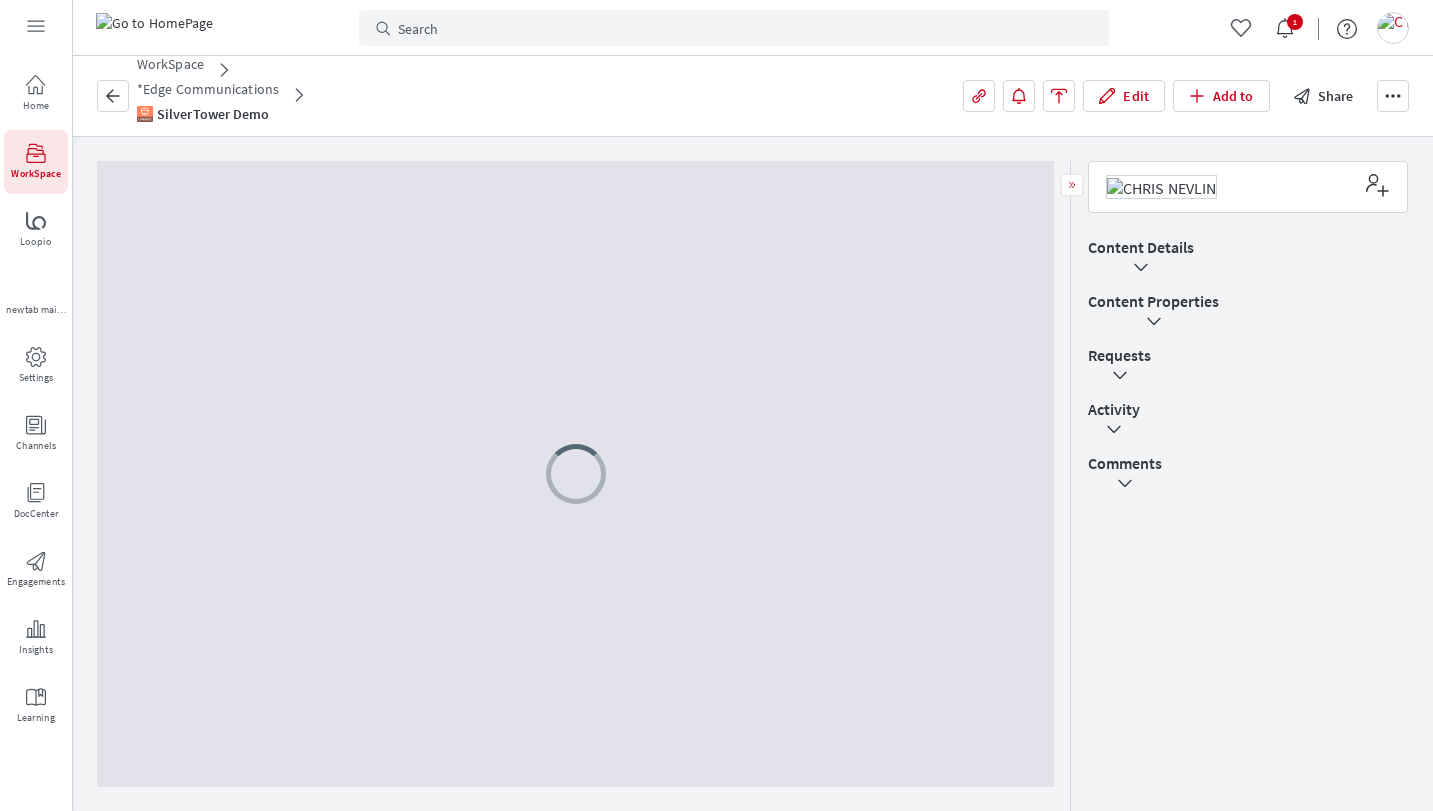 scroll, scrollTop: 0, scrollLeft: 0, axis: both 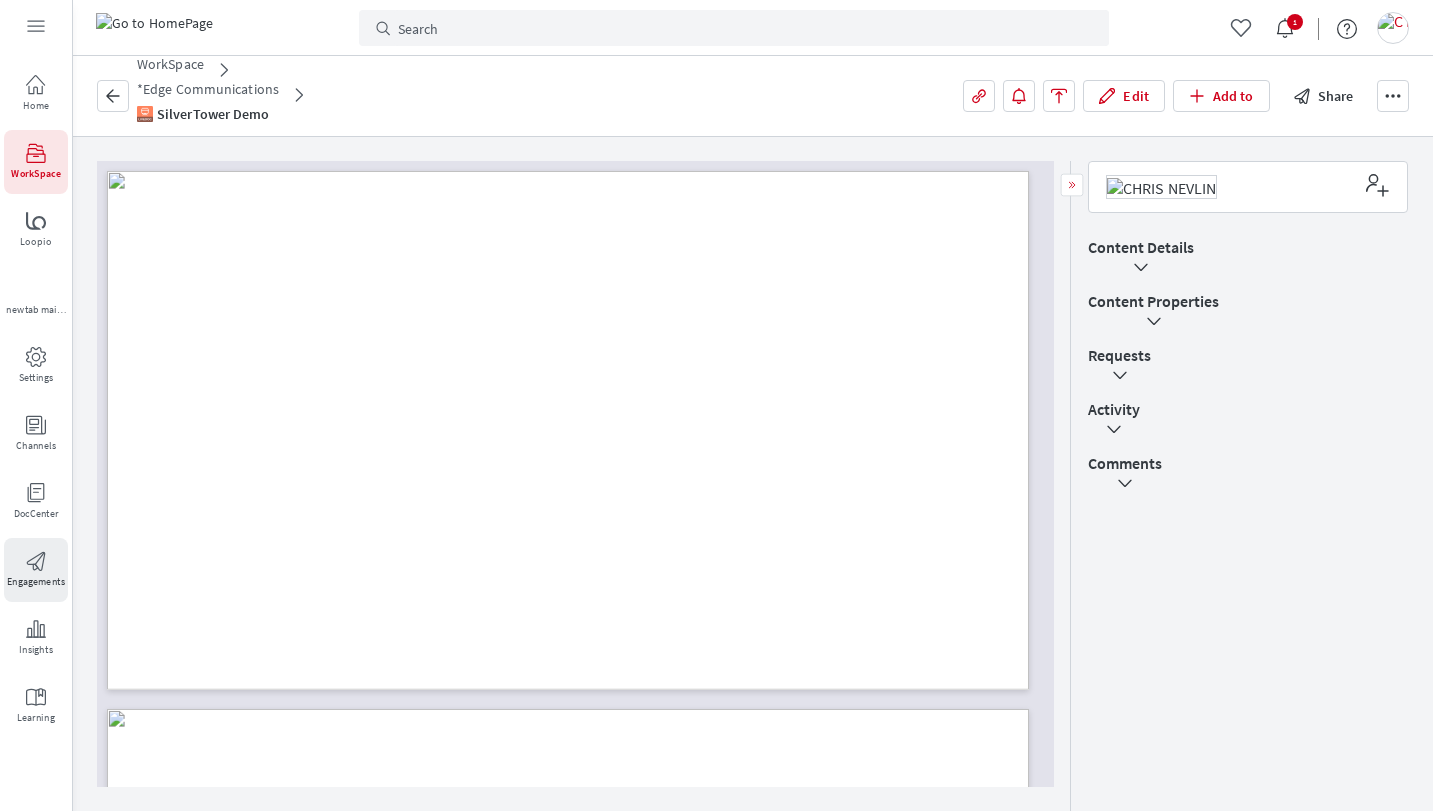 click on "Engagements" at bounding box center (36, 570) 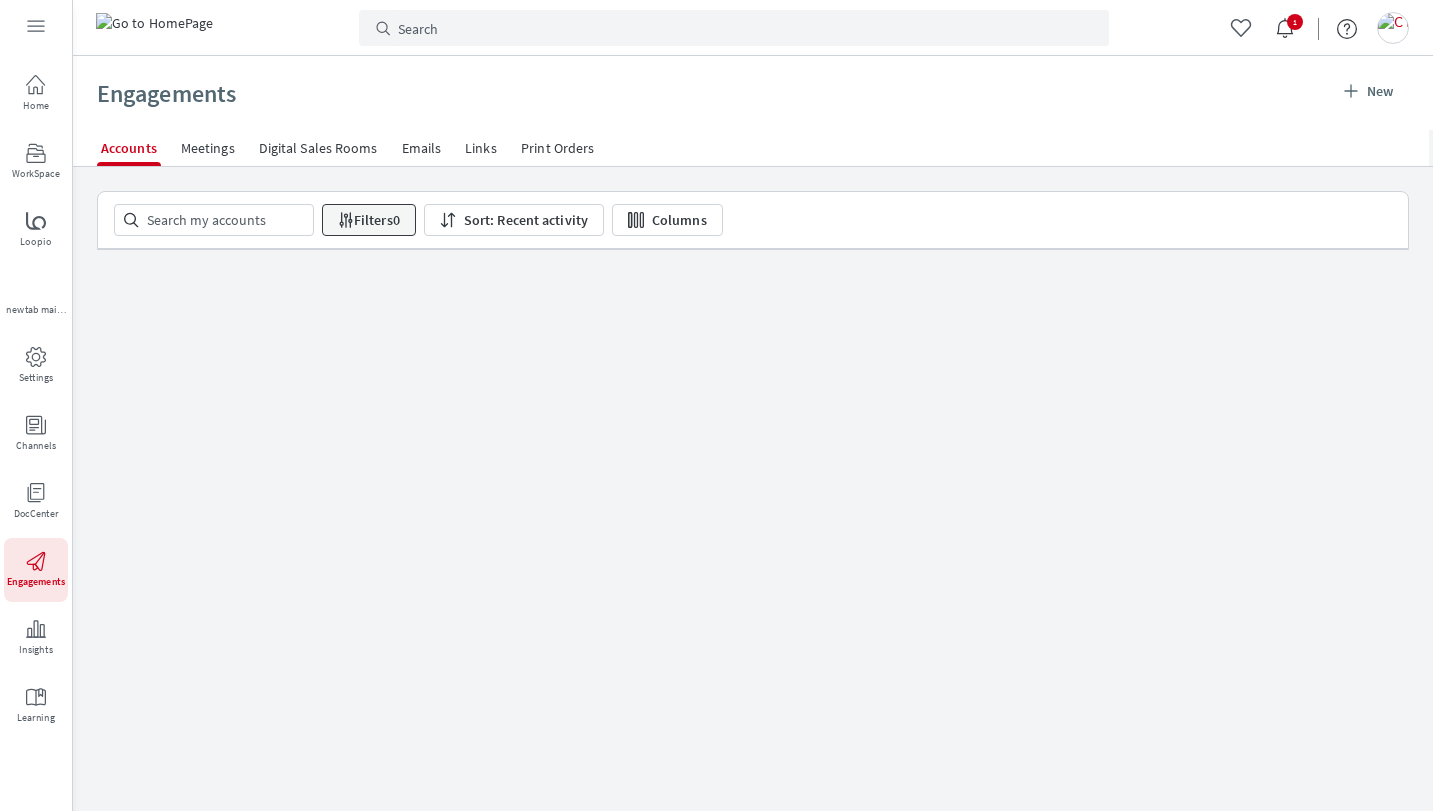 scroll, scrollTop: 200, scrollLeft: 0, axis: vertical 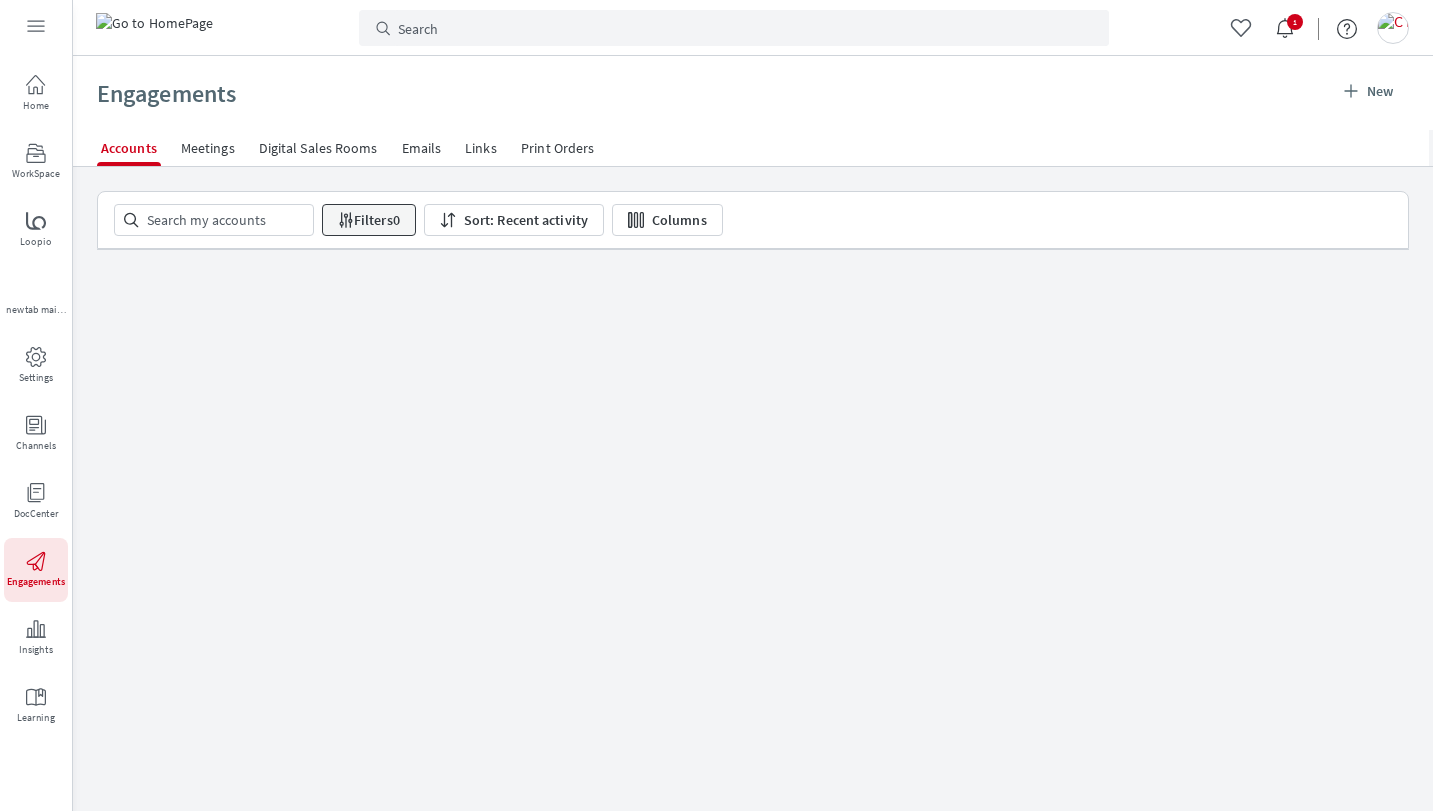 click on "*Edge Communications" at bounding box center (187, 463) 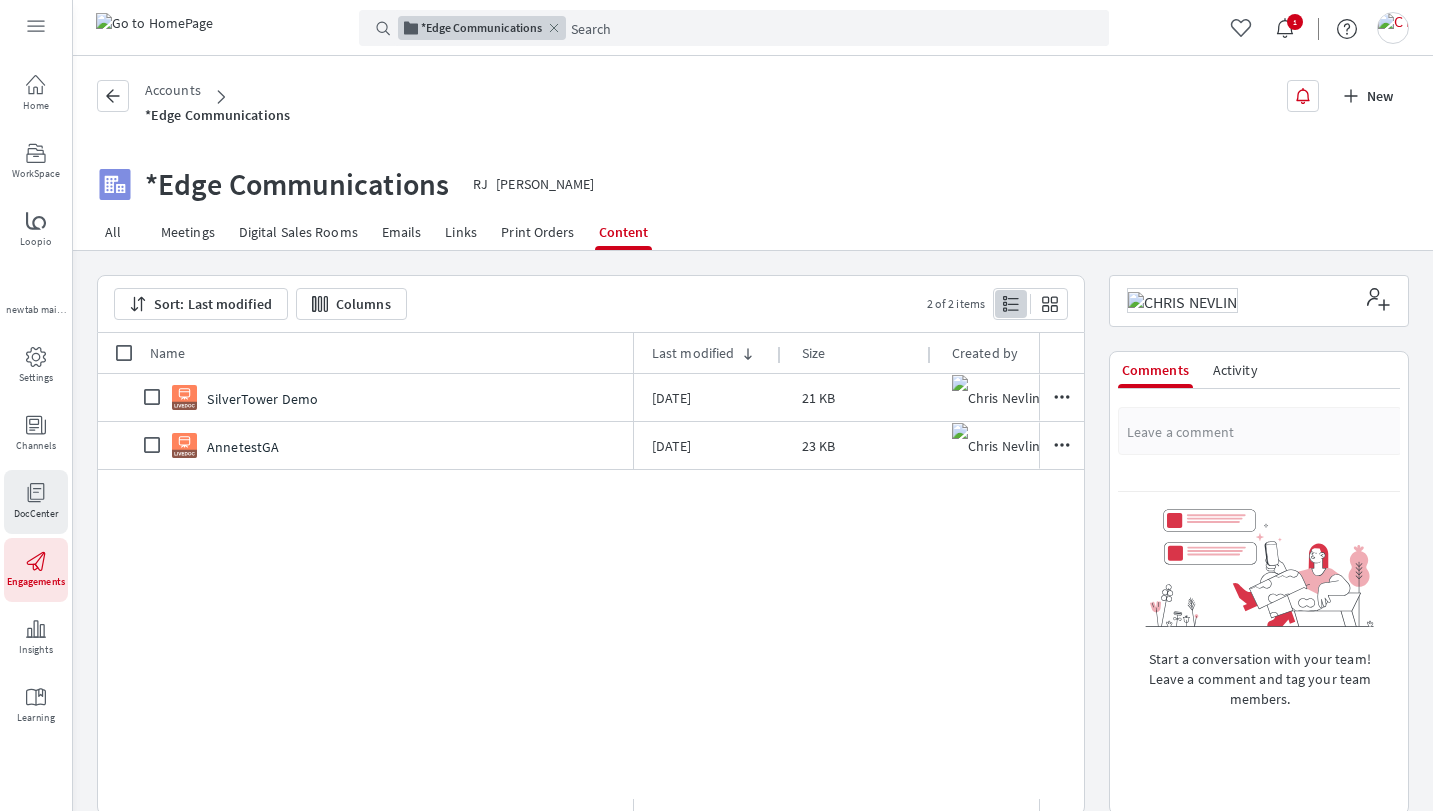 click on "DocCenter" at bounding box center (36, 502) 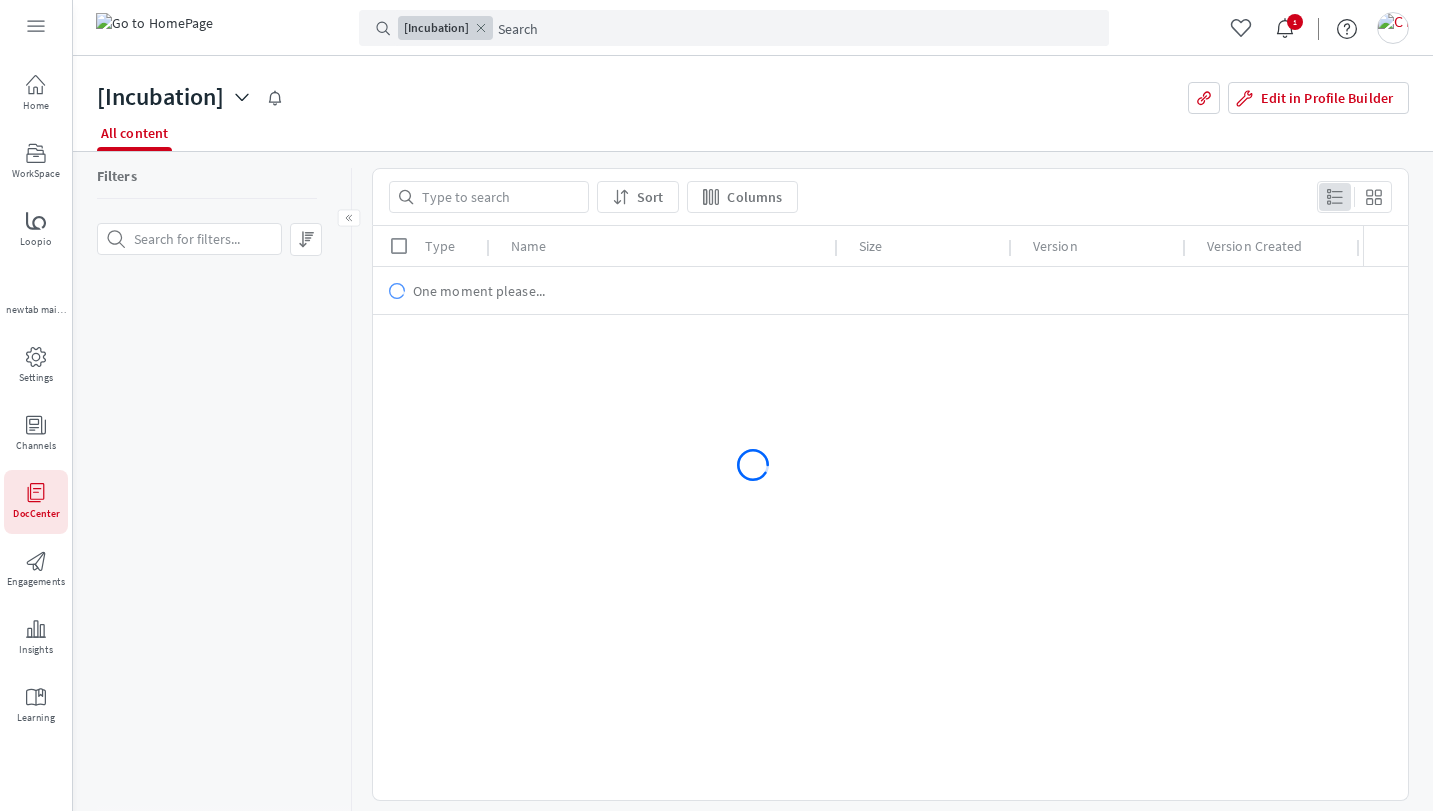 click on "[Incubation]" at bounding box center [160, 97] 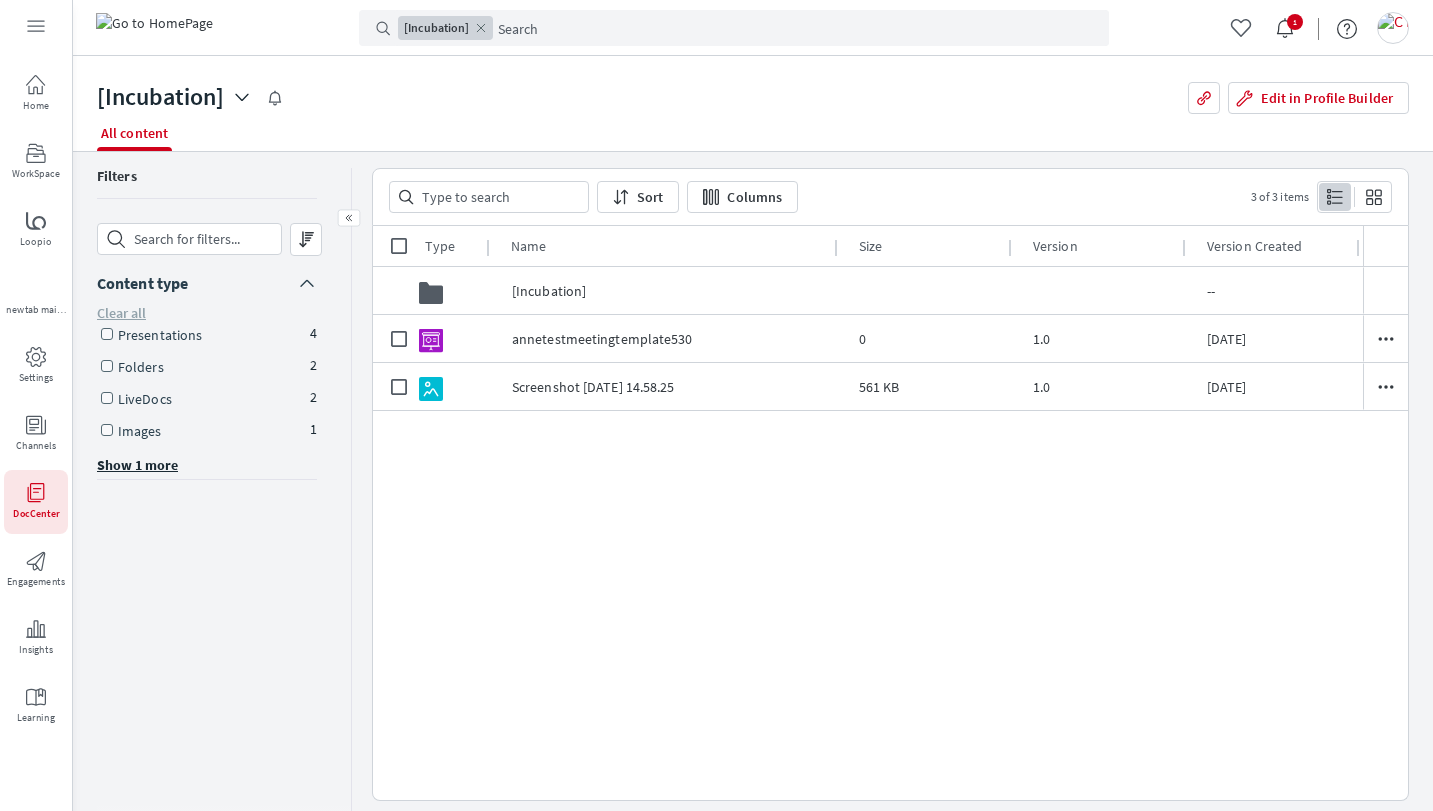 click on "[Incubation]" at bounding box center (174, 97) 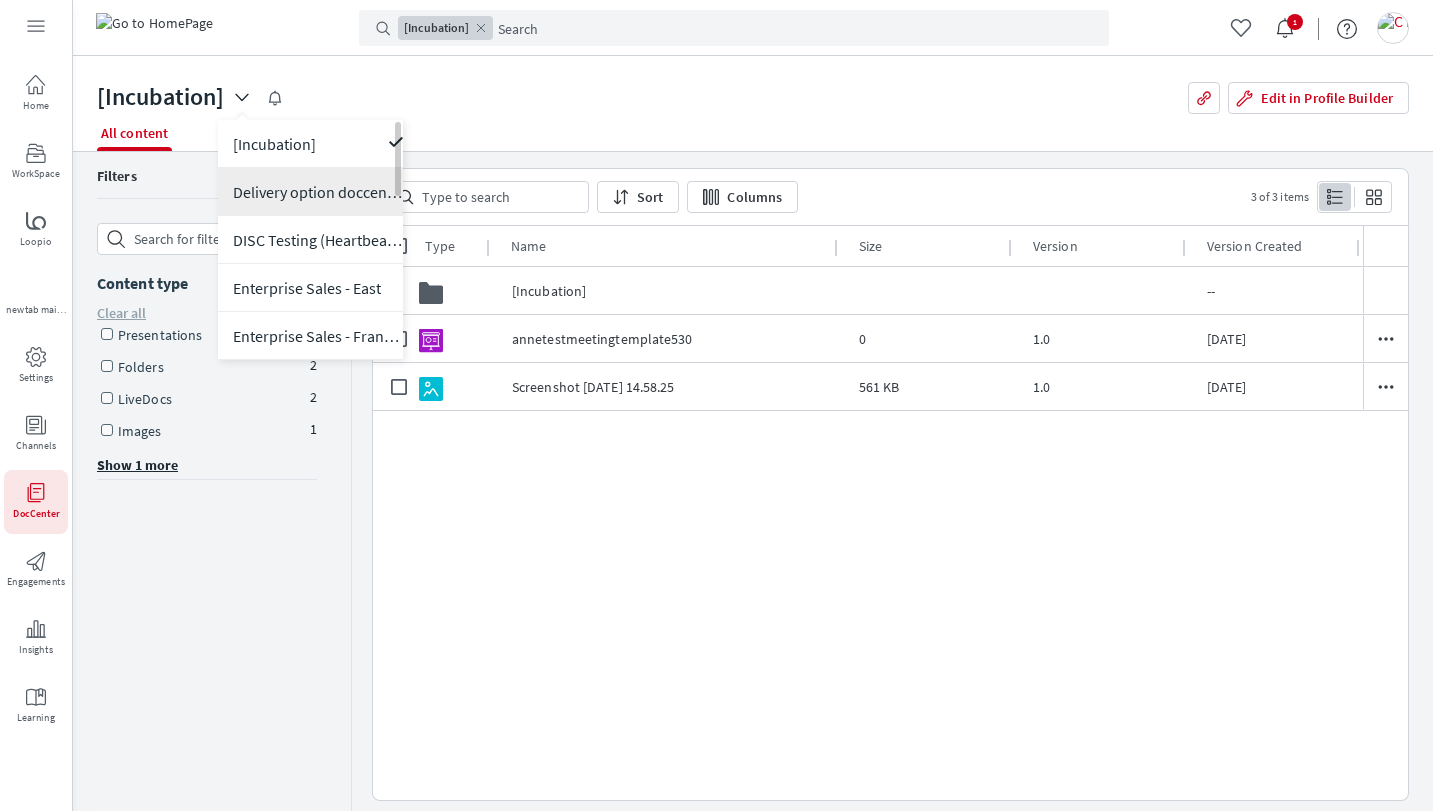 click on "Delivery option doccenter" at bounding box center [318, 192] 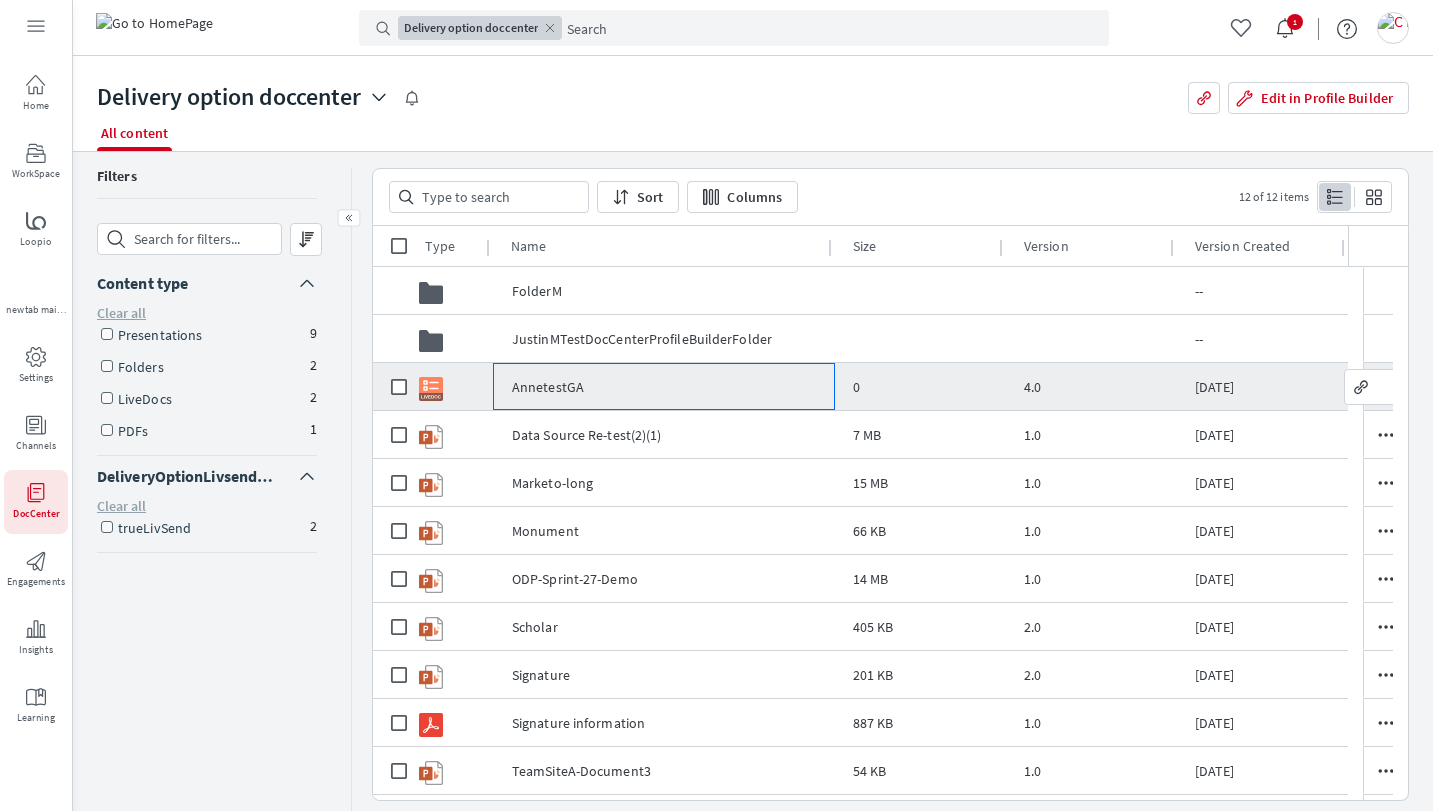 click on "AnnetestGA" at bounding box center [664, 387] 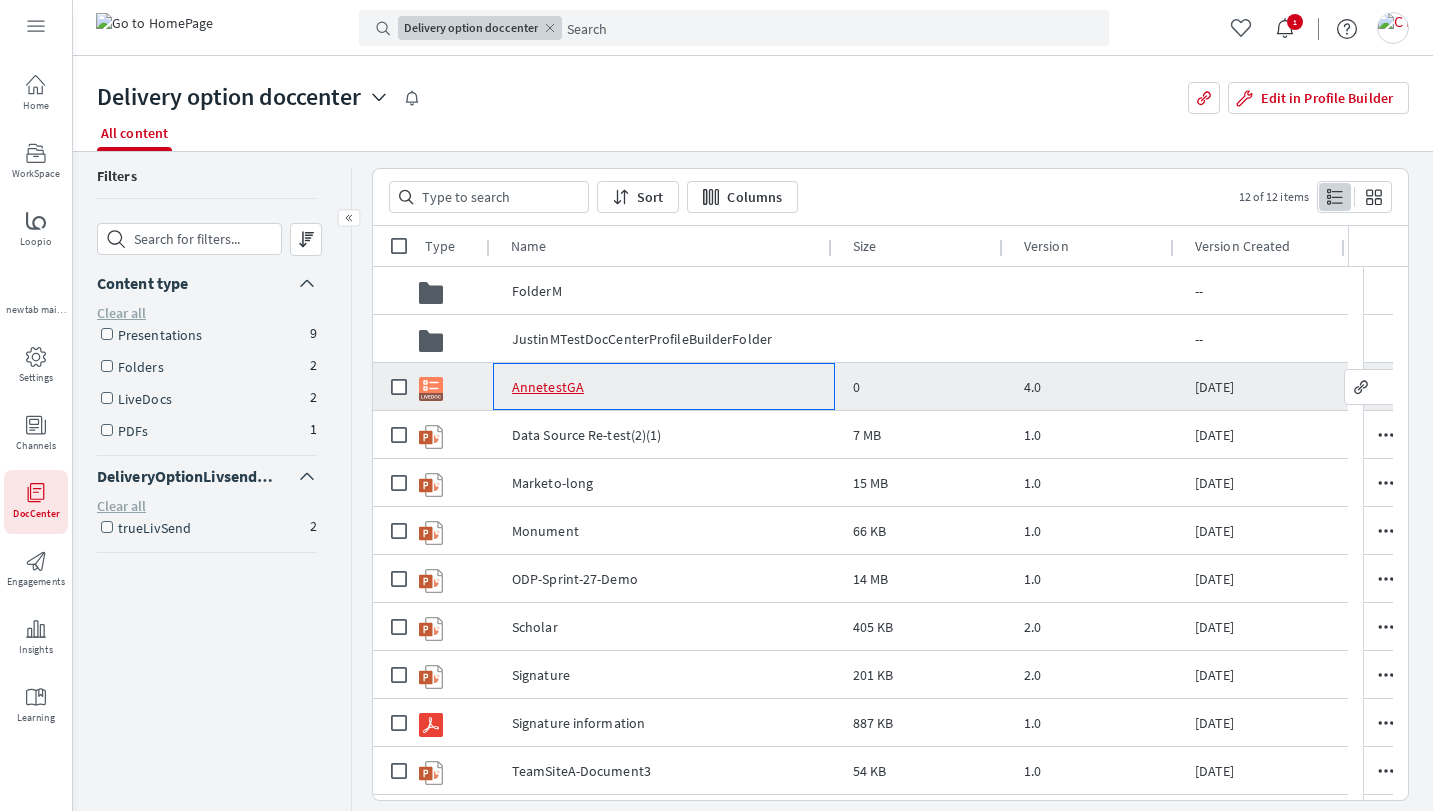 click on "AnnetestGA" at bounding box center [547, 387] 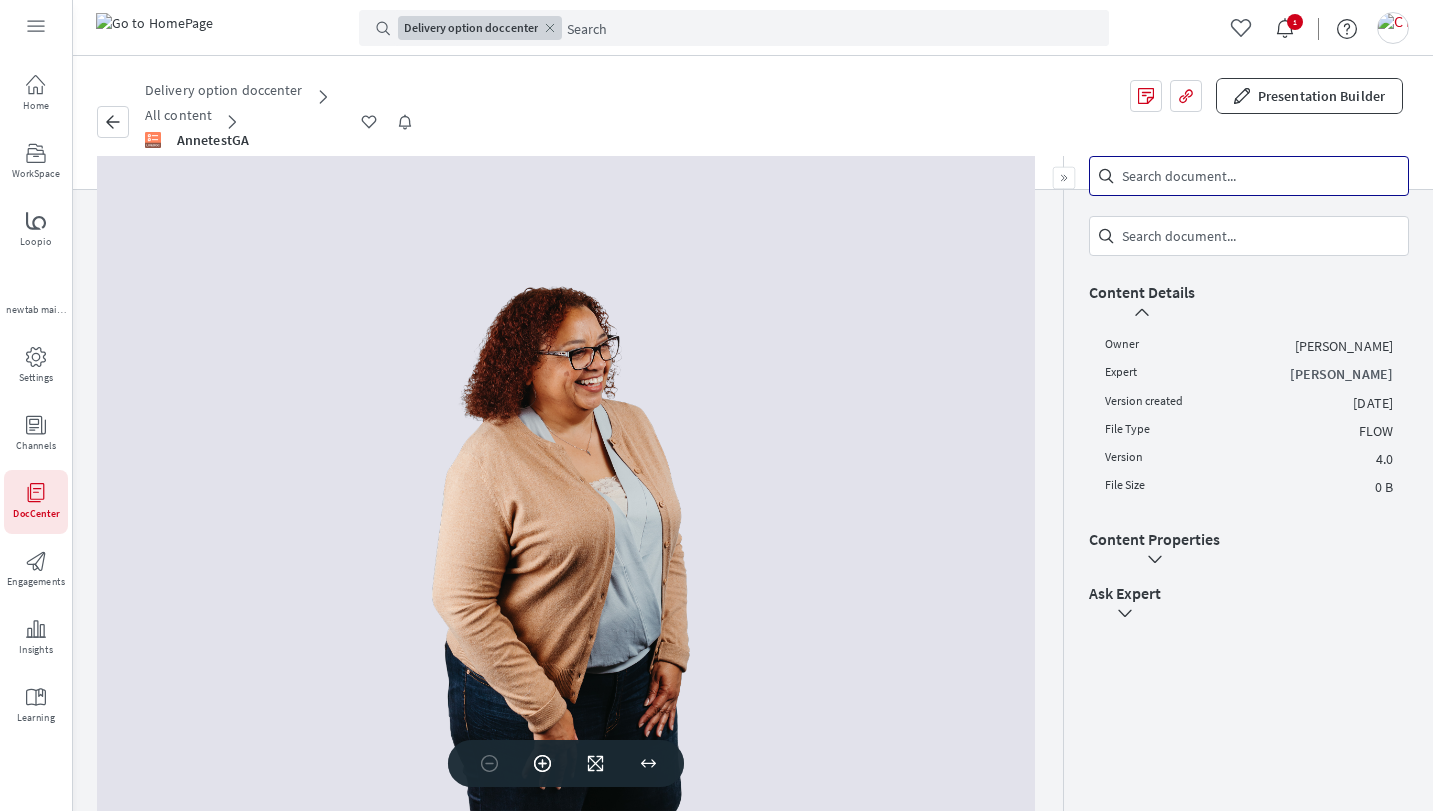click on "Presentation Builder" at bounding box center (1309, 96) 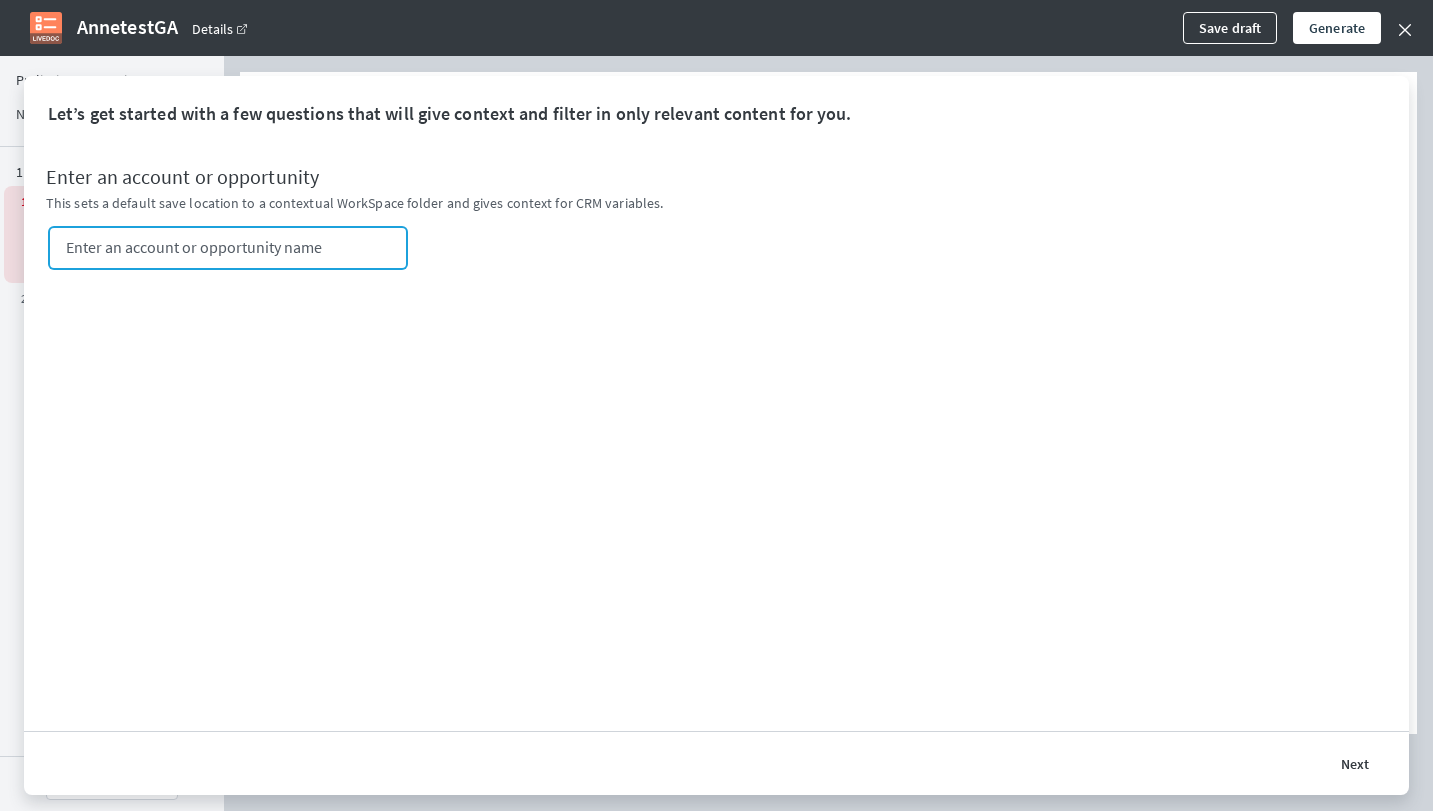 click at bounding box center (235, 247) 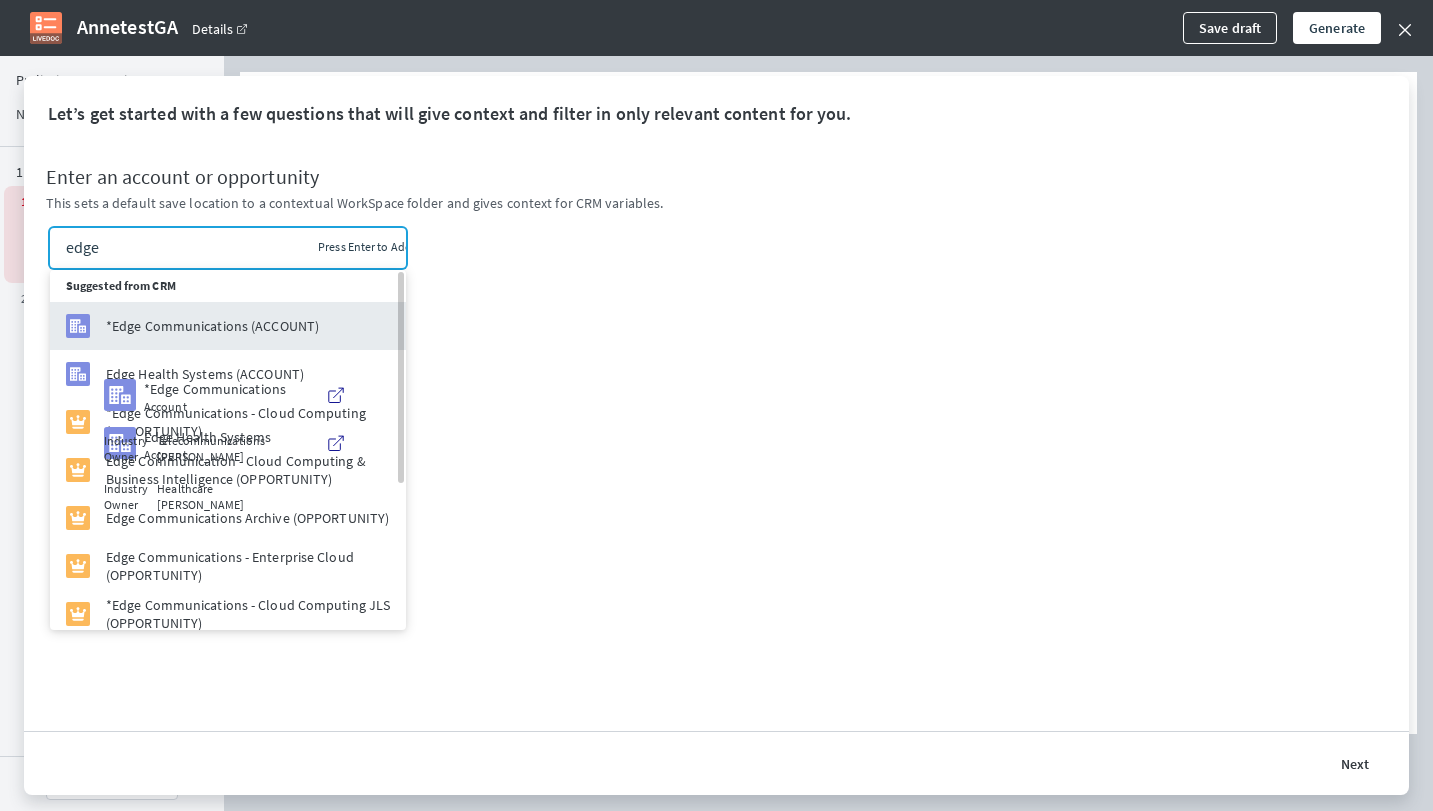 type on "edge" 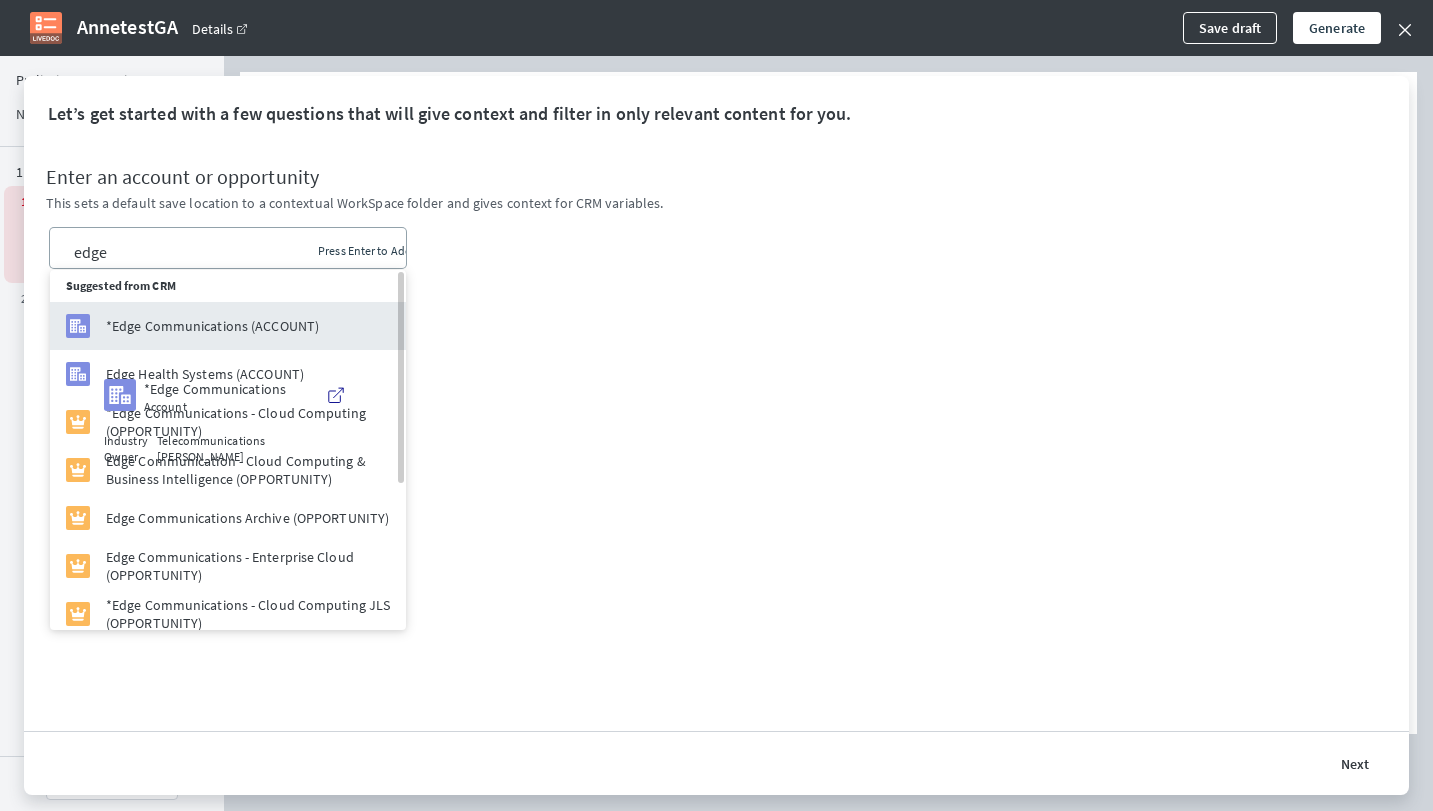 click on "*Edge Communications   (ACCOUNT)" at bounding box center (235, 326) 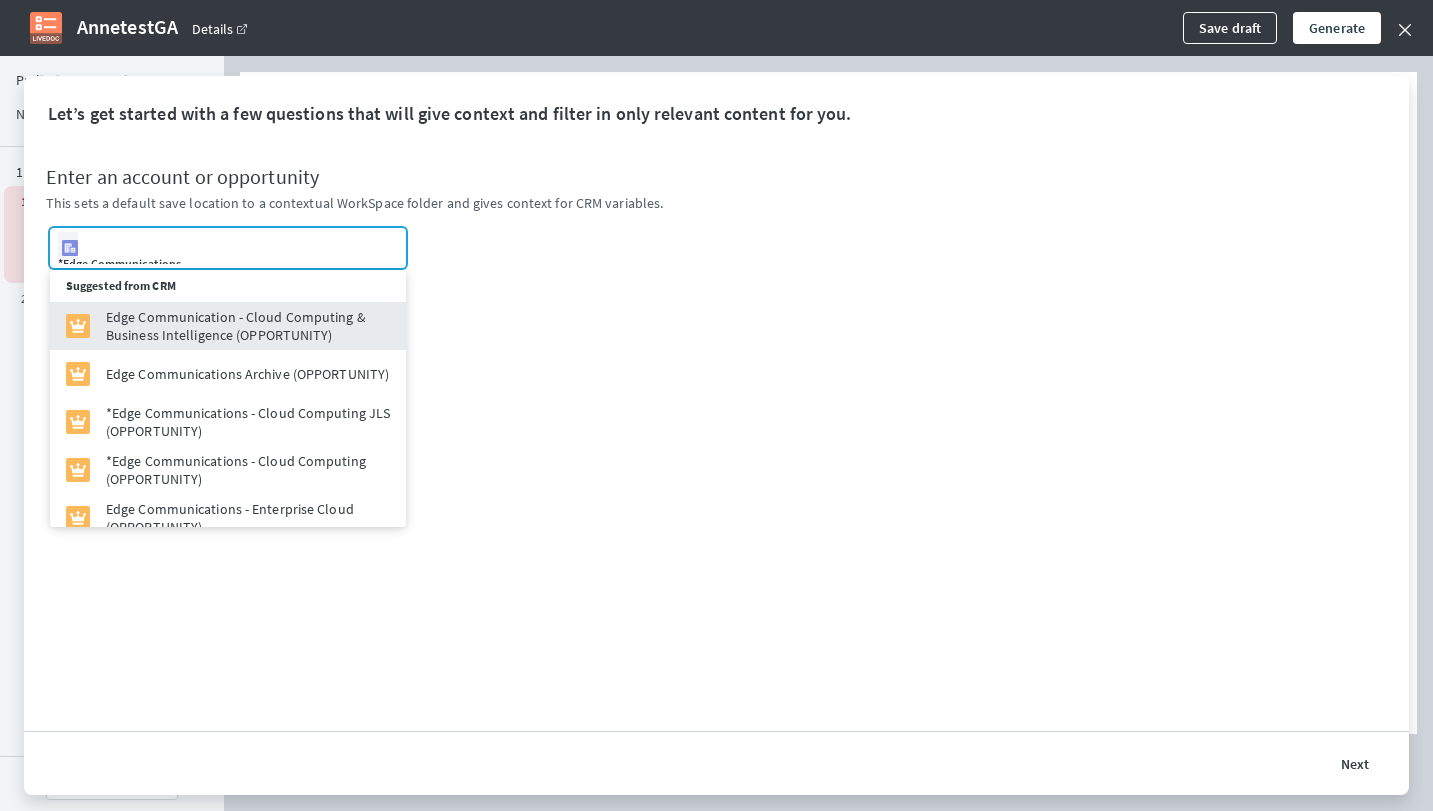 click on "Next" at bounding box center (716, 763) 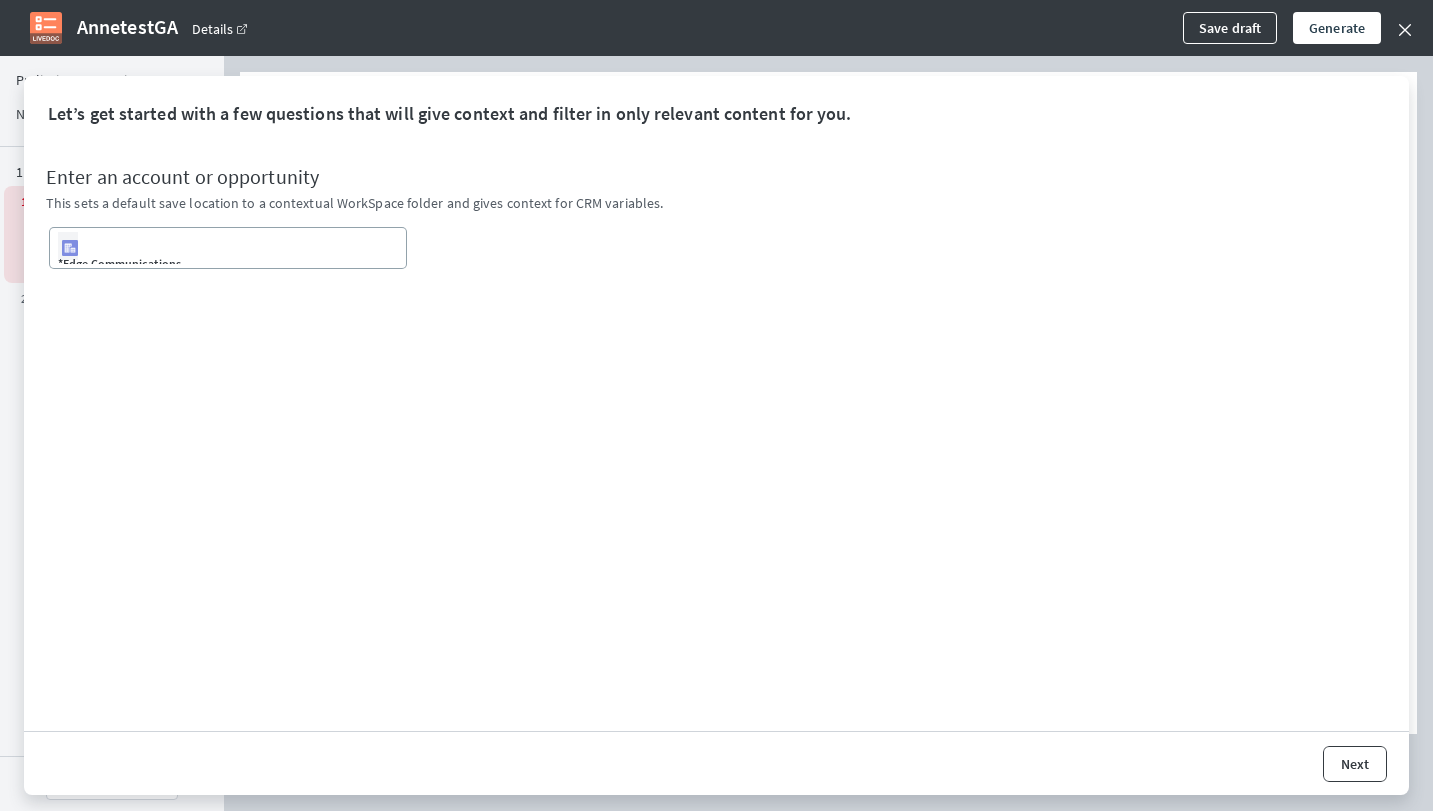 click on "Next" at bounding box center (1355, 764) 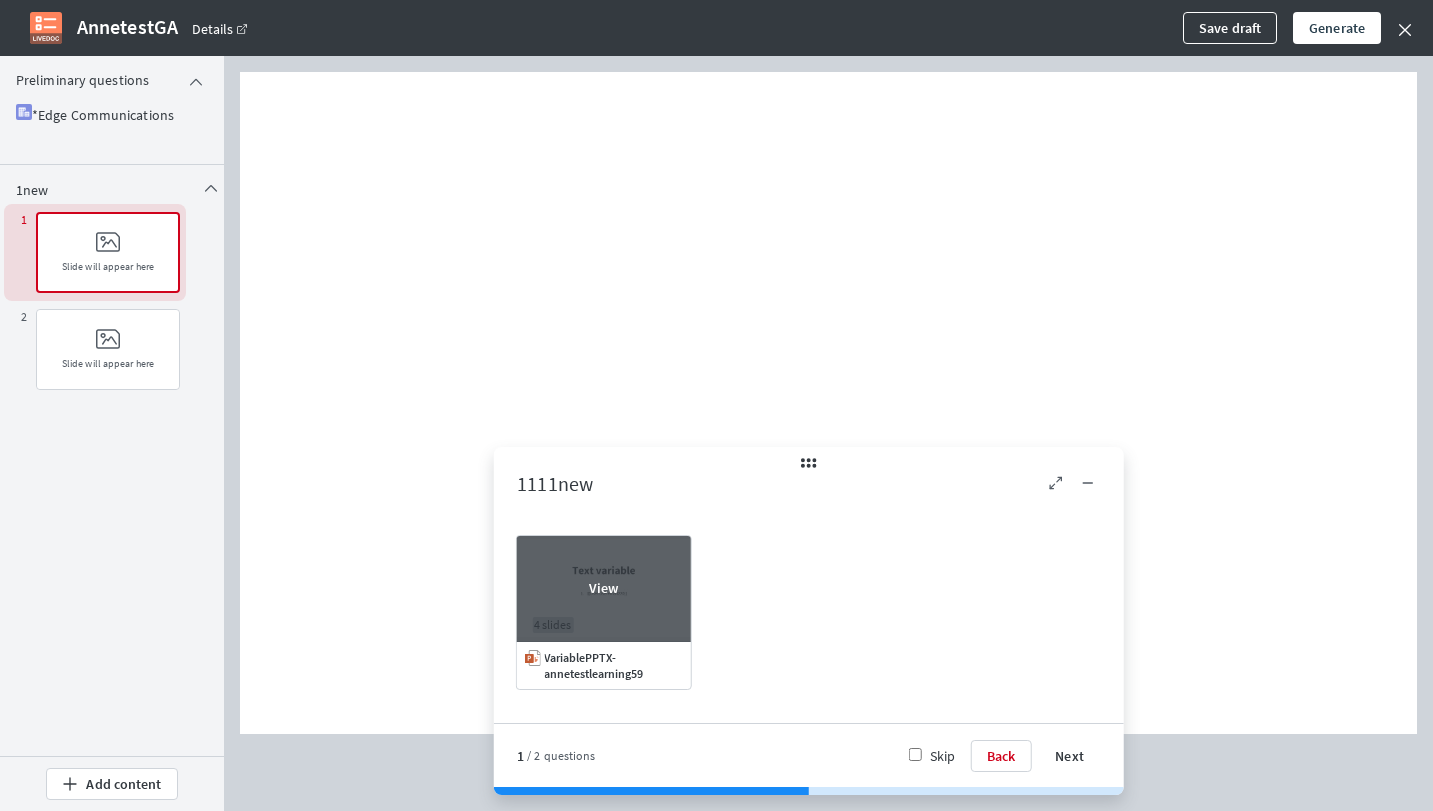 click at bounding box center (603, 588) 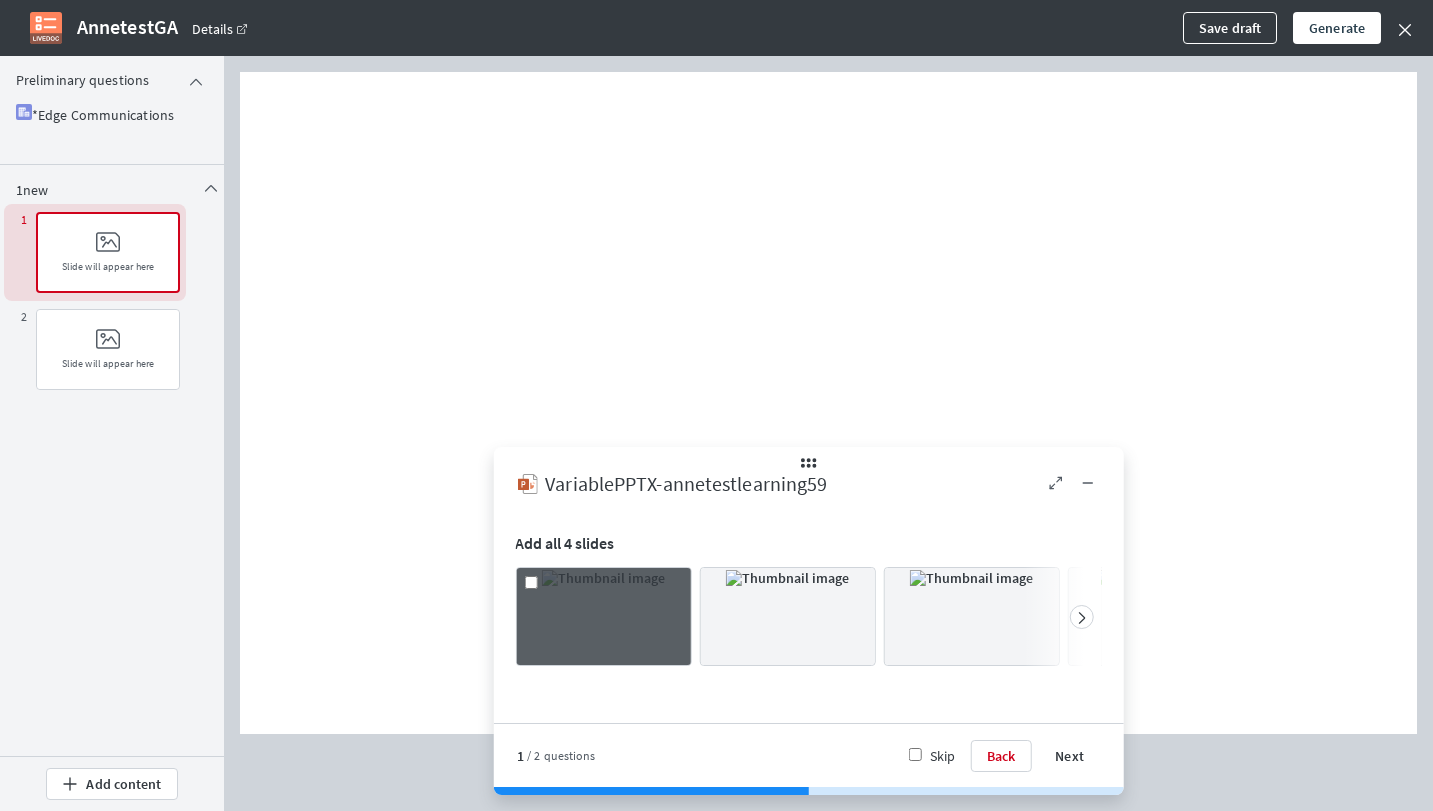 click at bounding box center (603, 578) 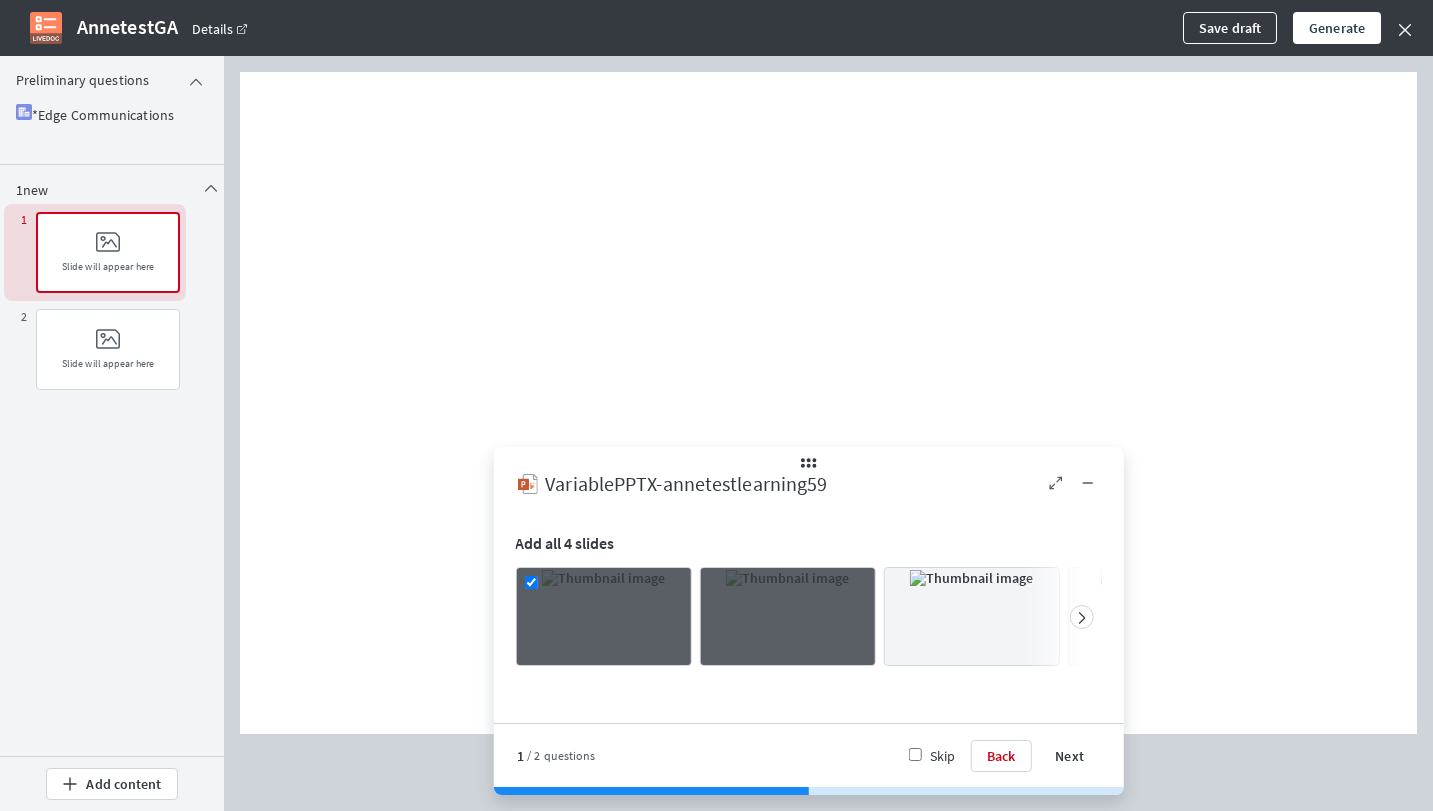 checkbox on "true" 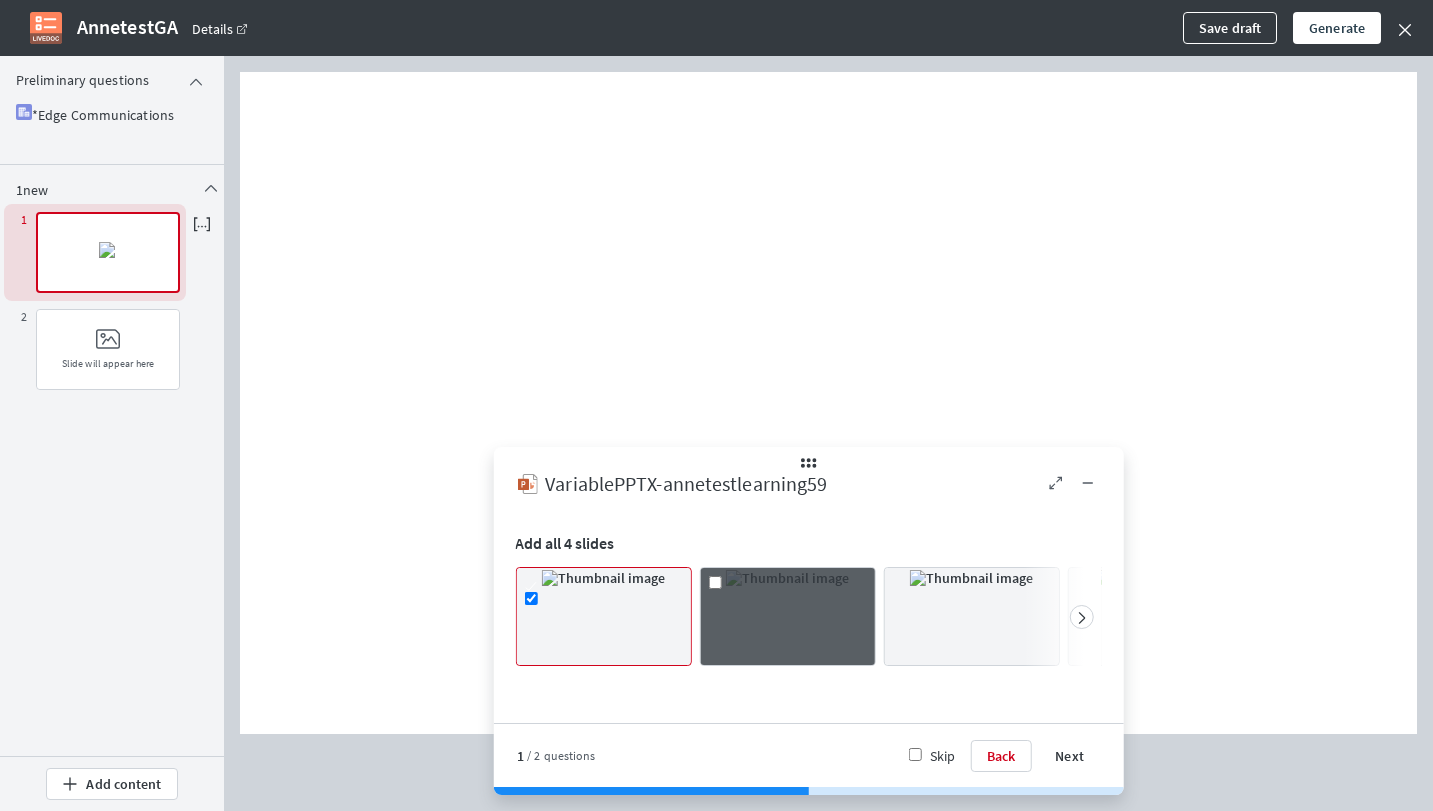 click at bounding box center (787, 578) 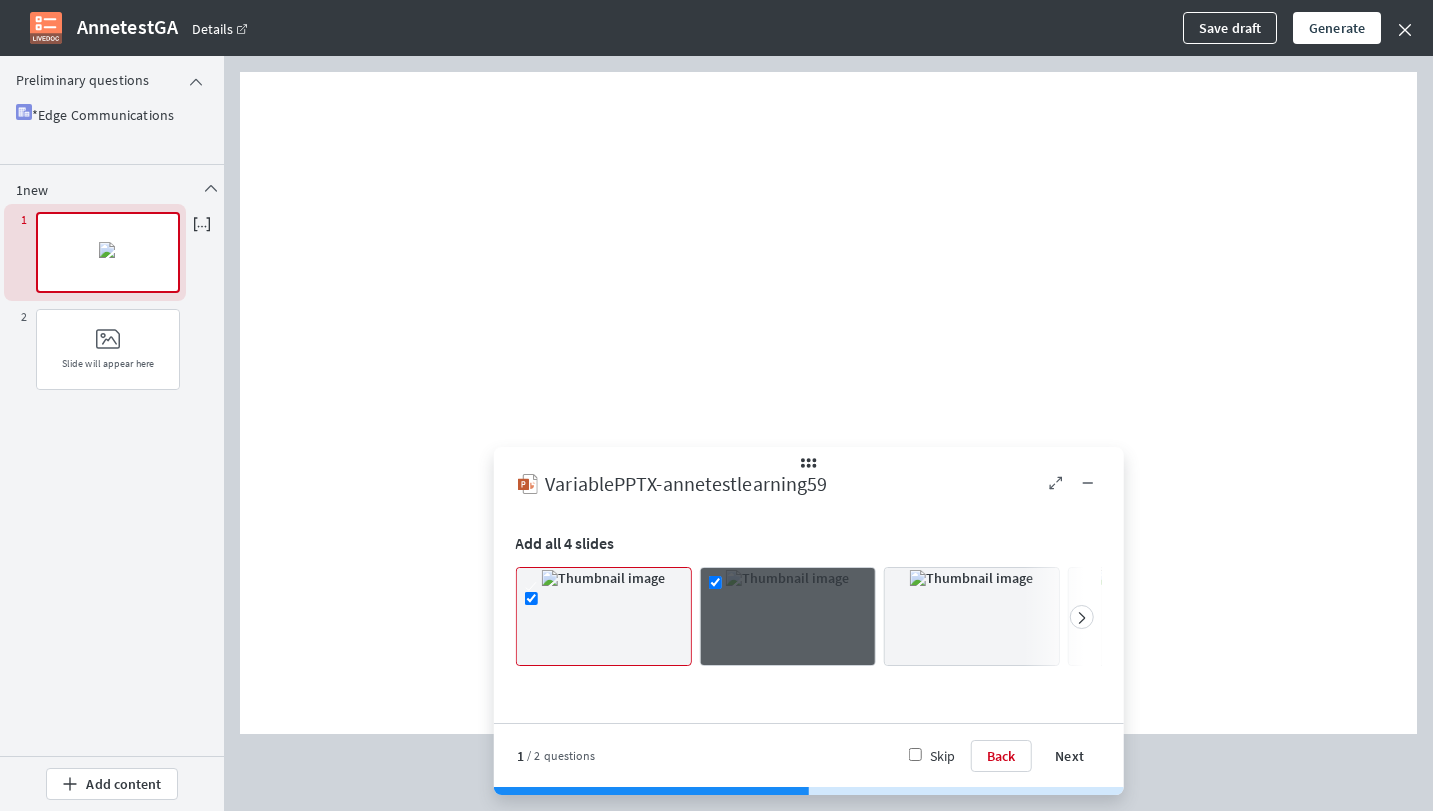 checkbox on "true" 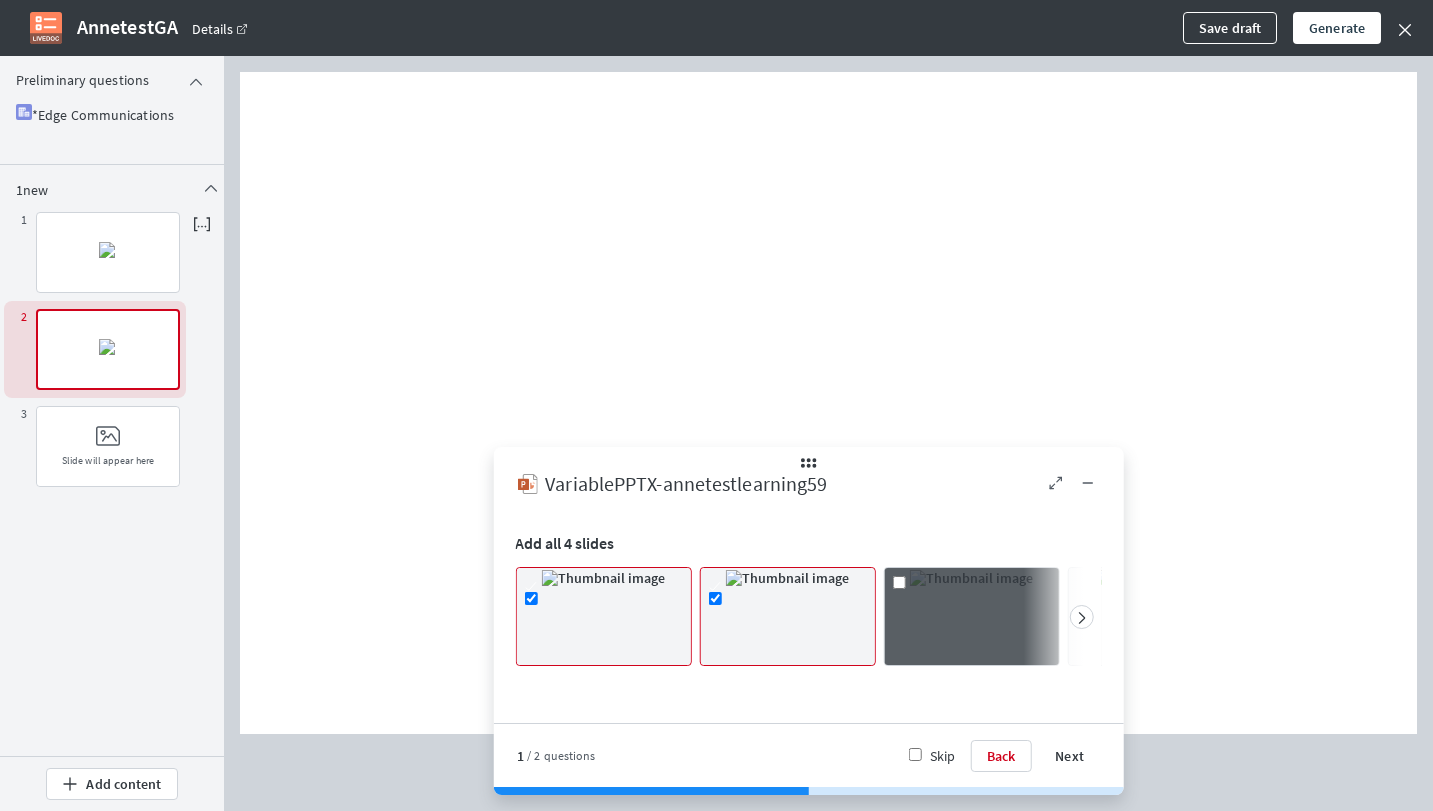 drag, startPoint x: 937, startPoint y: 609, endPoint x: 949, endPoint y: 637, distance: 30.463093 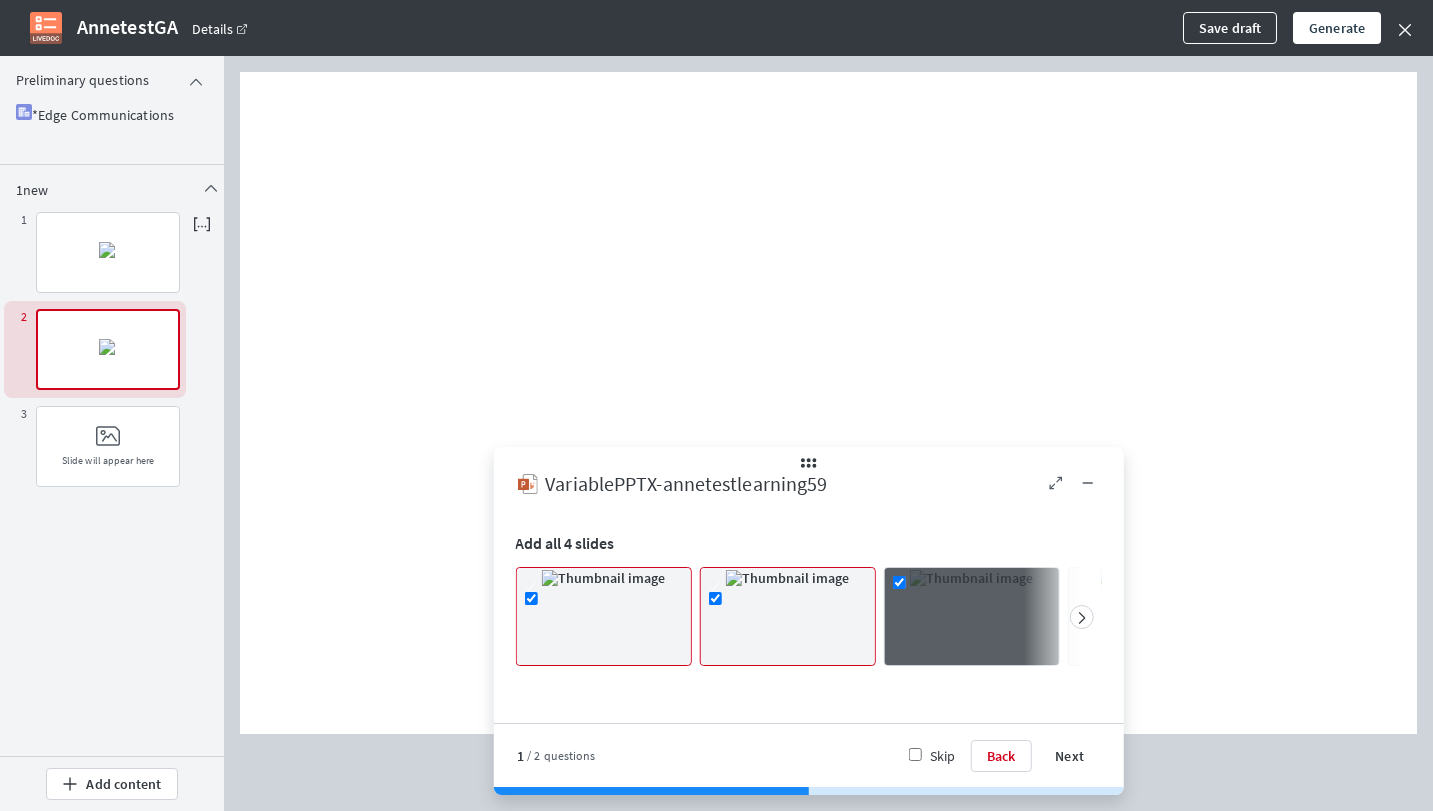 checkbox on "true" 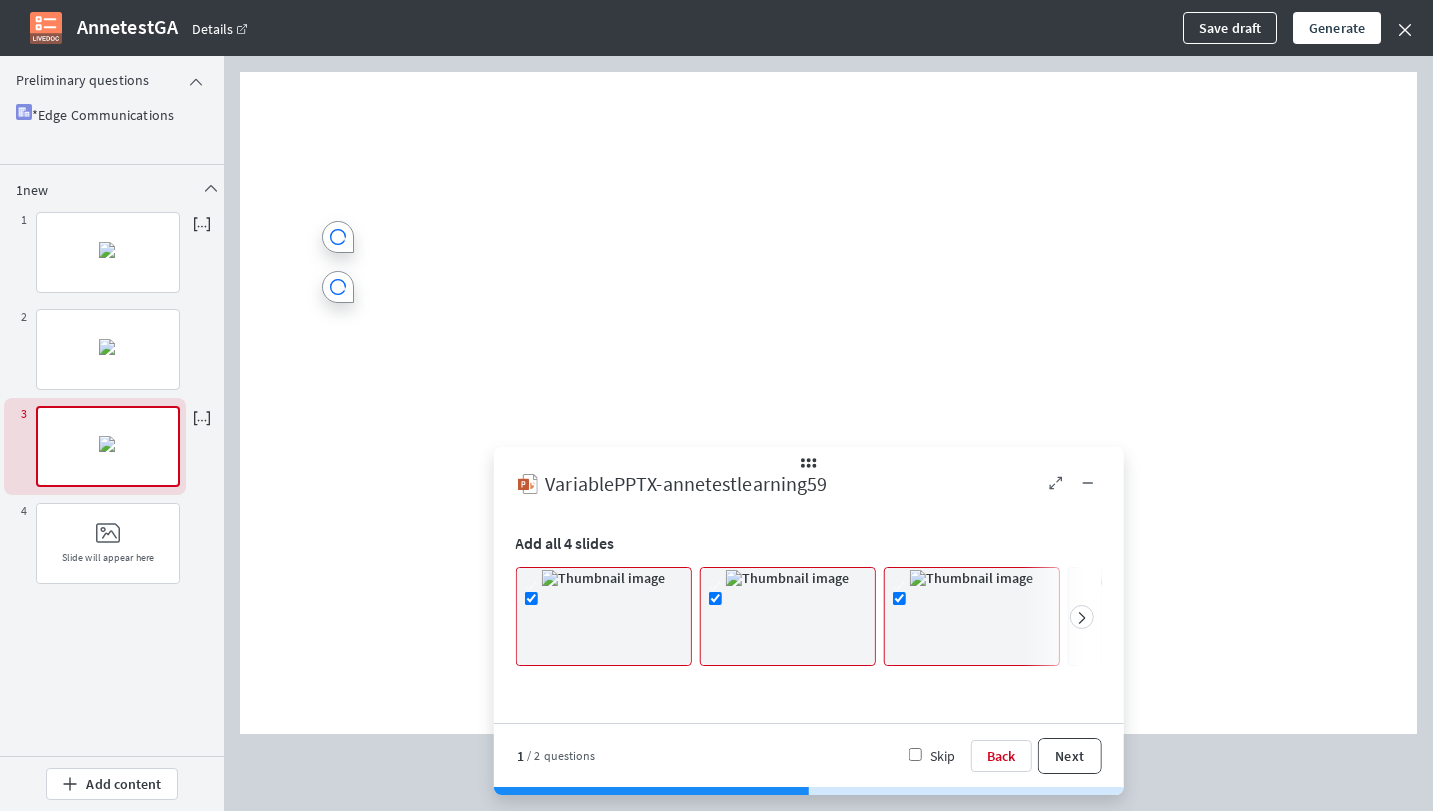 click on "Next" at bounding box center (1069, 756) 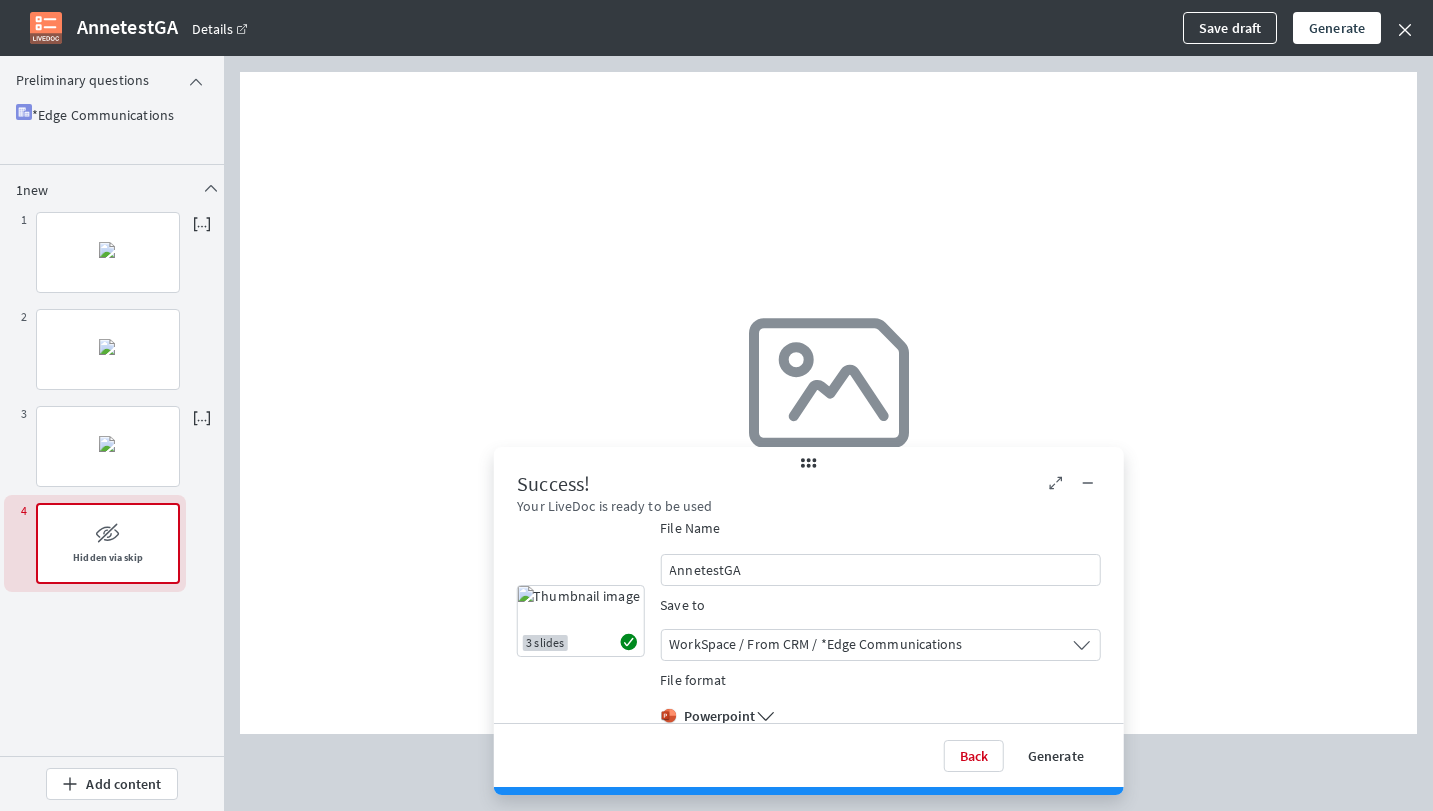 click on "AnnetestGA" at bounding box center [880, 570] 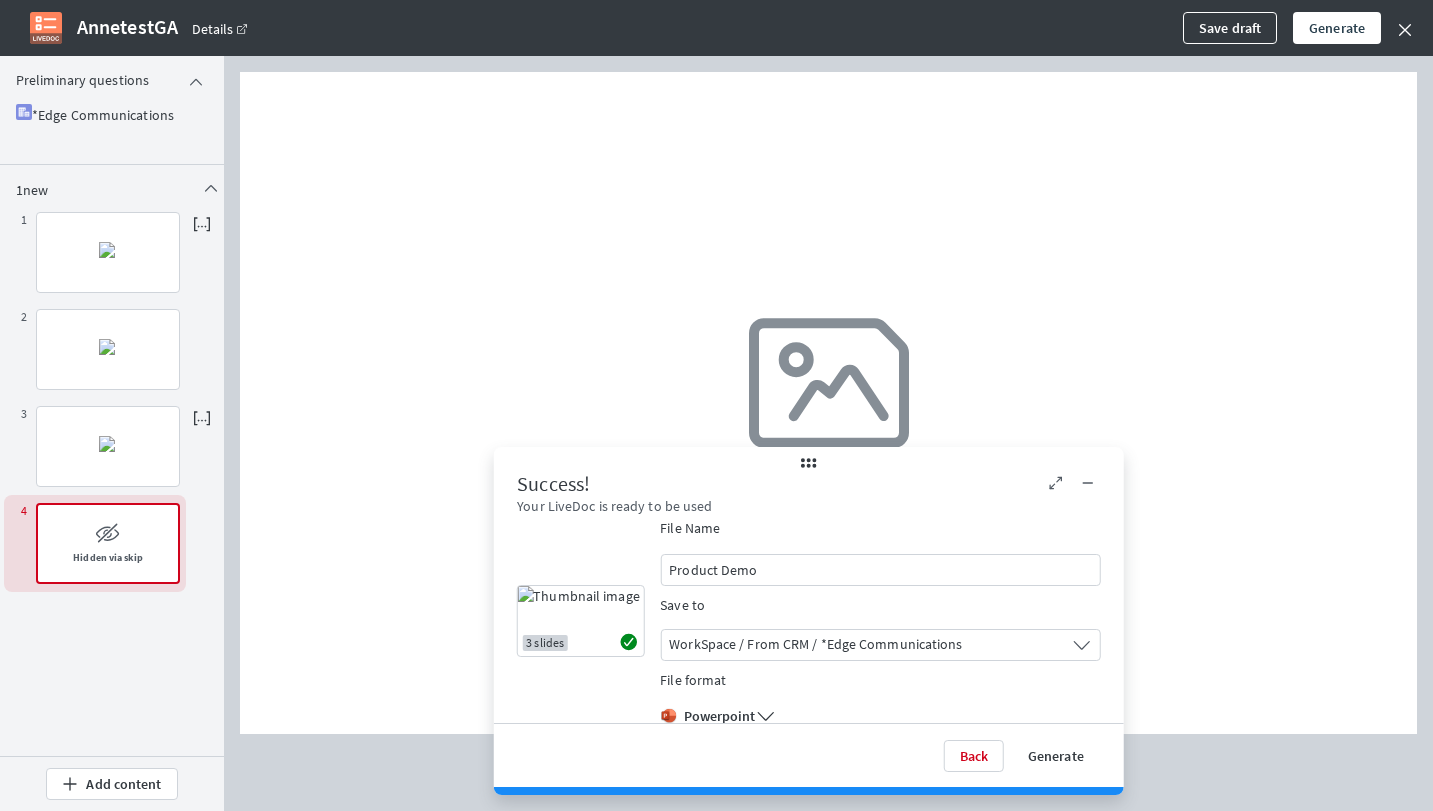type on "Product Demo" 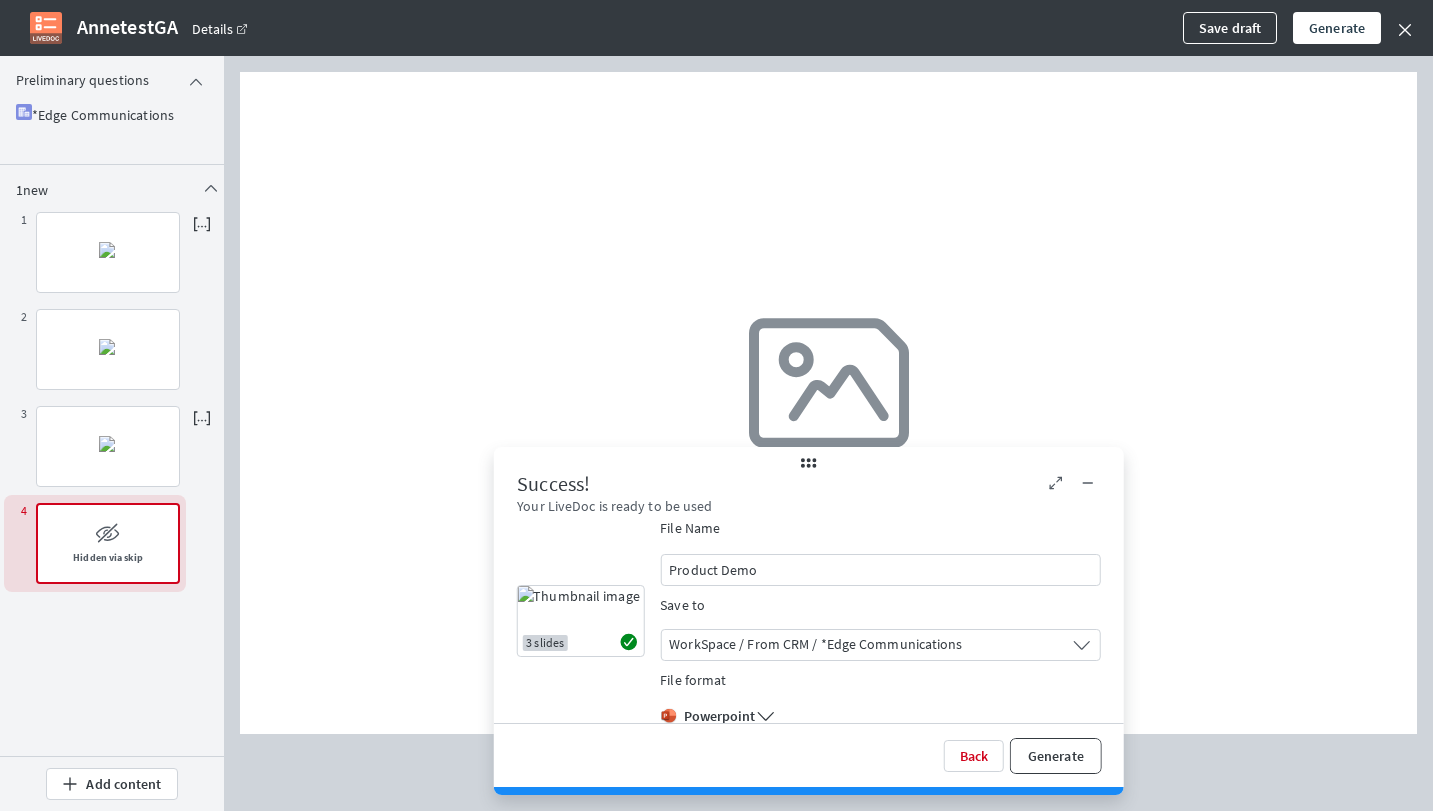 click on "Generate" at bounding box center (1056, 756) 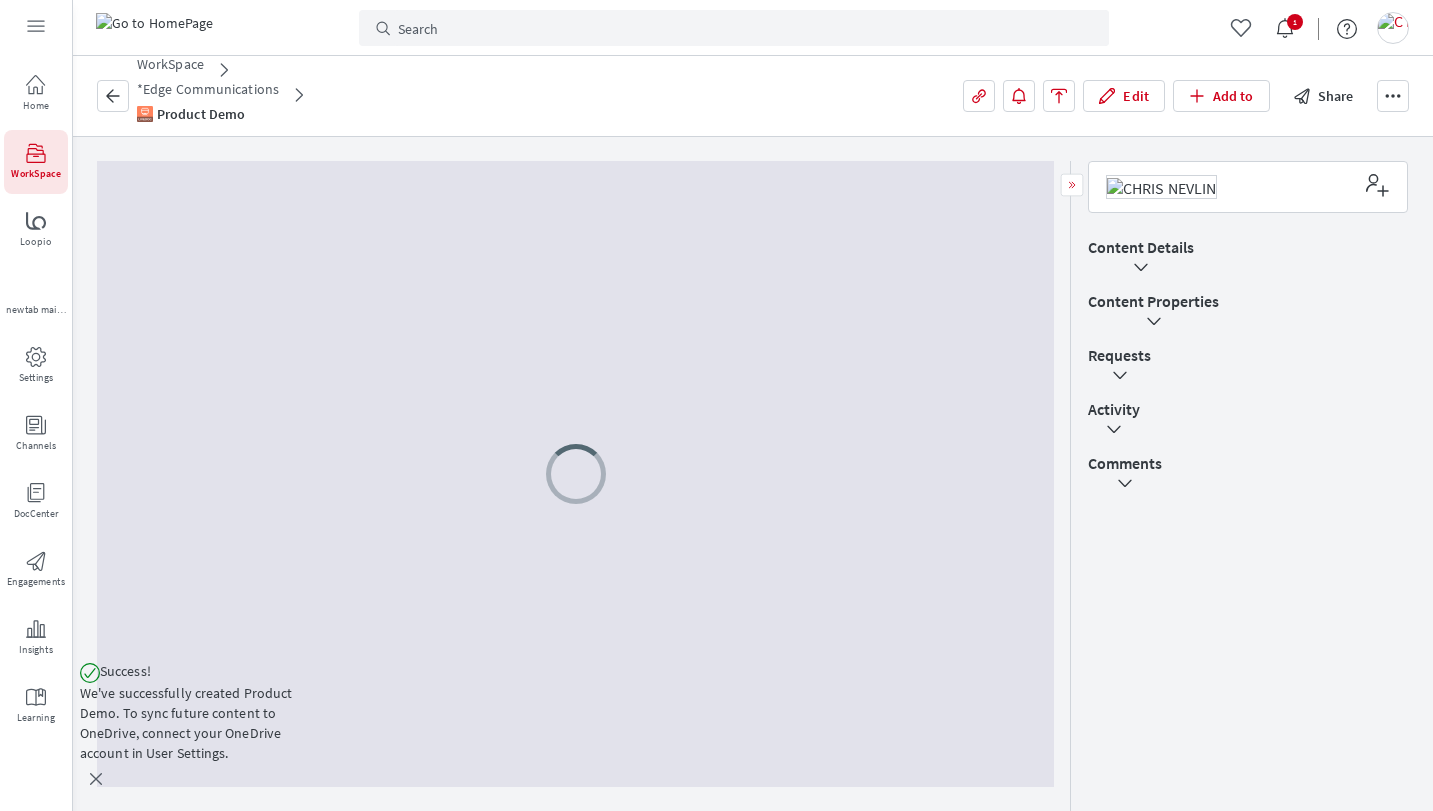 scroll, scrollTop: 0, scrollLeft: 0, axis: both 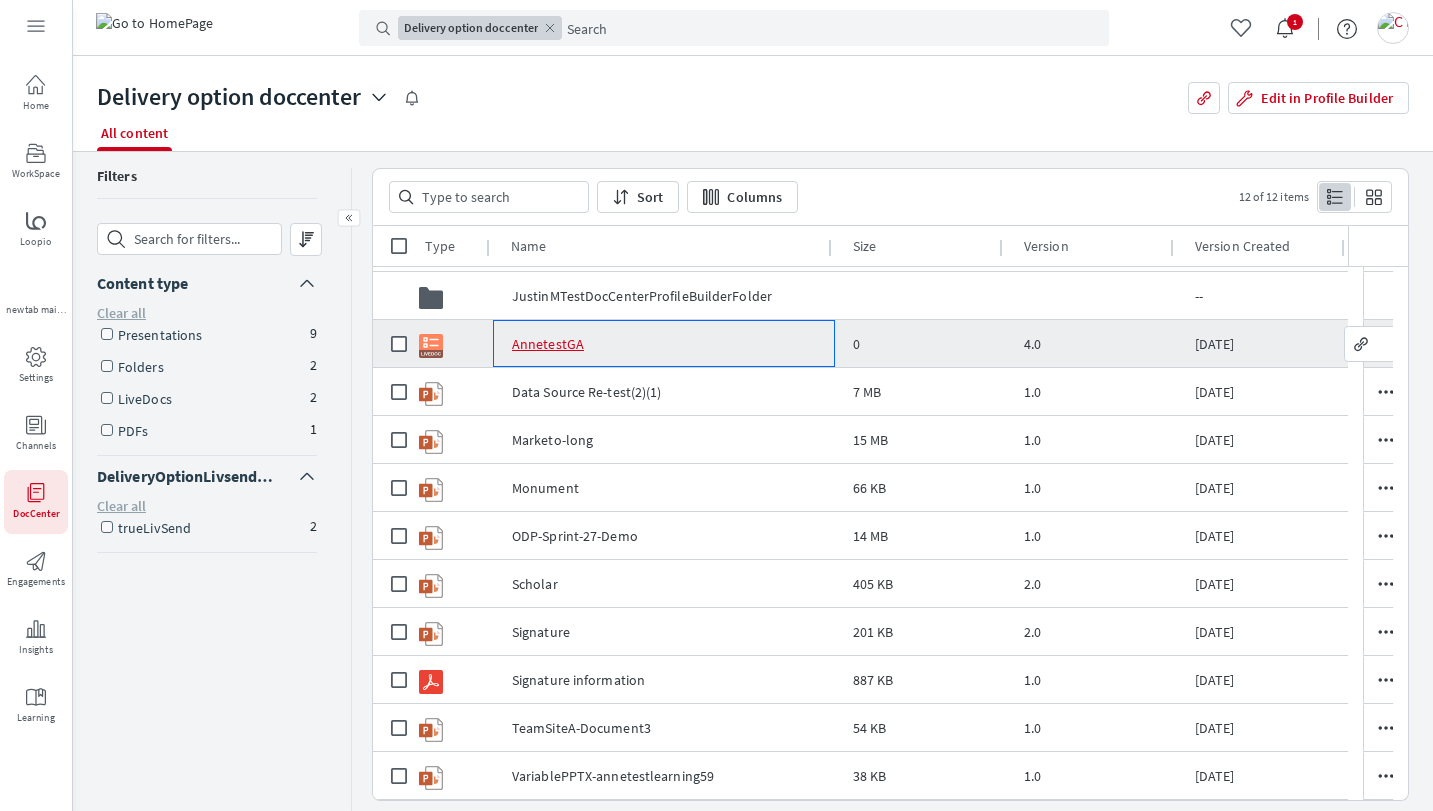 click on "AnnetestGA" at bounding box center [547, 344] 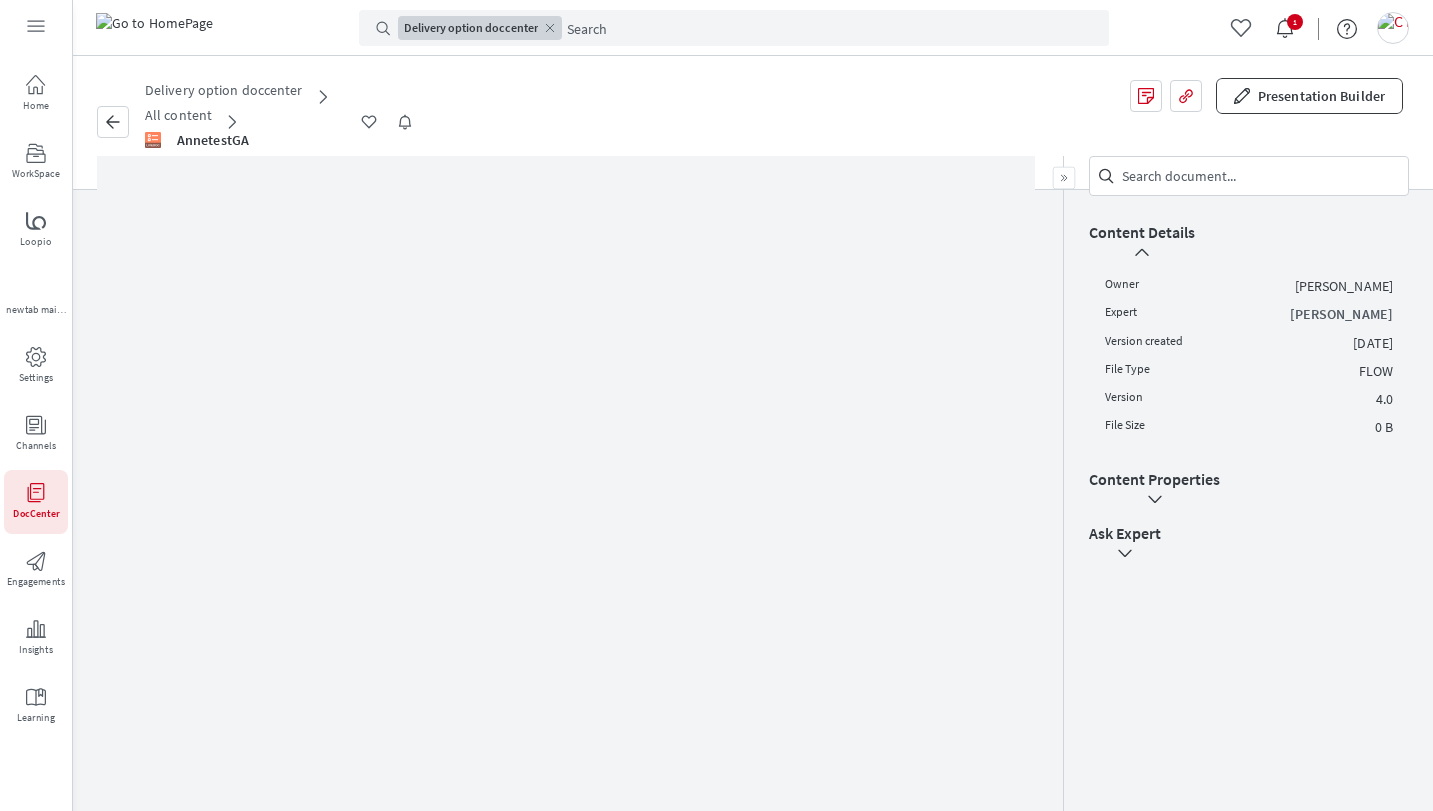 click on "Presentation Builder" at bounding box center [1309, 96] 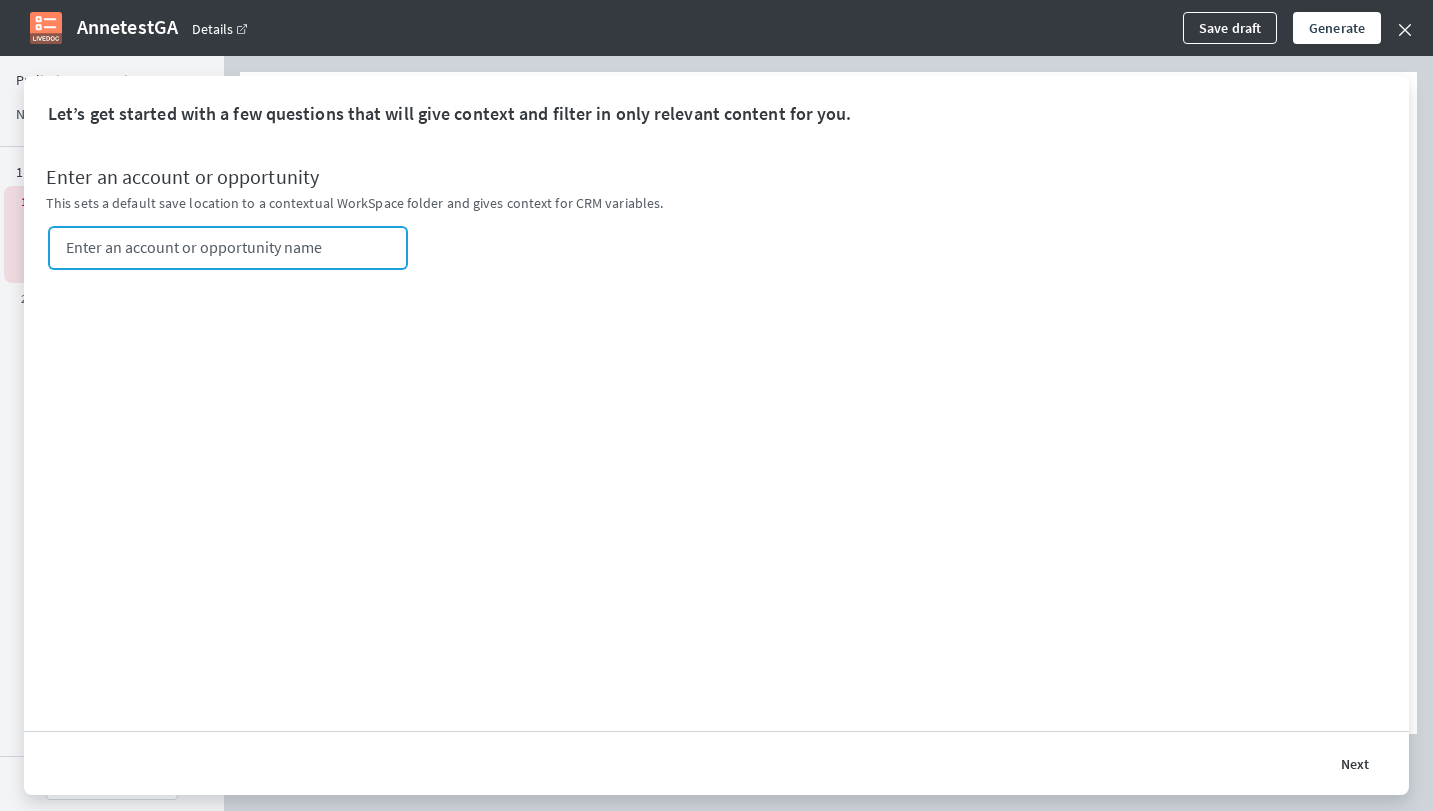 click at bounding box center (235, 247) 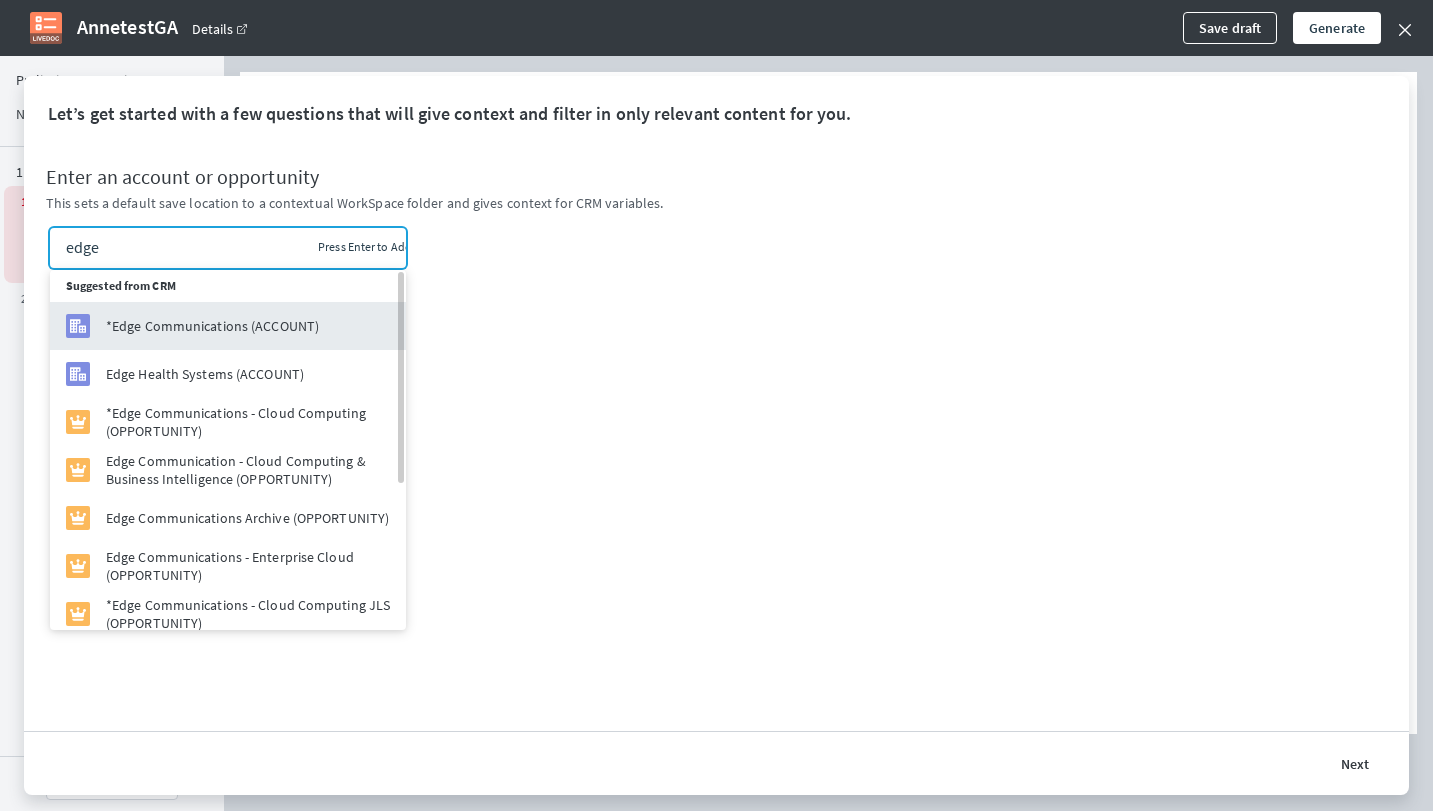 type on "edge" 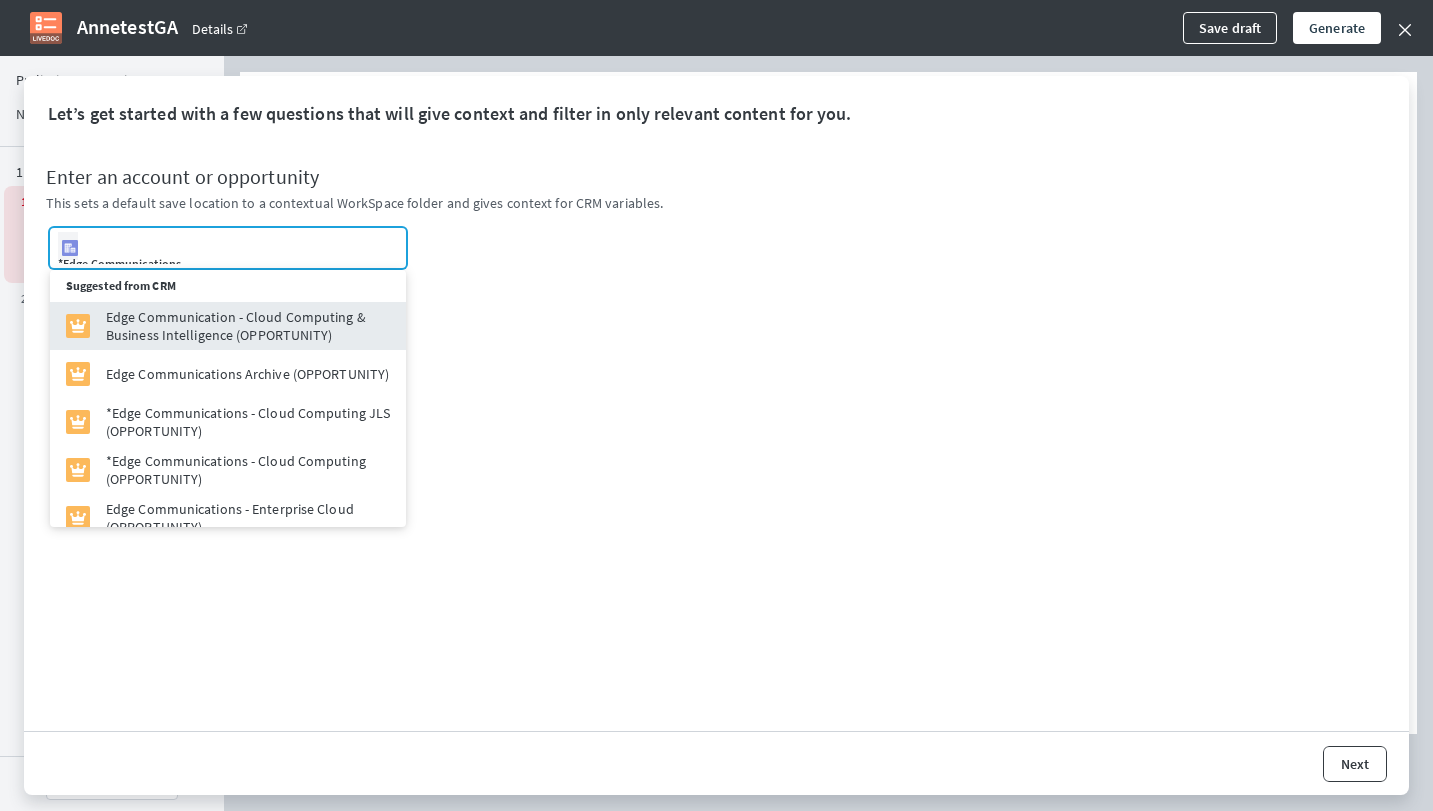 click on "Next" at bounding box center [1355, 764] 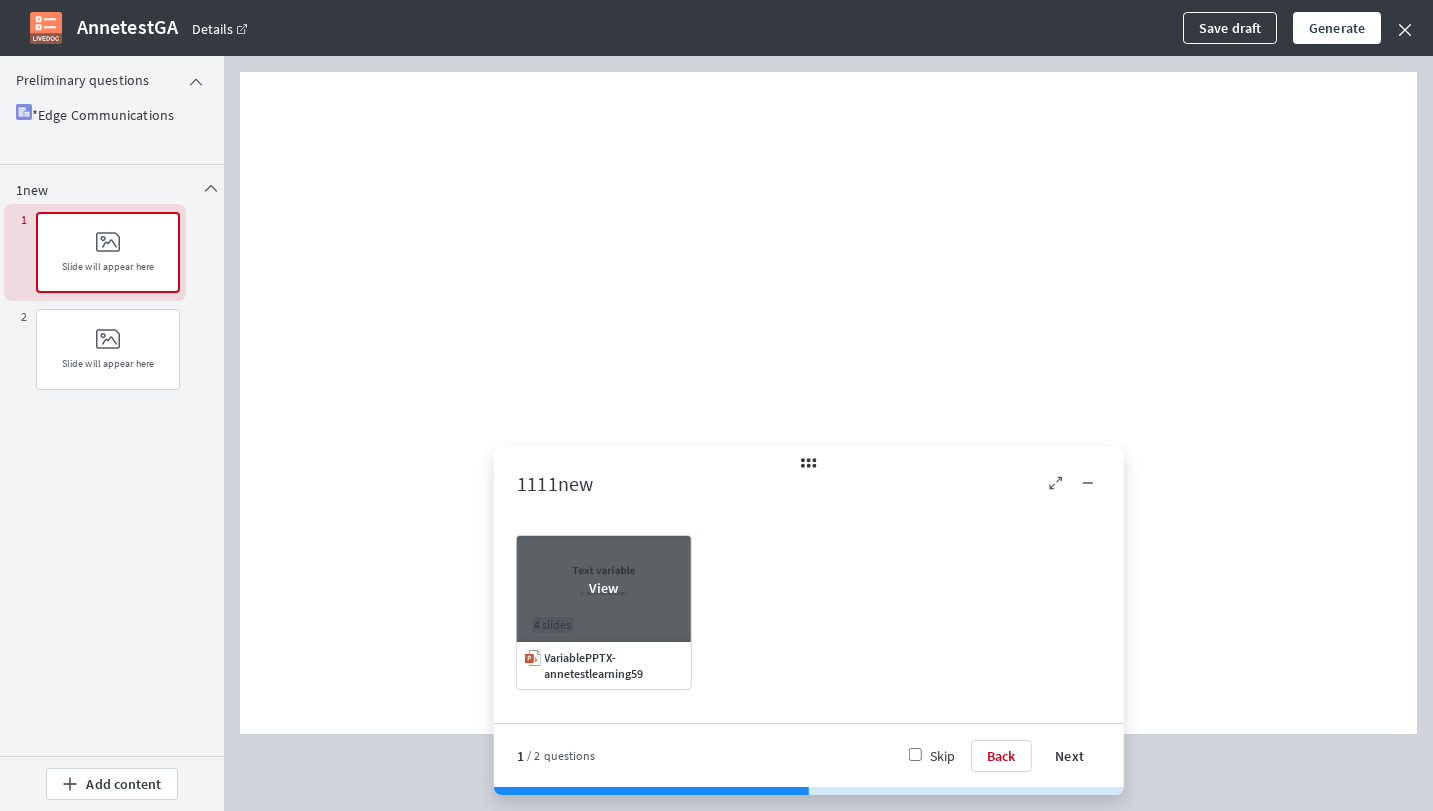 click at bounding box center (603, 588) 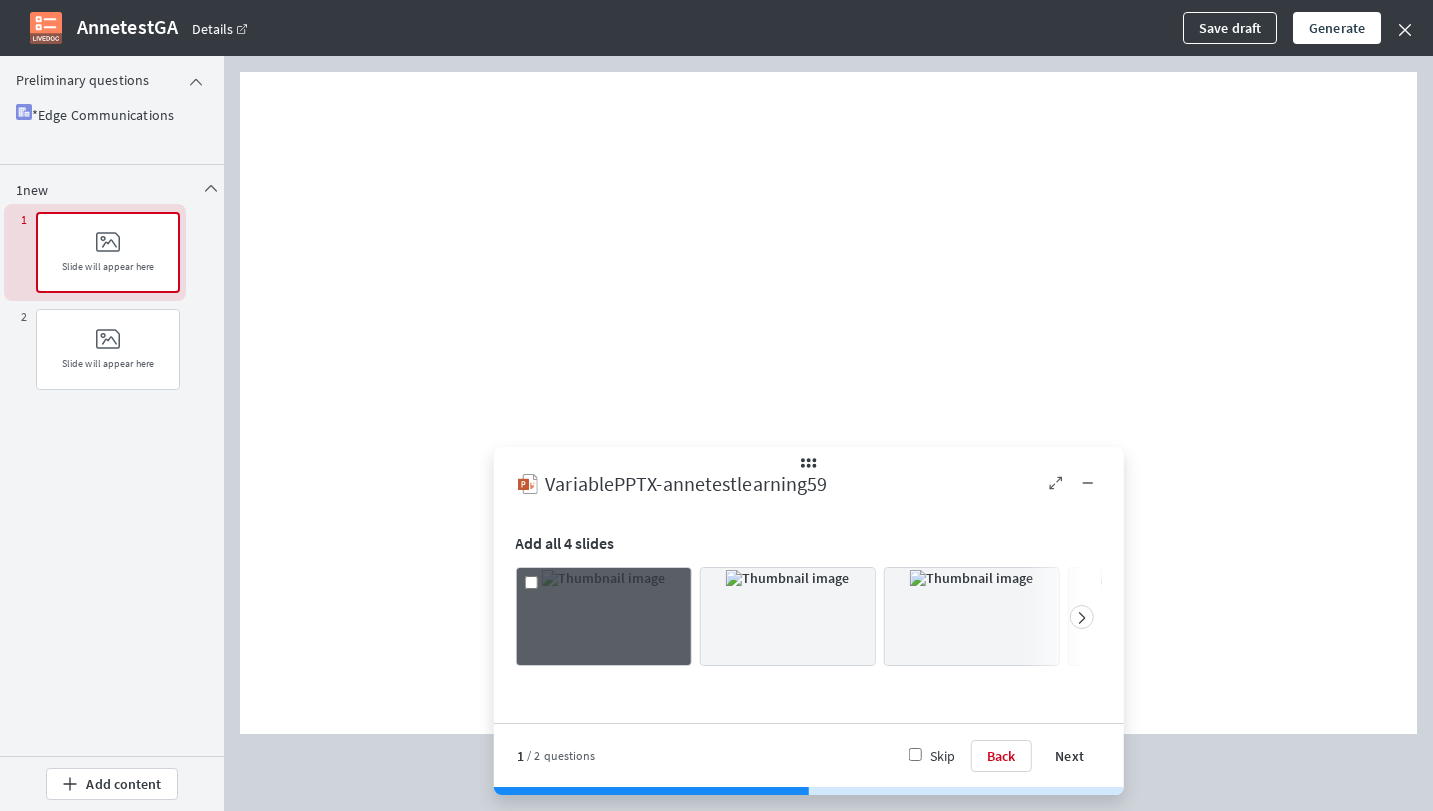 click at bounding box center [603, 578] 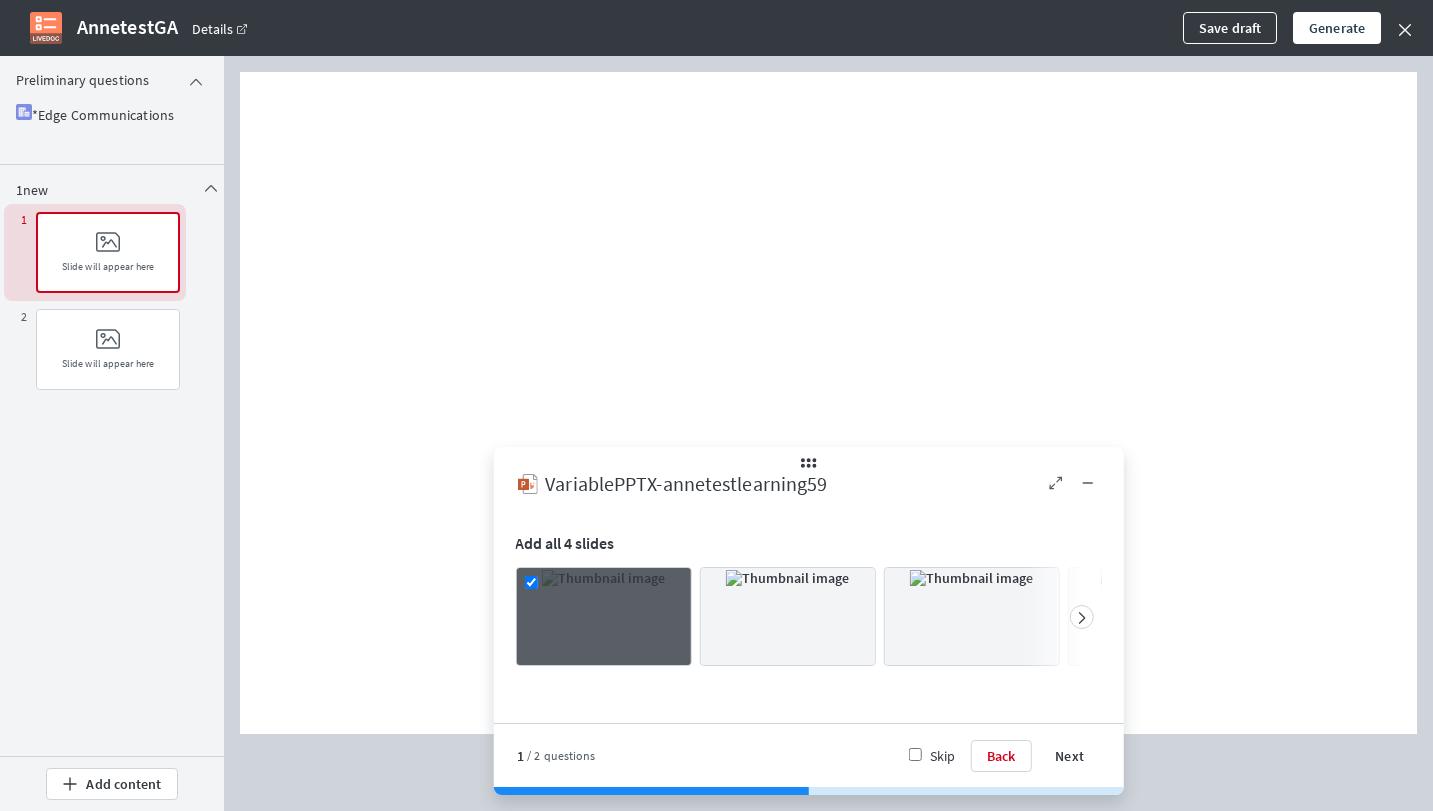 checkbox on "true" 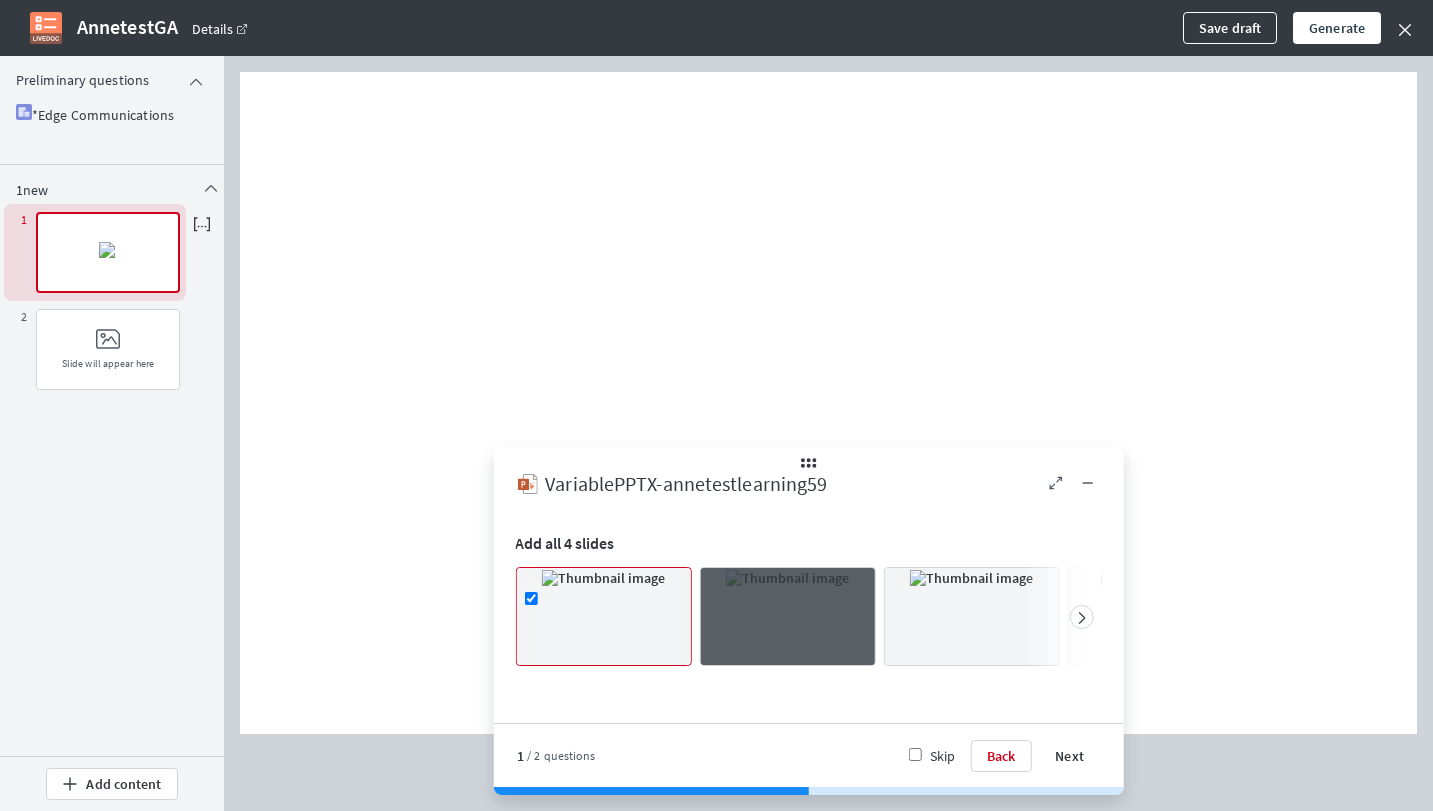 click at bounding box center [787, 578] 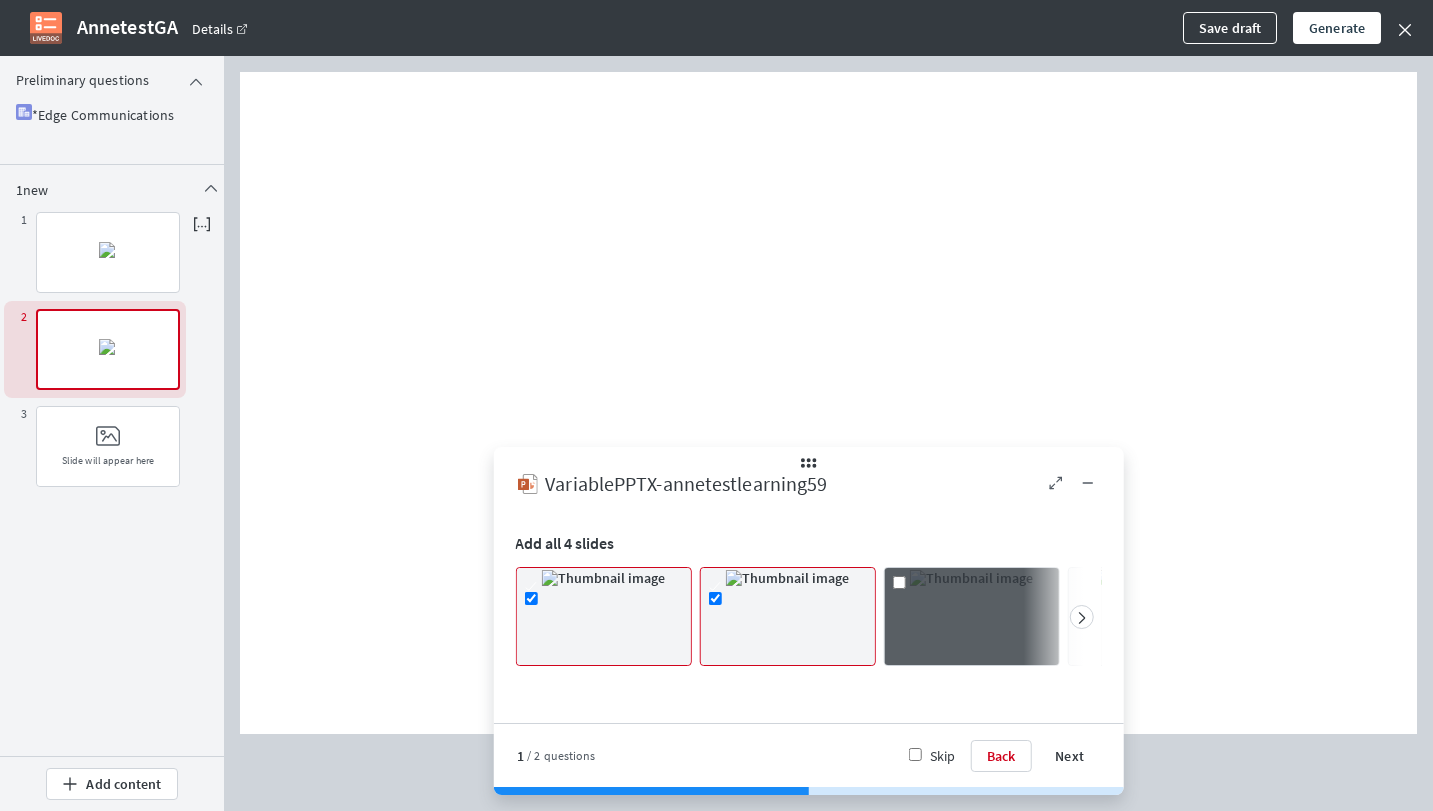 click at bounding box center (971, 578) 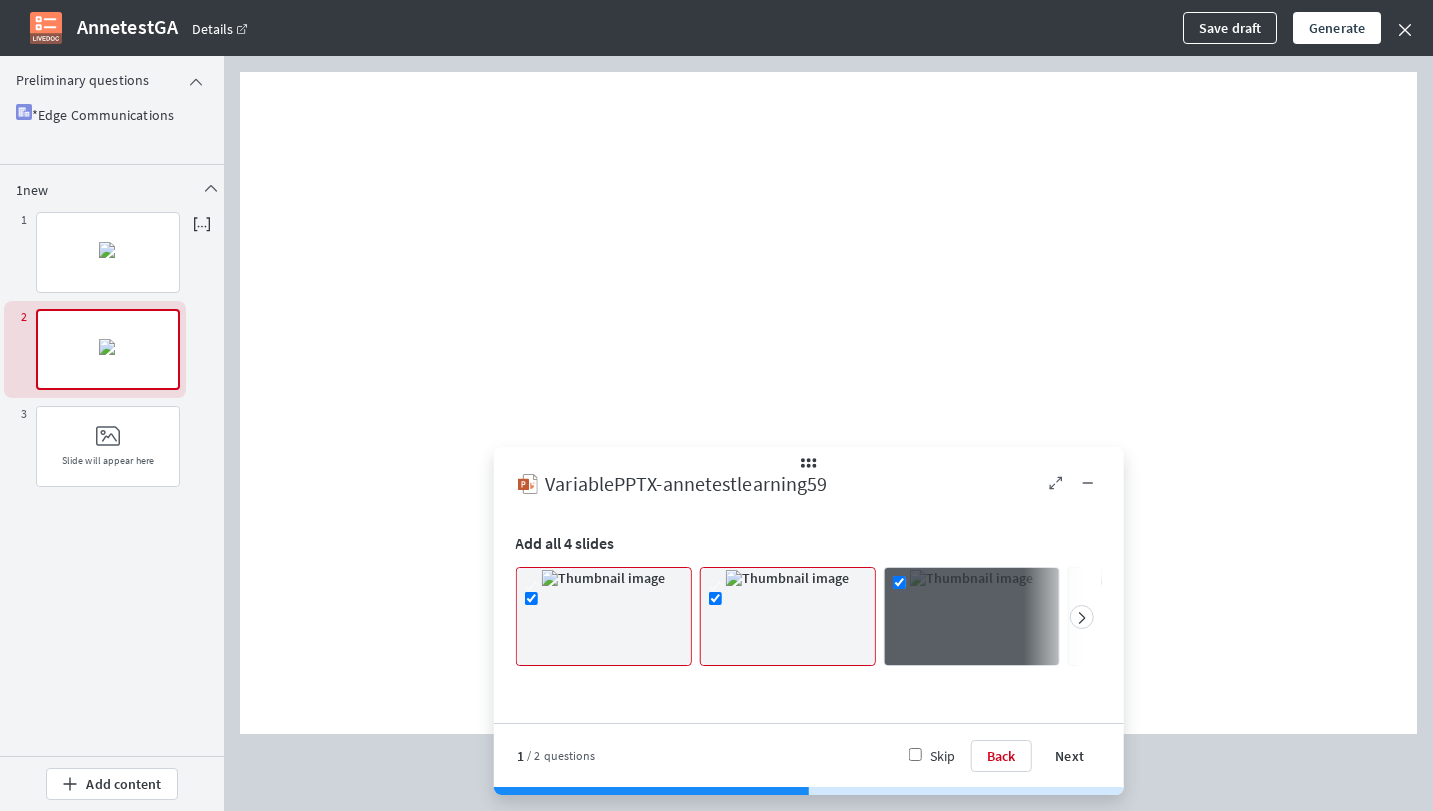 checkbox on "true" 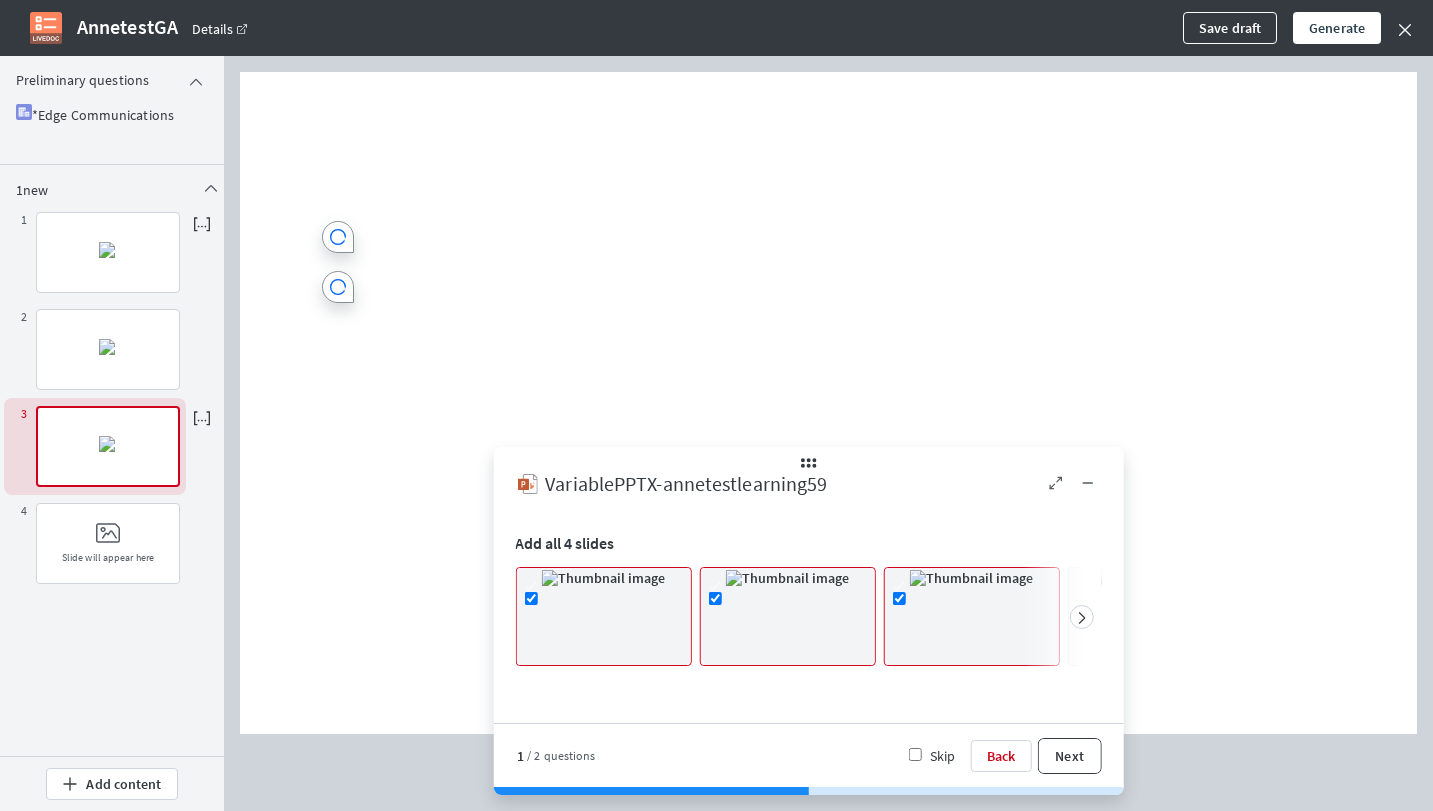 click on "Next" at bounding box center (1069, 756) 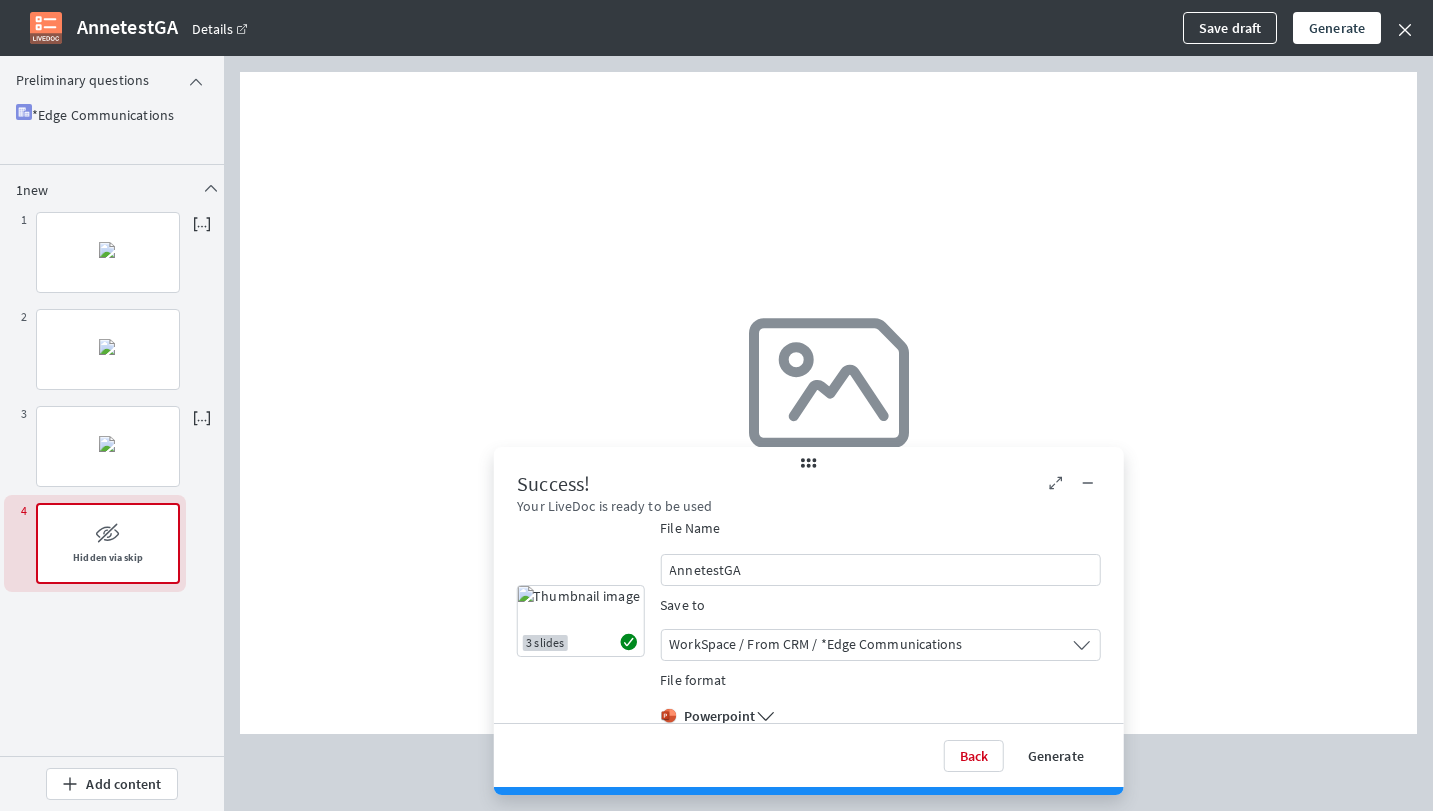 click on "AnnetestGA" at bounding box center (880, 570) 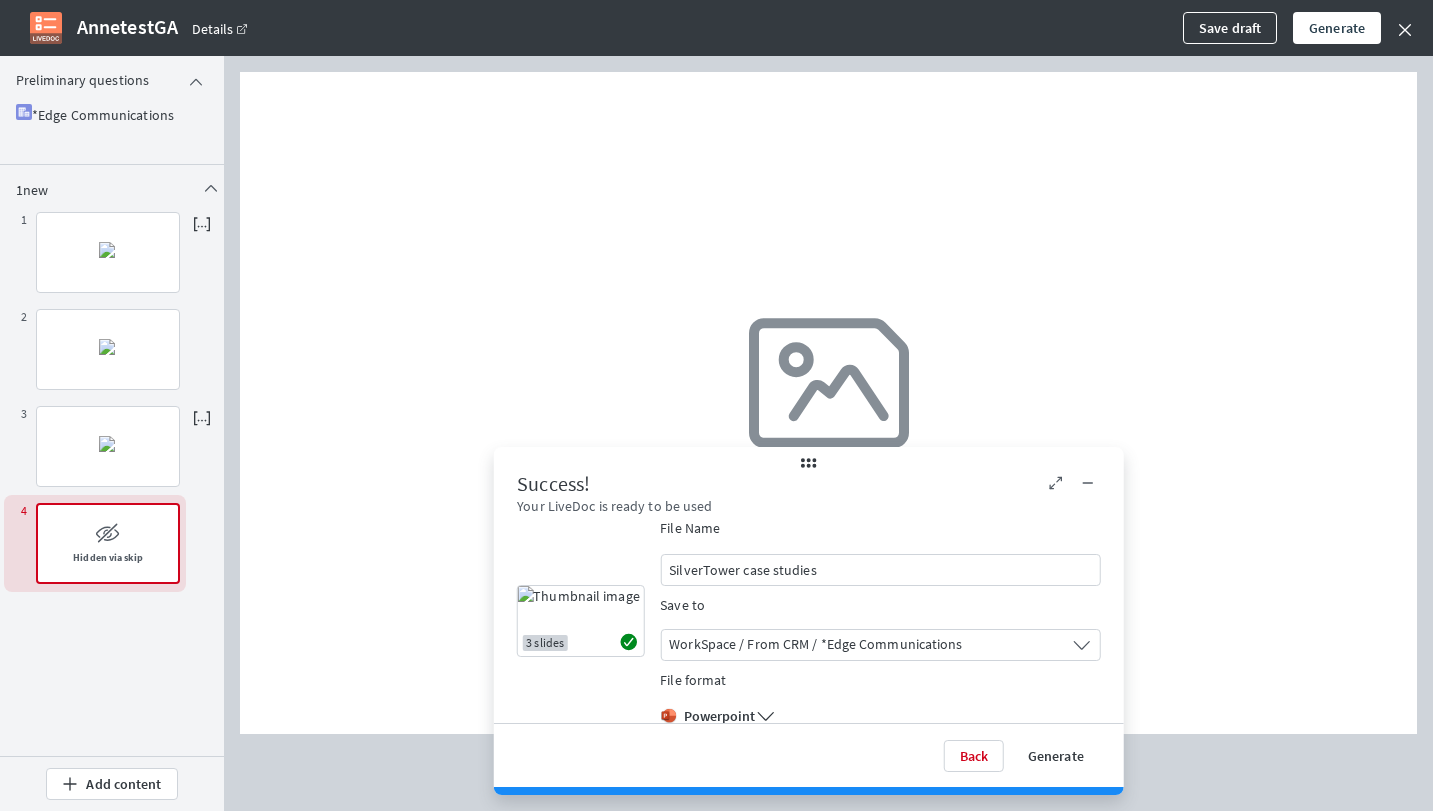 type on "SilverTower case studies" 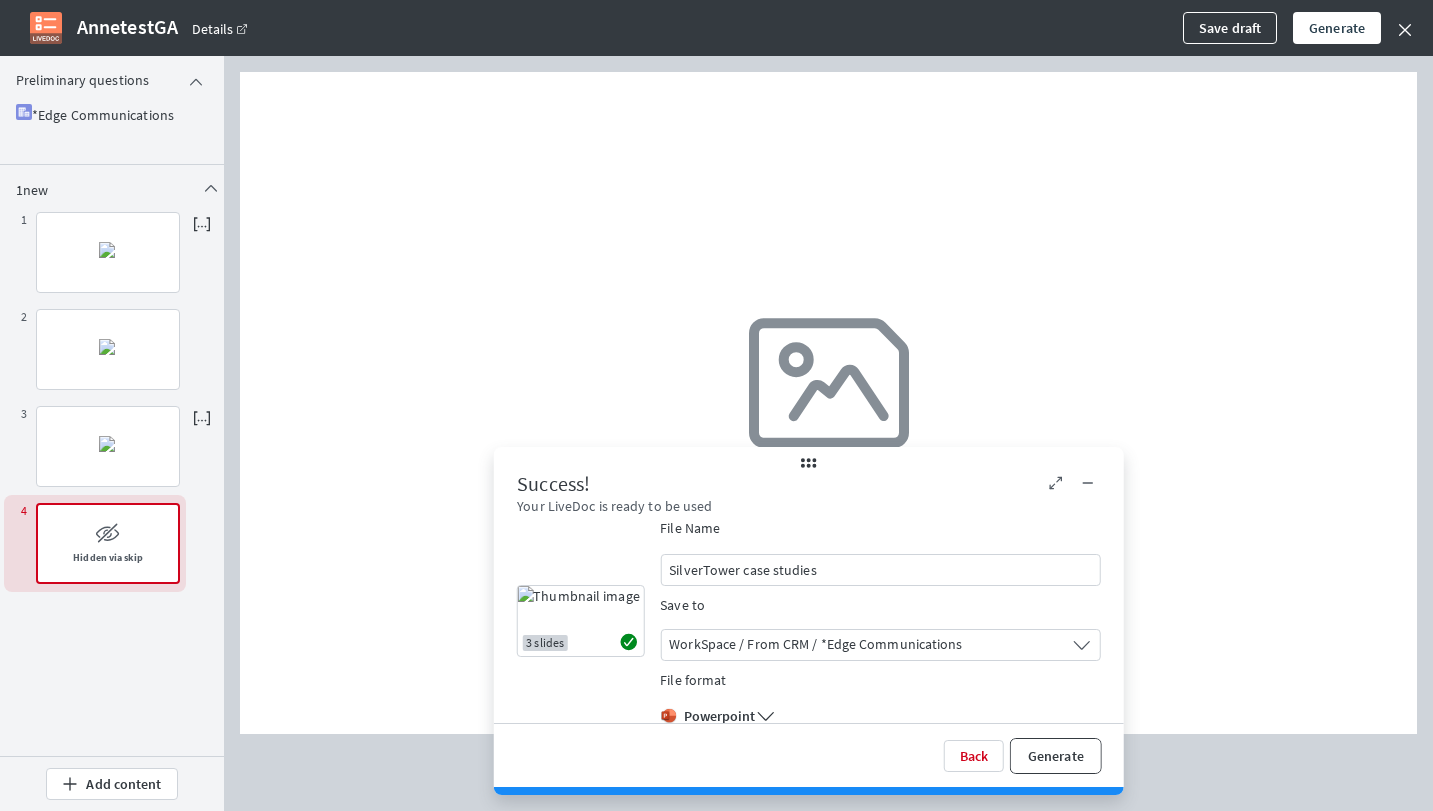 click on "Generate" at bounding box center (1056, 756) 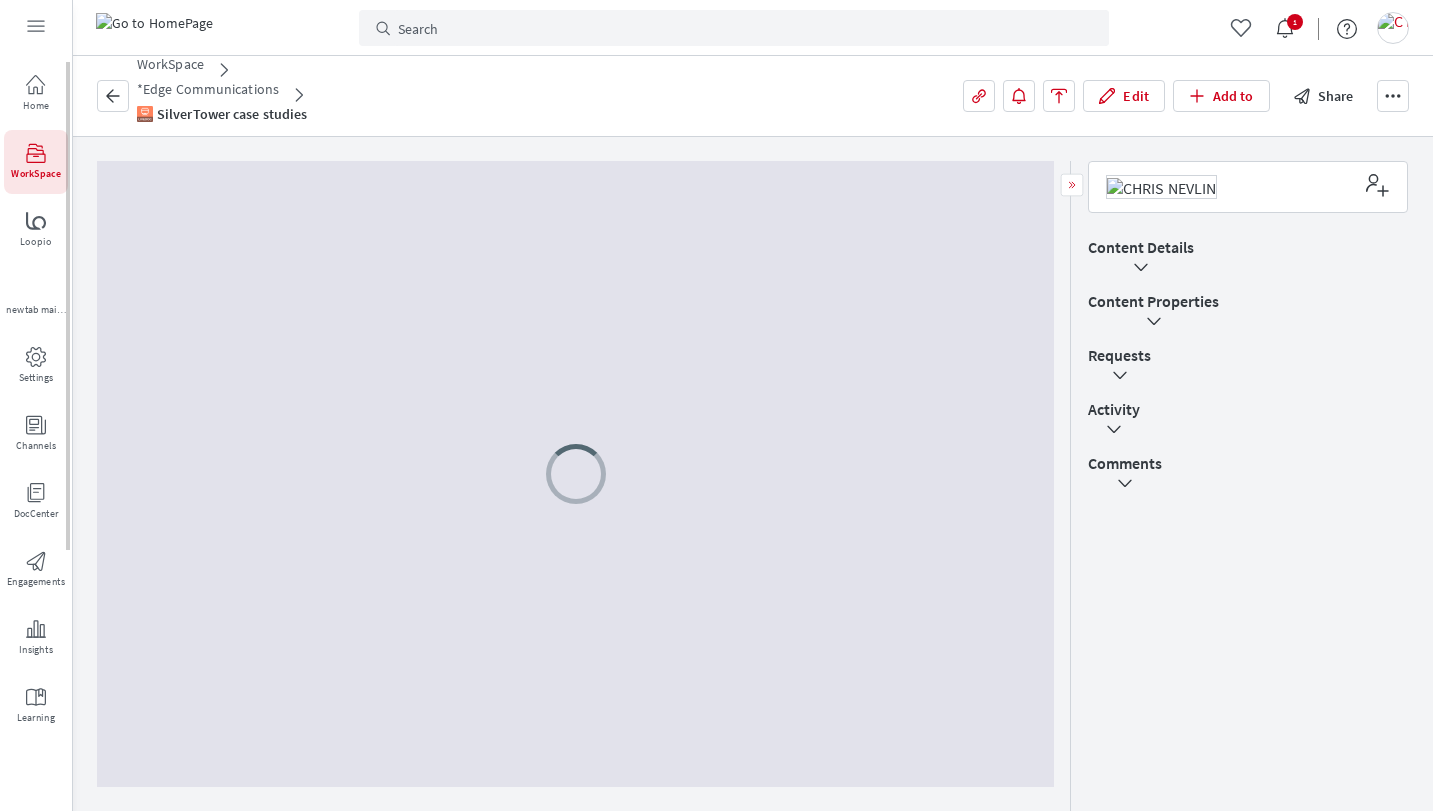 scroll, scrollTop: 0, scrollLeft: 0, axis: both 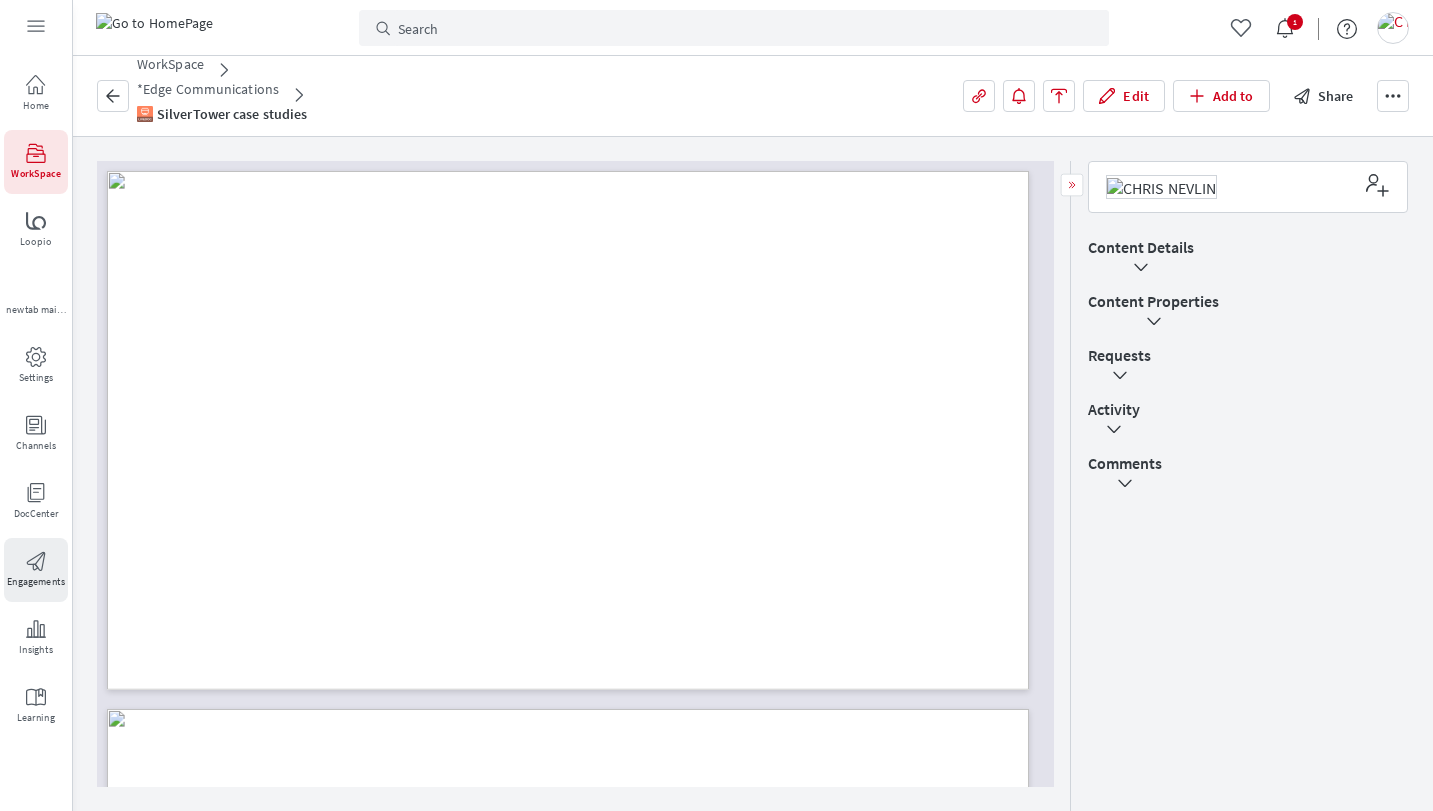 click on "Engagements" at bounding box center (36, 582) 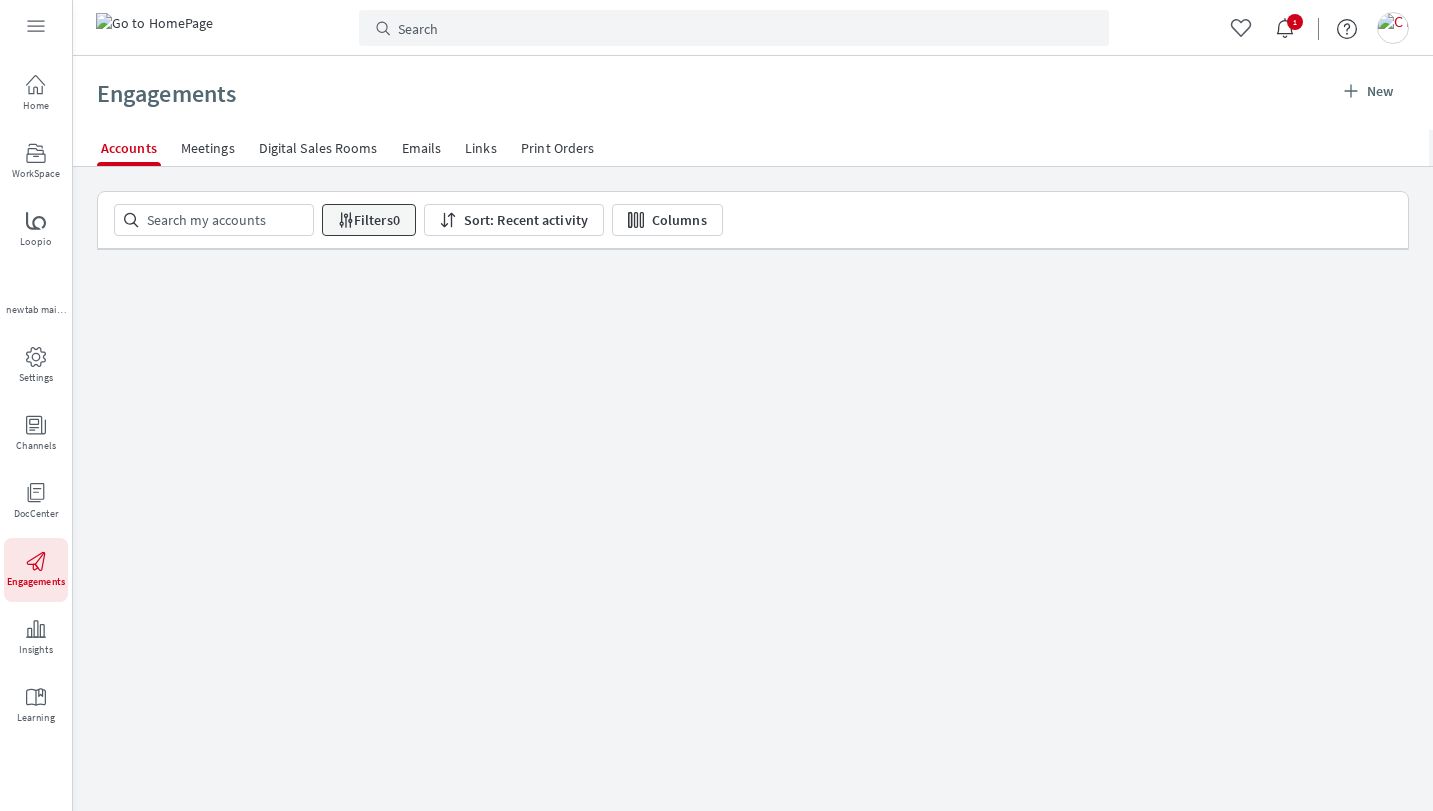 scroll, scrollTop: 256, scrollLeft: 0, axis: vertical 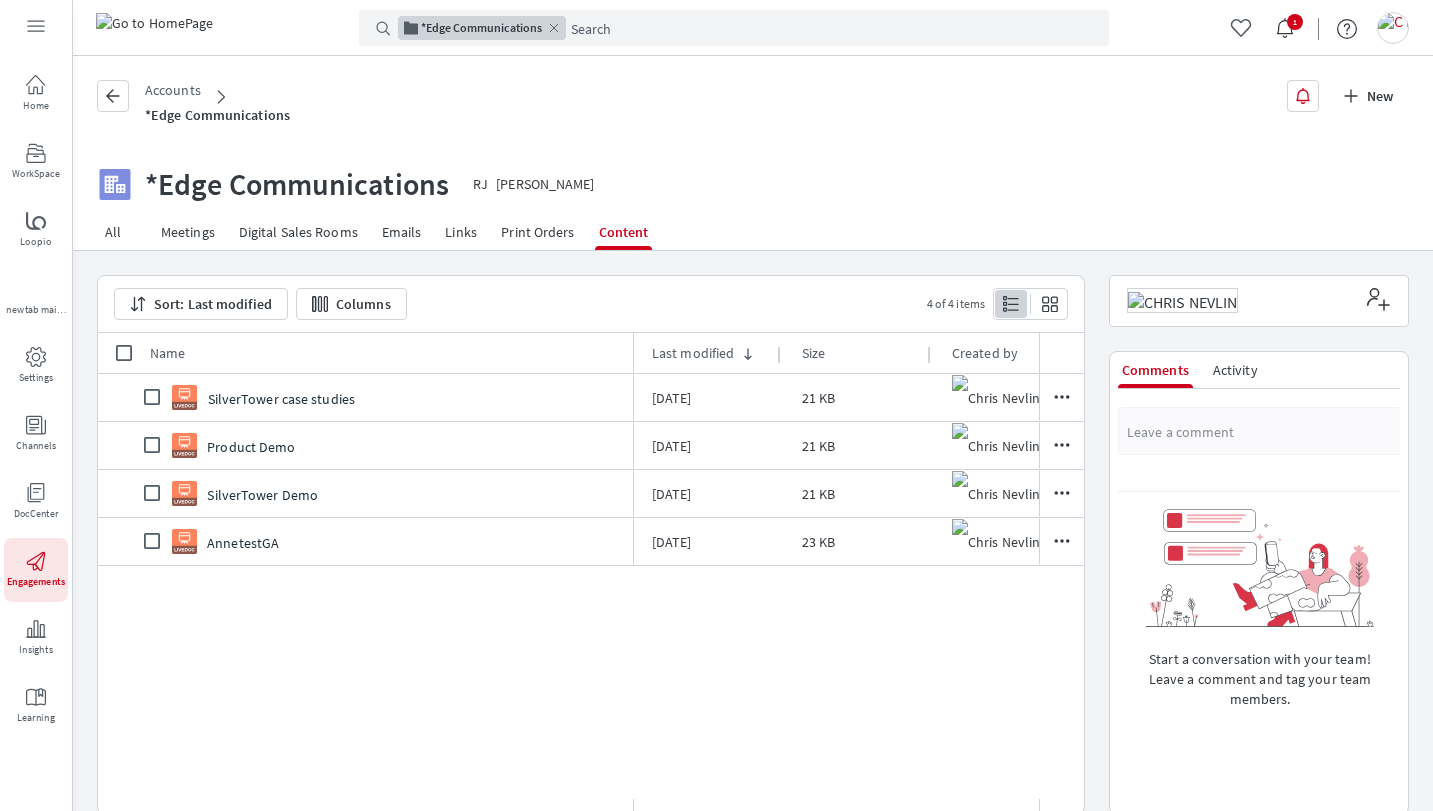 click on "*Edge Communications RJ Ryan Johnson" at bounding box center [688, 184] 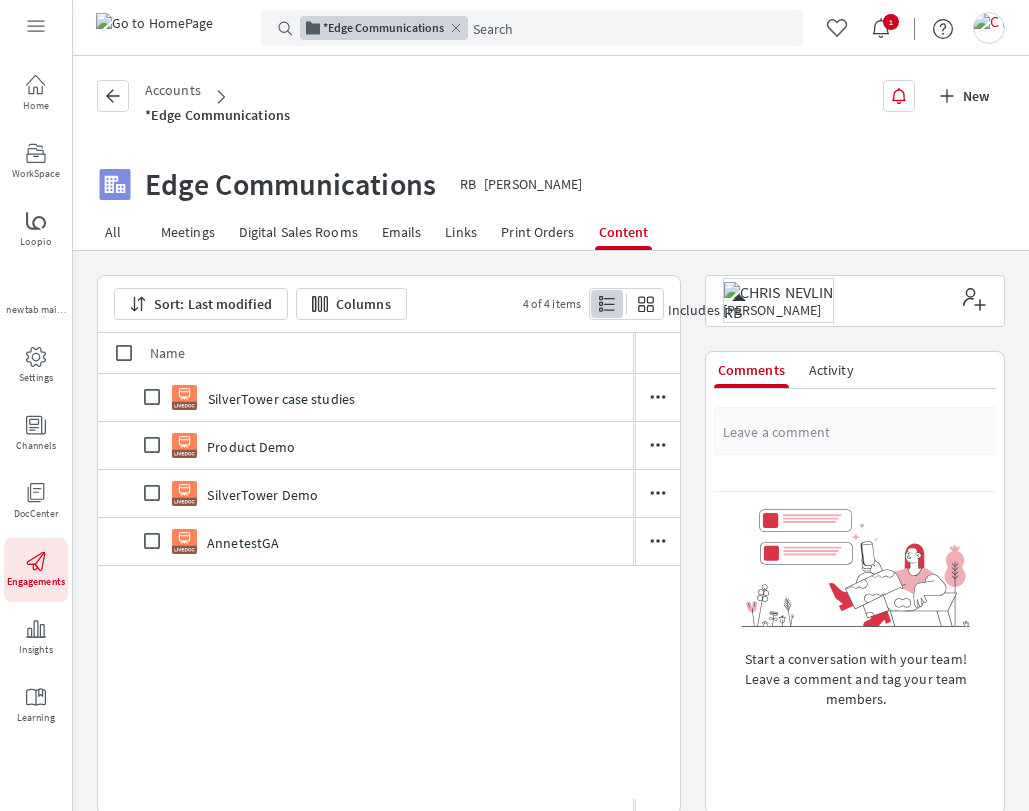 click on "RB" at bounding box center (733, 312) 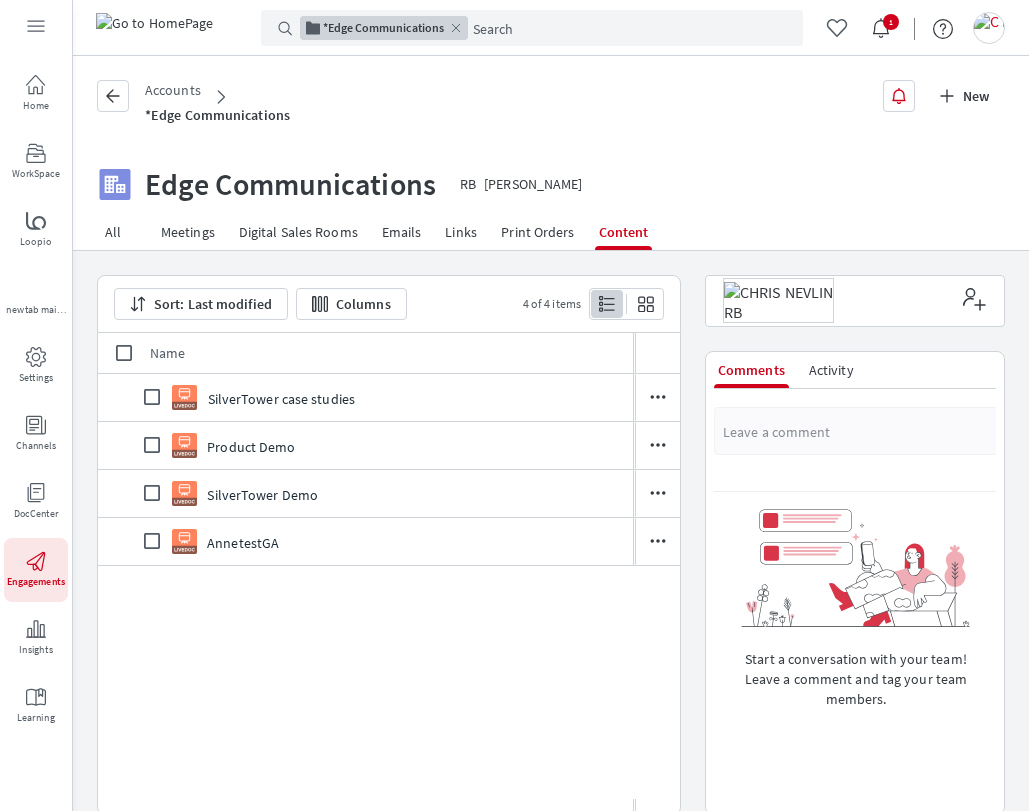 click on "Edge Communications RB Roland Banks" at bounding box center (486, 184) 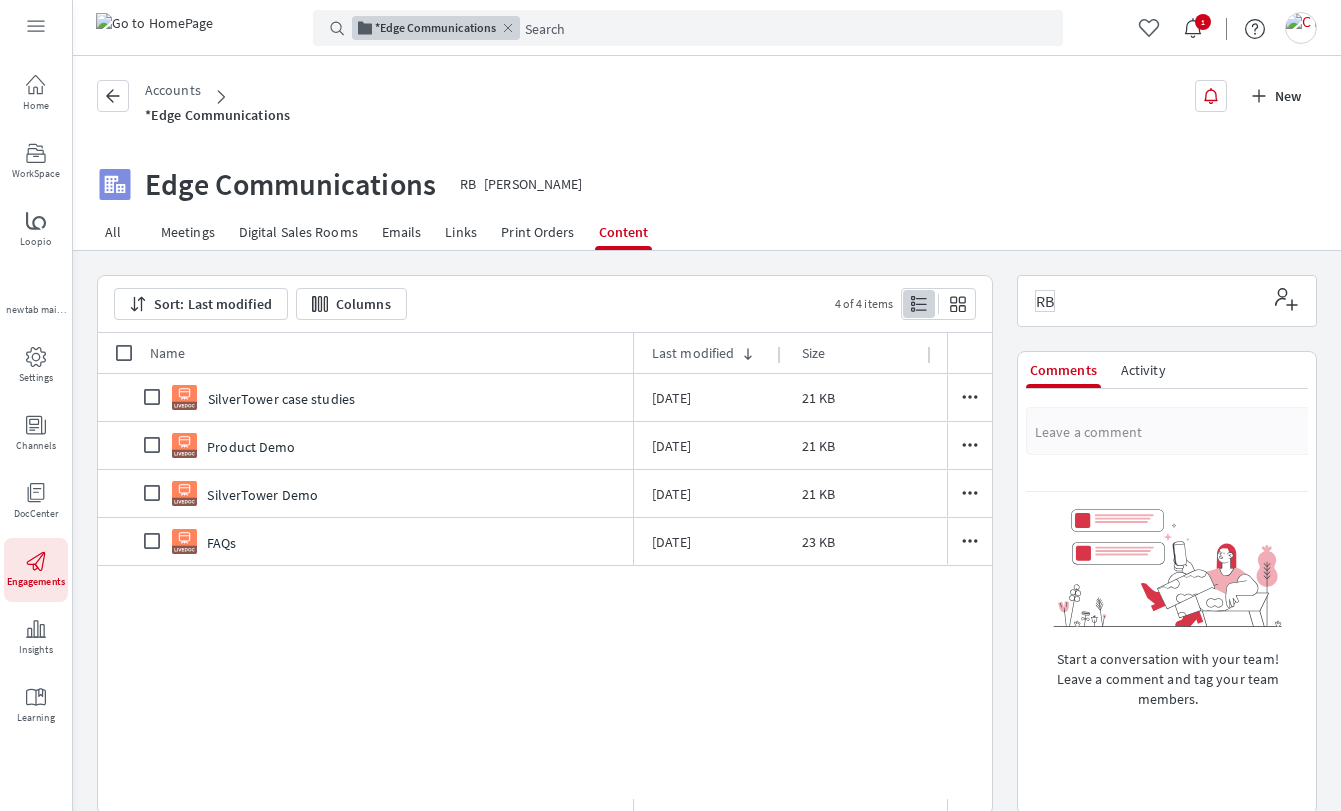 scroll, scrollTop: 0, scrollLeft: 21, axis: horizontal 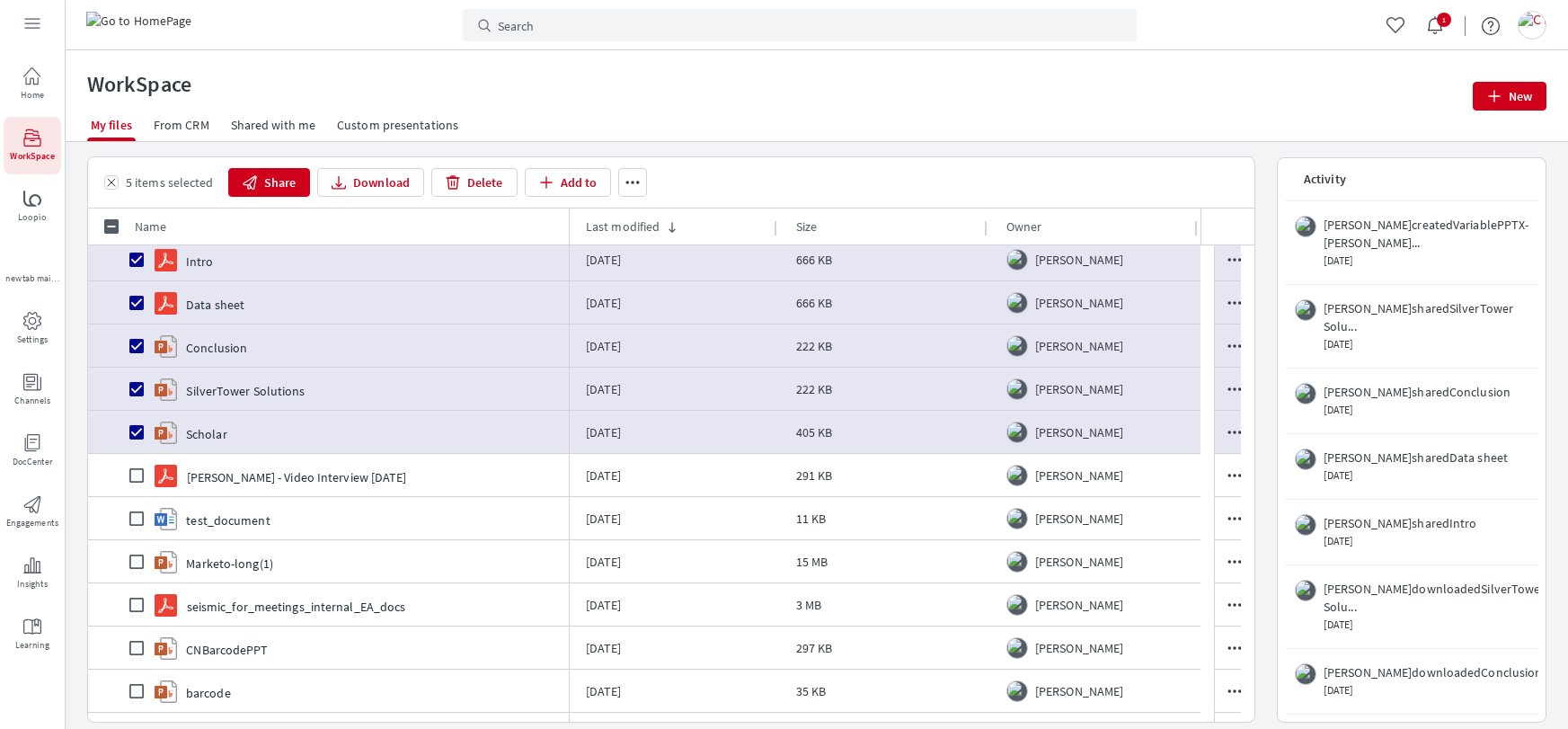 click on "WorkSpace" at bounding box center [780, 84] 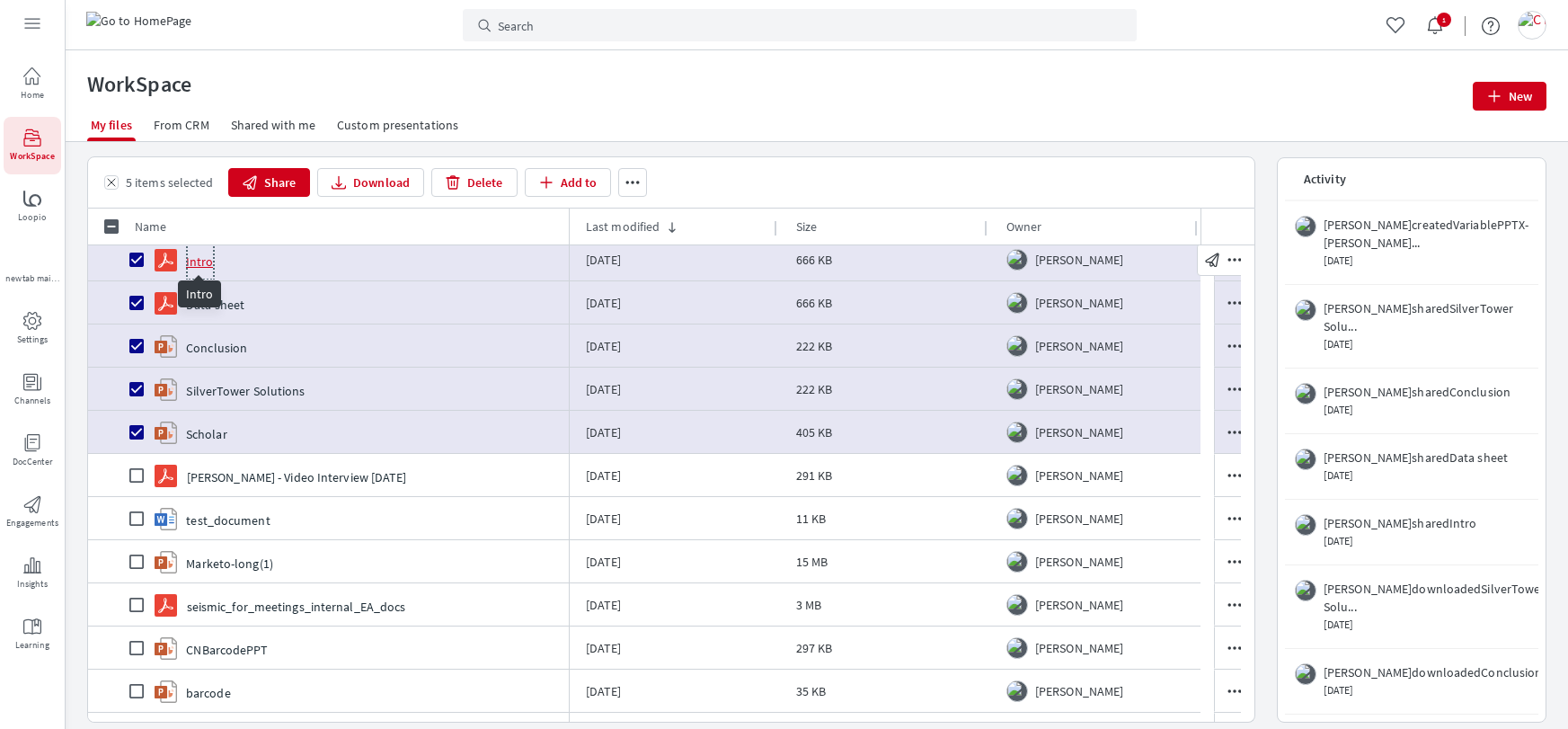 click on "Intro" at bounding box center [199, 262] 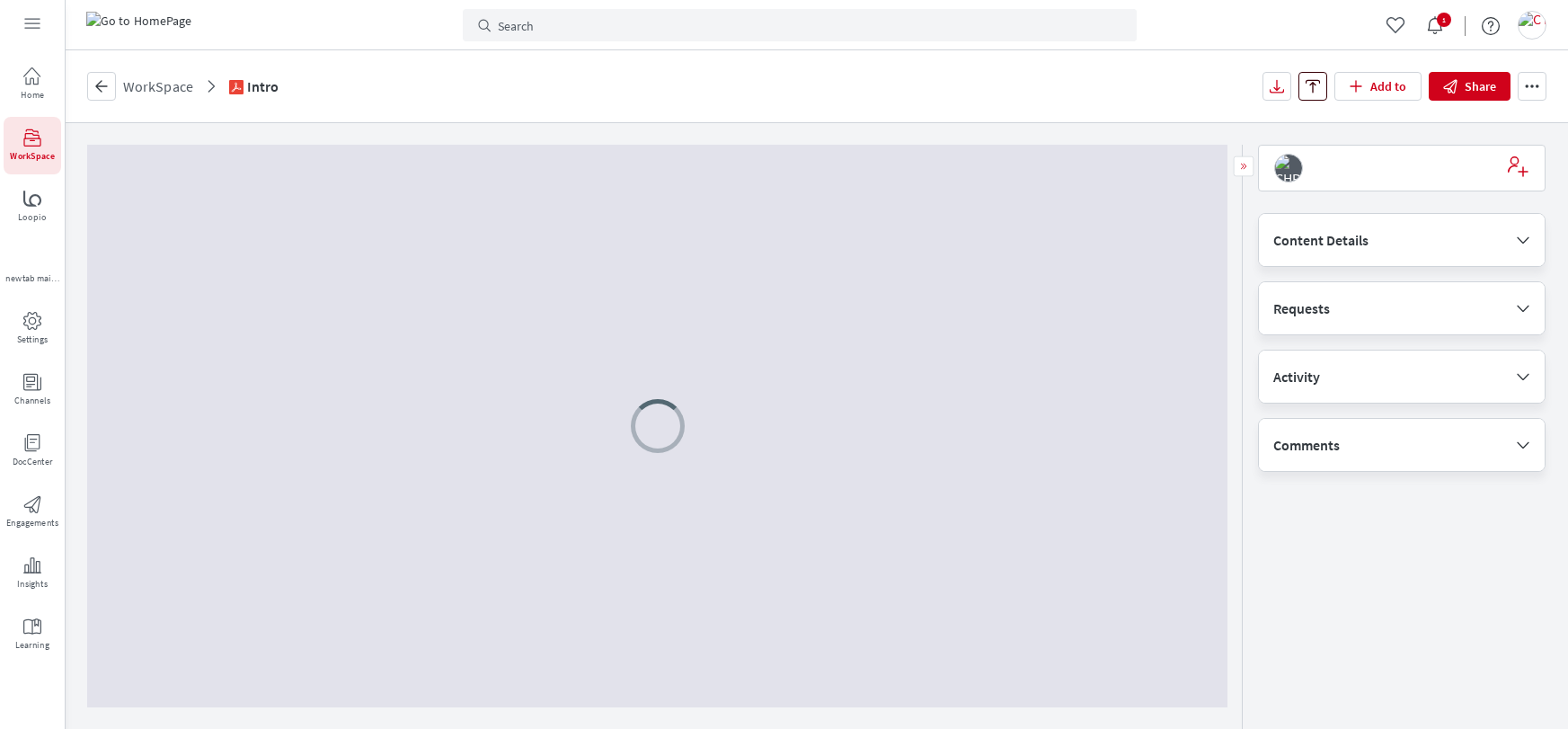 scroll, scrollTop: 0, scrollLeft: 0, axis: both 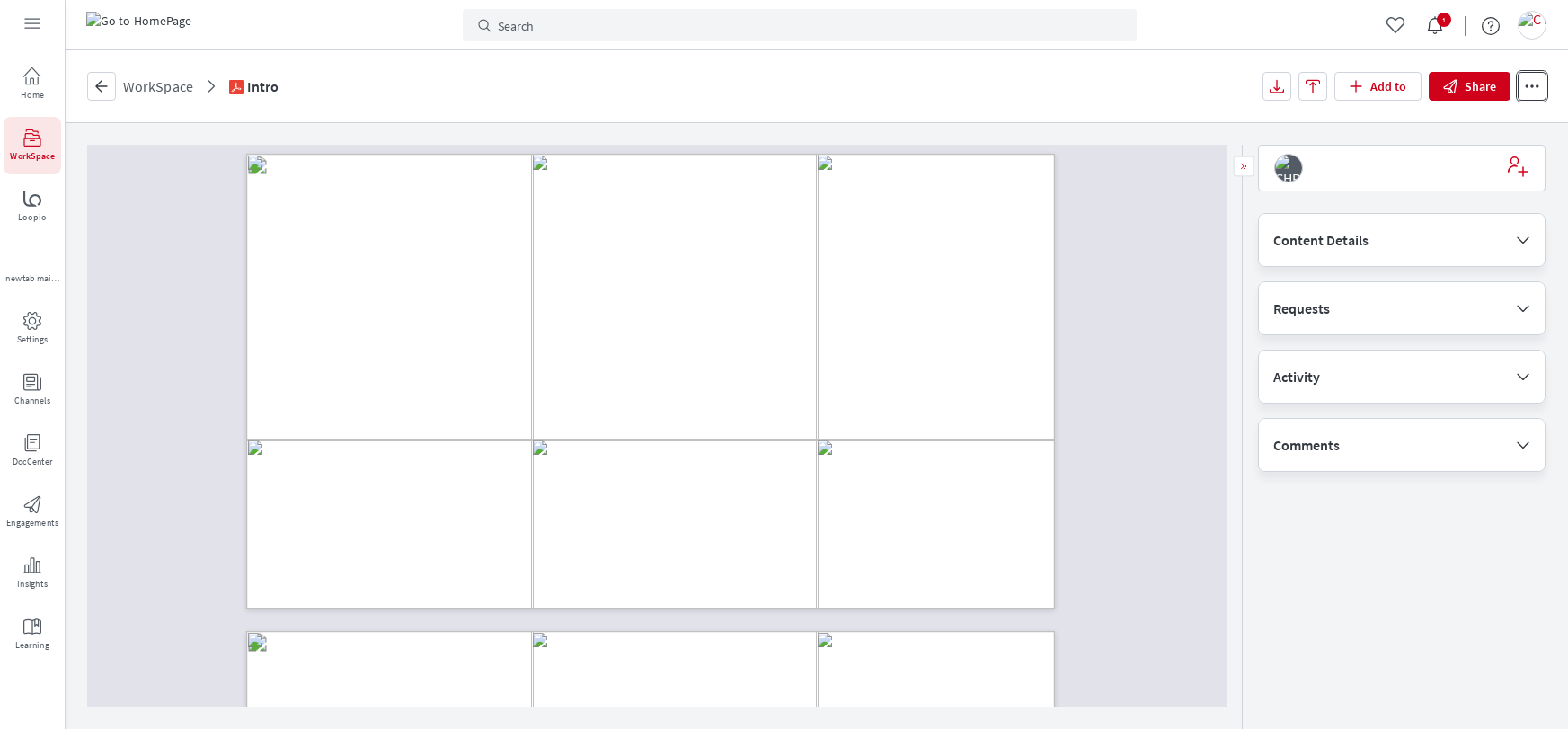 click on "More" at bounding box center (1532, 86) 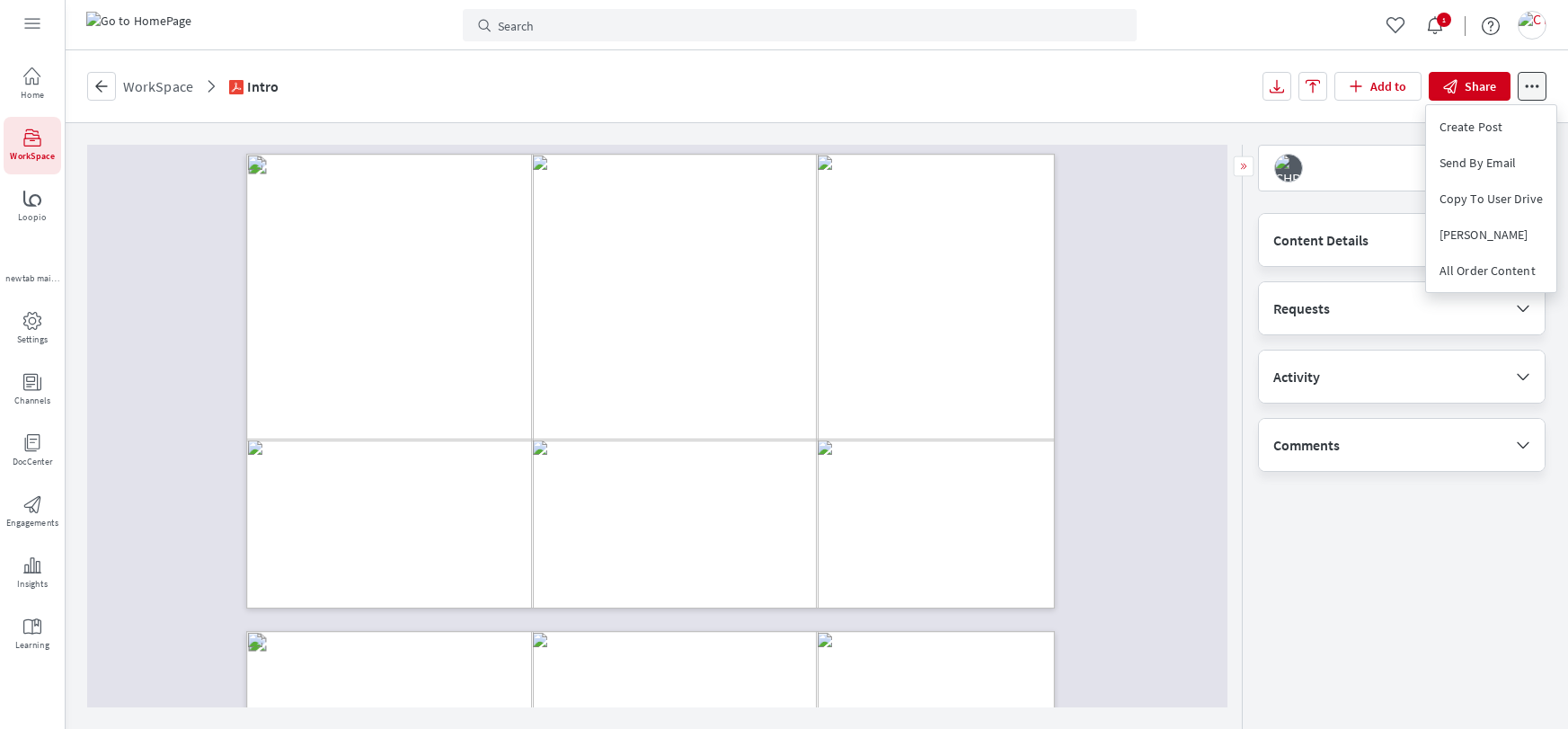 click on "back WorkSpace Intro" at bounding box center (675, 86) 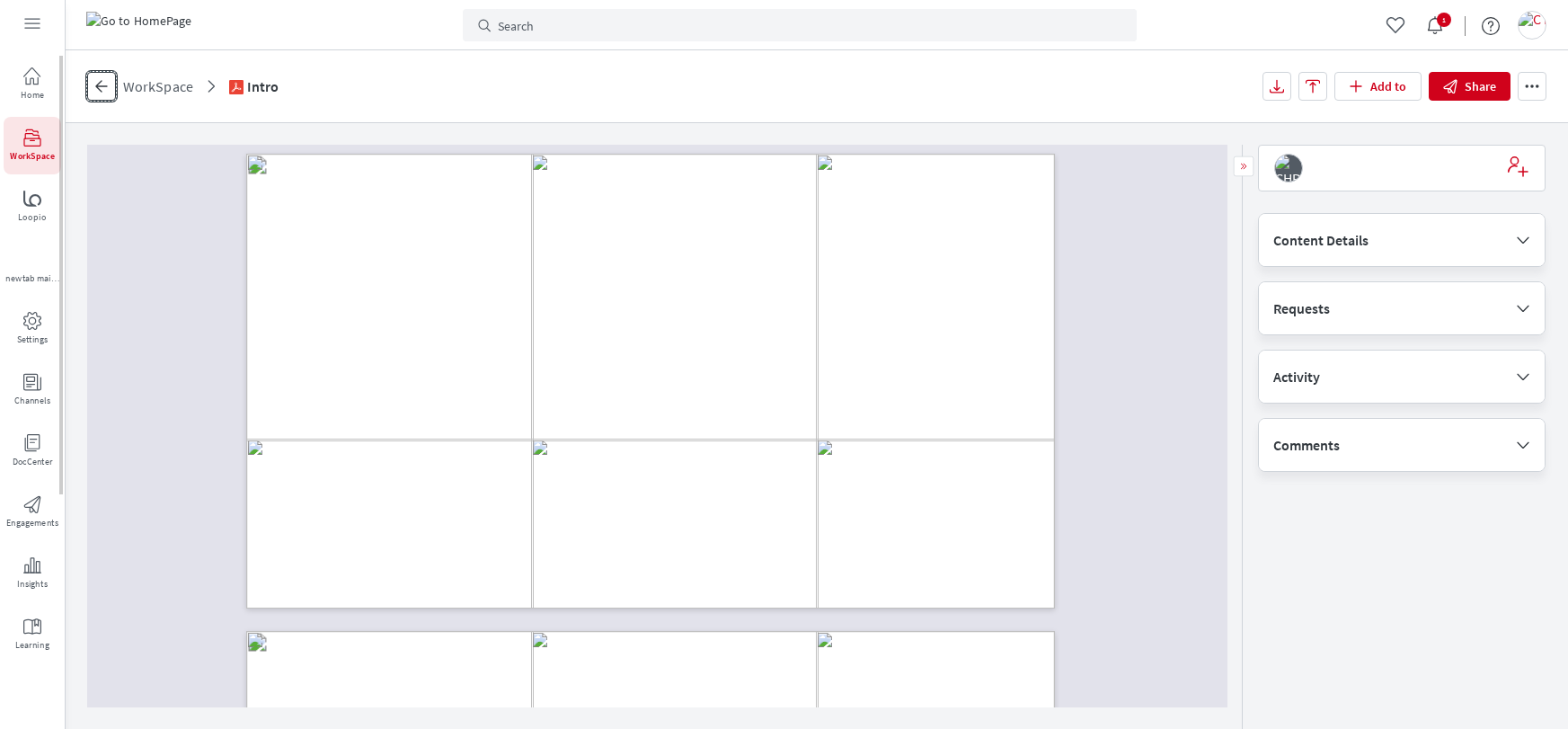 click on "back" at bounding box center (102, 86) 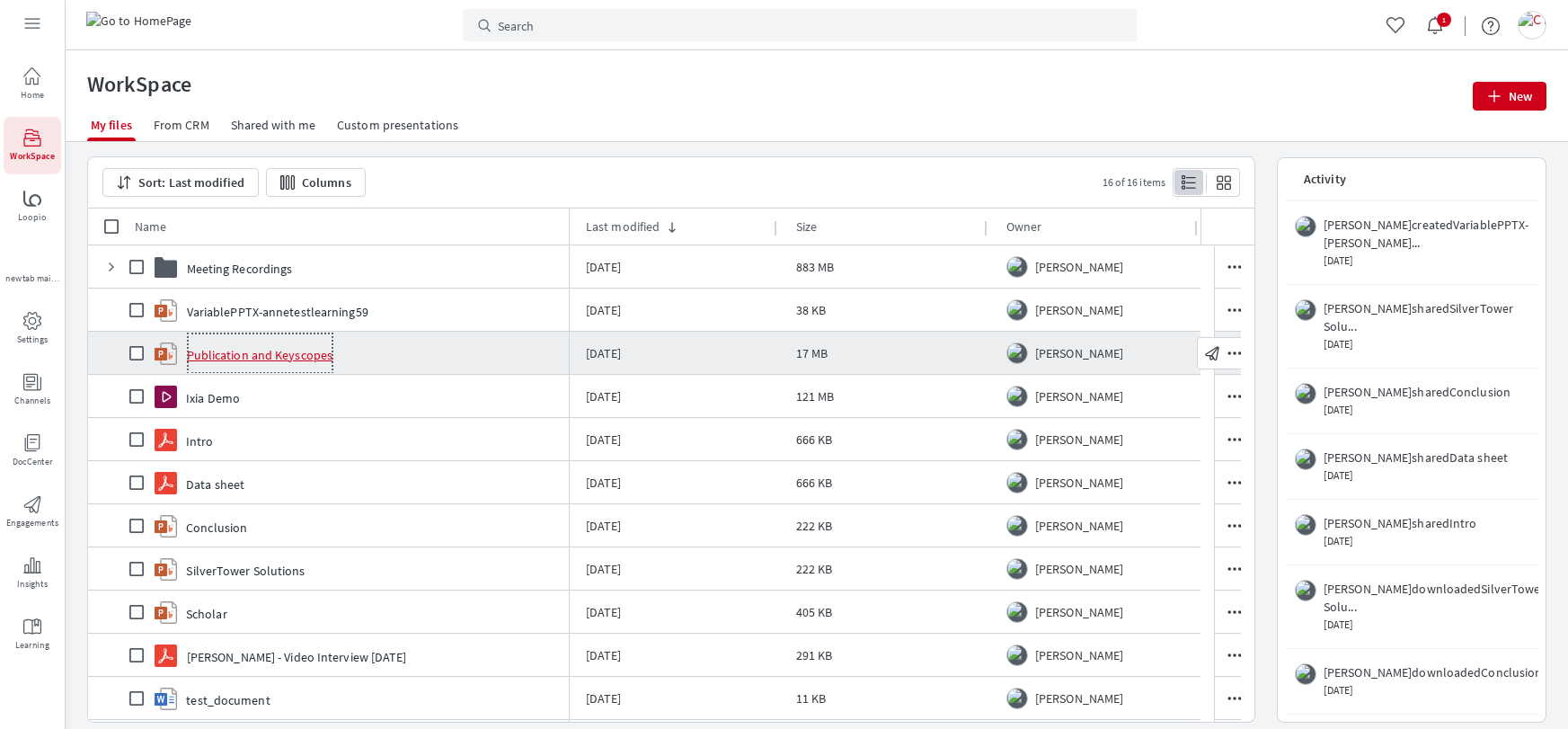 click on "Publication and Keyscopes" at bounding box center (260, 355) 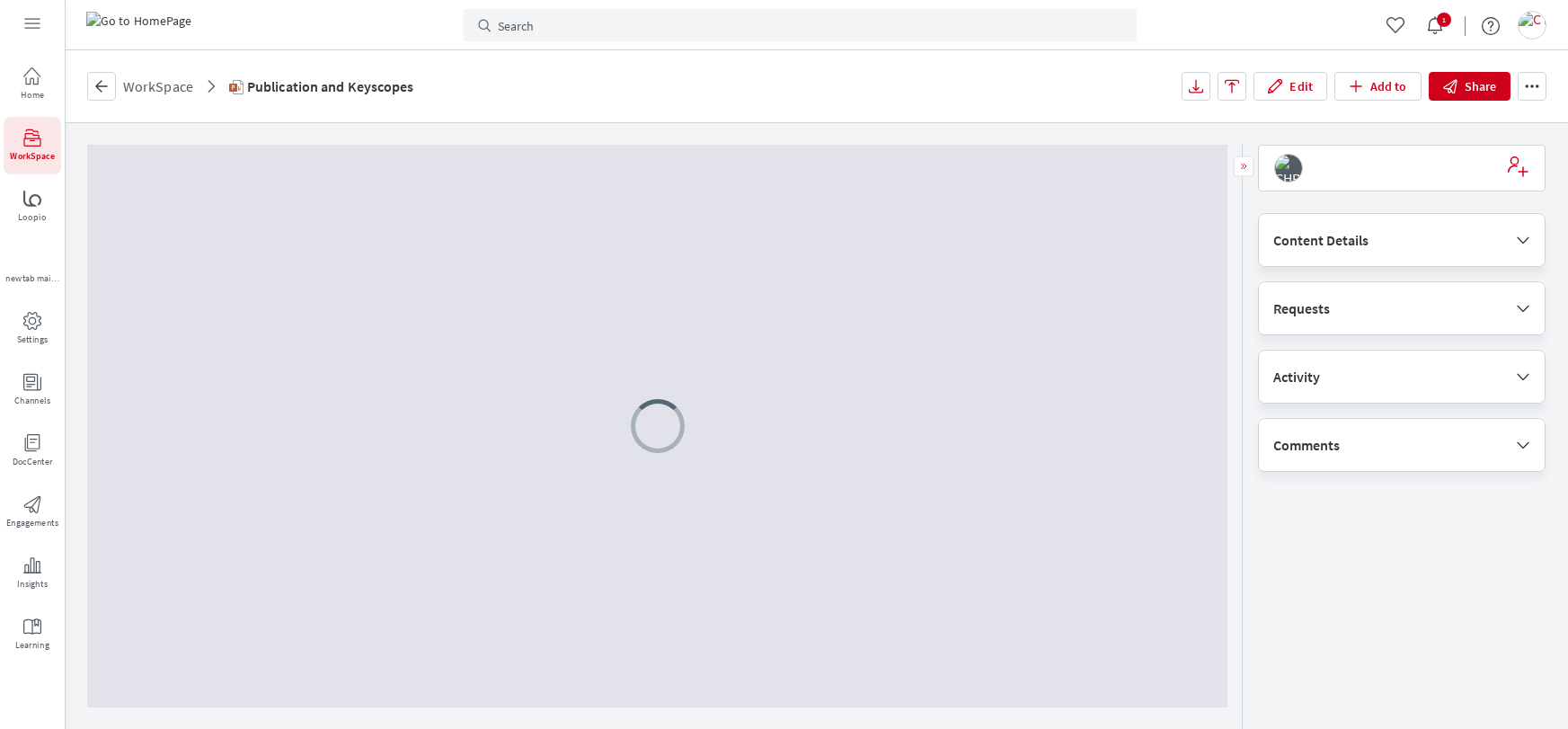 scroll, scrollTop: 0, scrollLeft: 0, axis: both 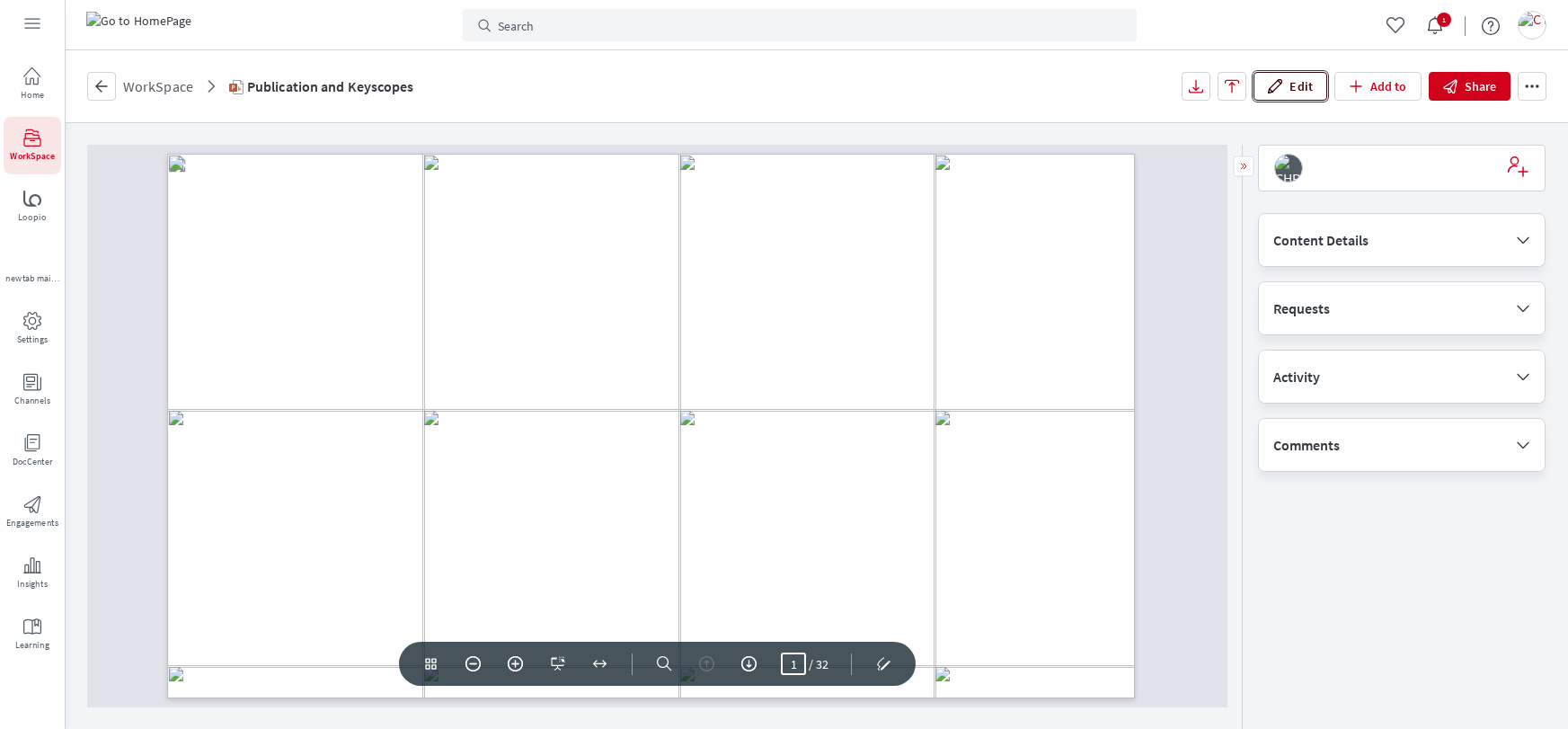 click on "Edit" at bounding box center [1289, 86] 